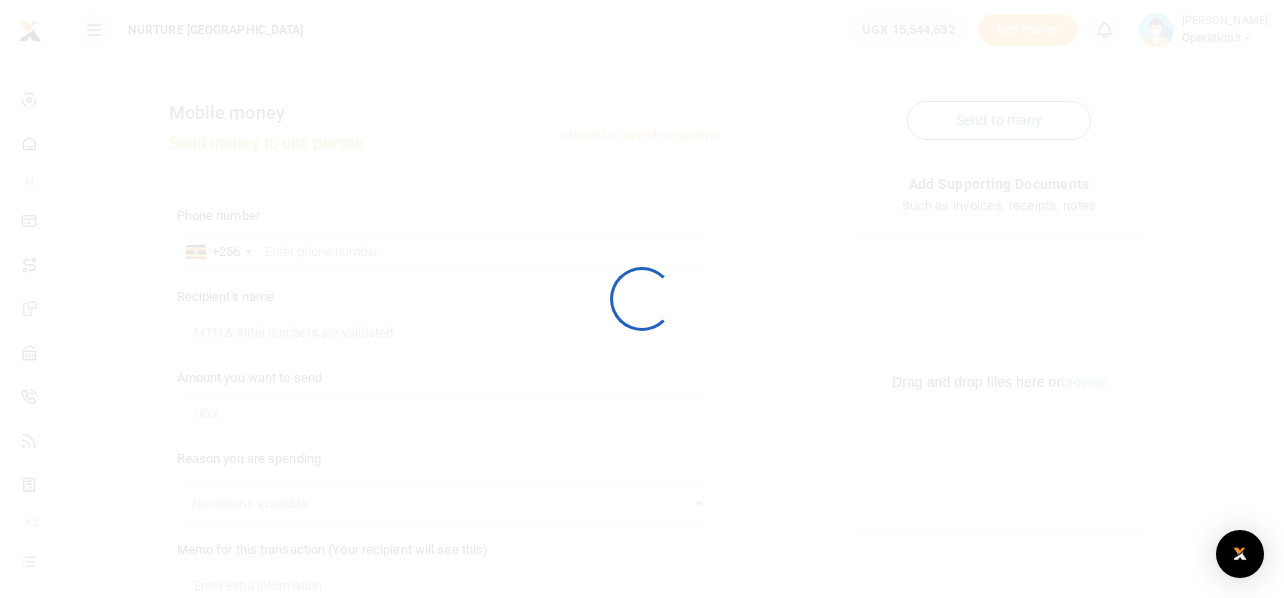 scroll, scrollTop: 0, scrollLeft: 0, axis: both 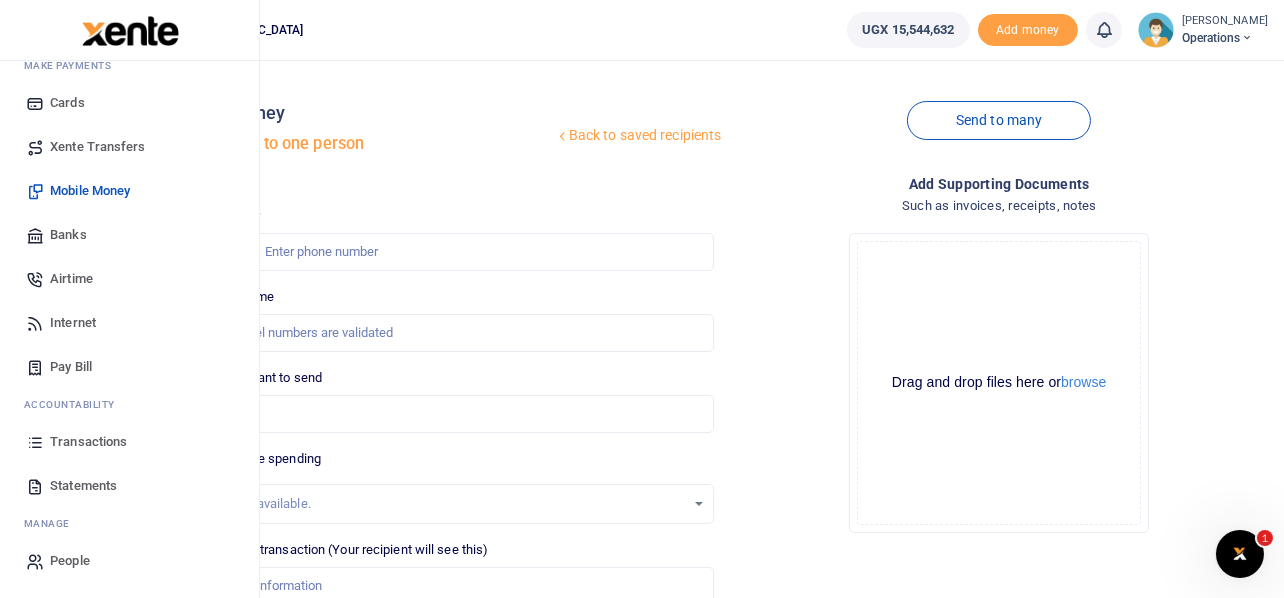 click on "Transactions" at bounding box center (88, 442) 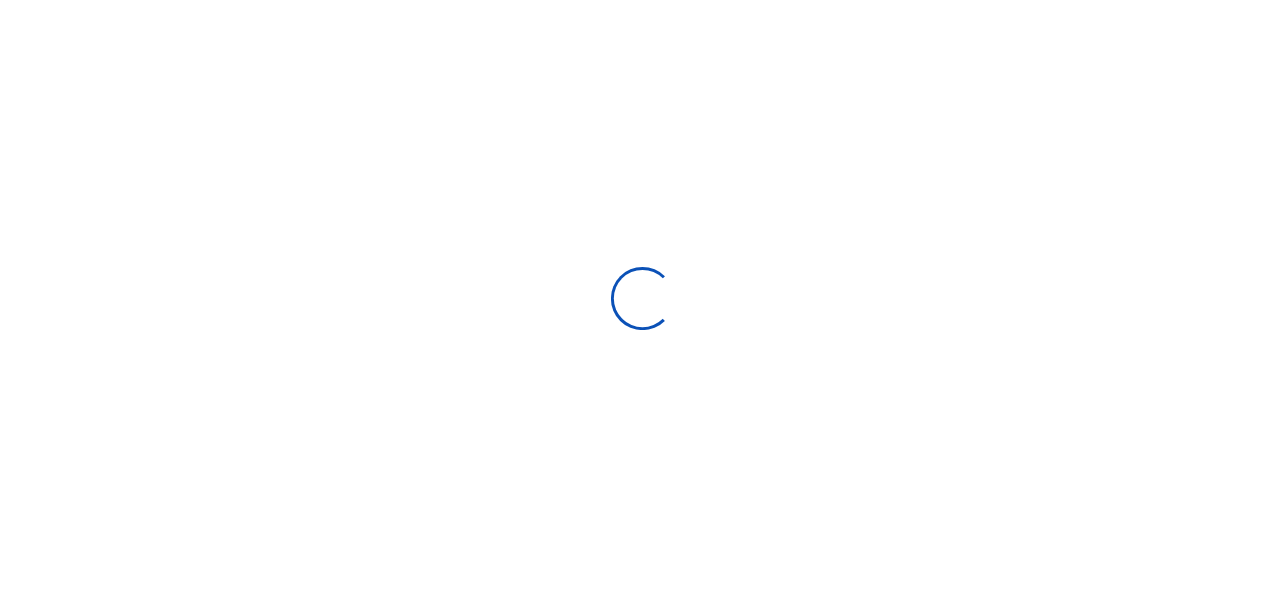 scroll, scrollTop: 0, scrollLeft: 0, axis: both 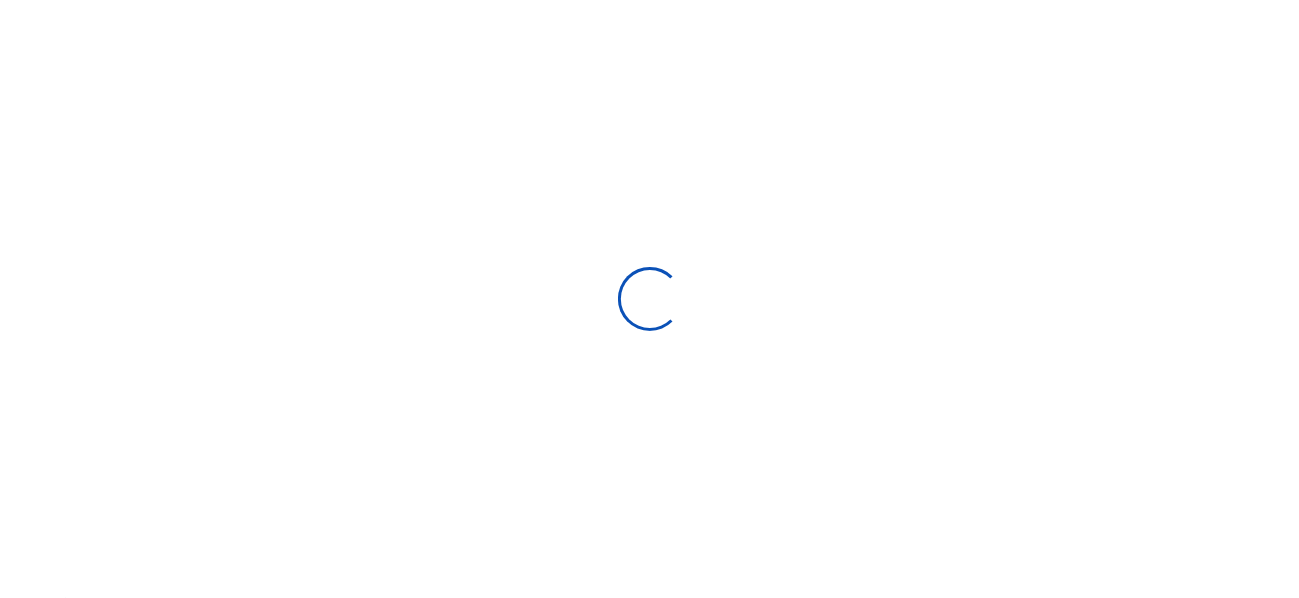 select 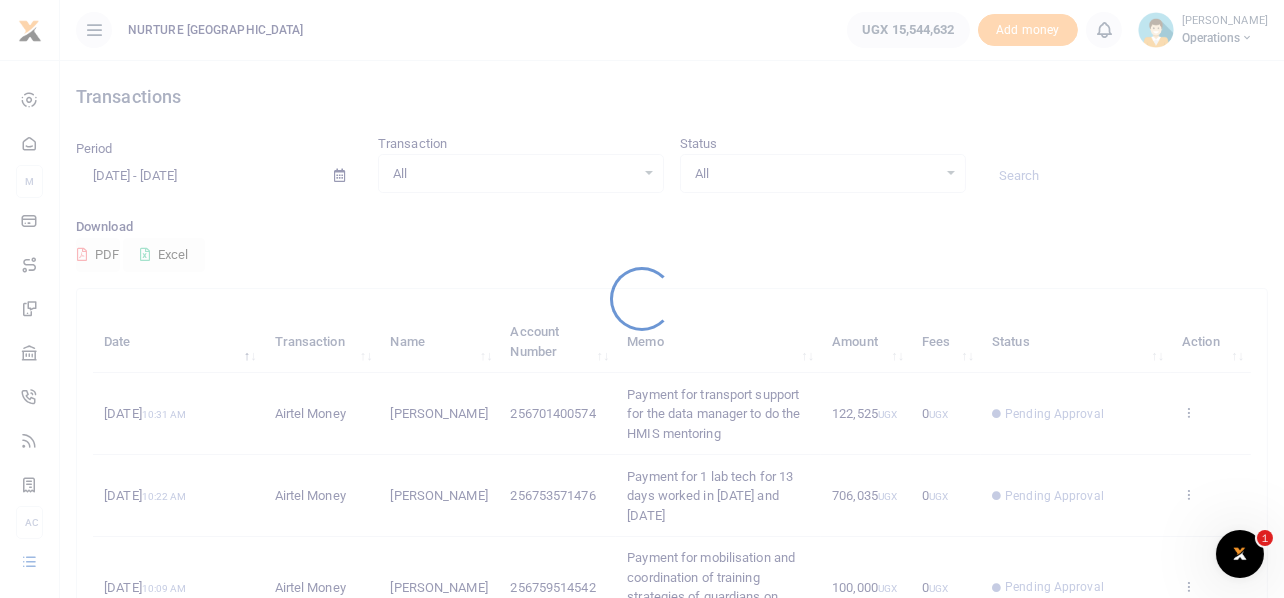 scroll, scrollTop: 0, scrollLeft: 0, axis: both 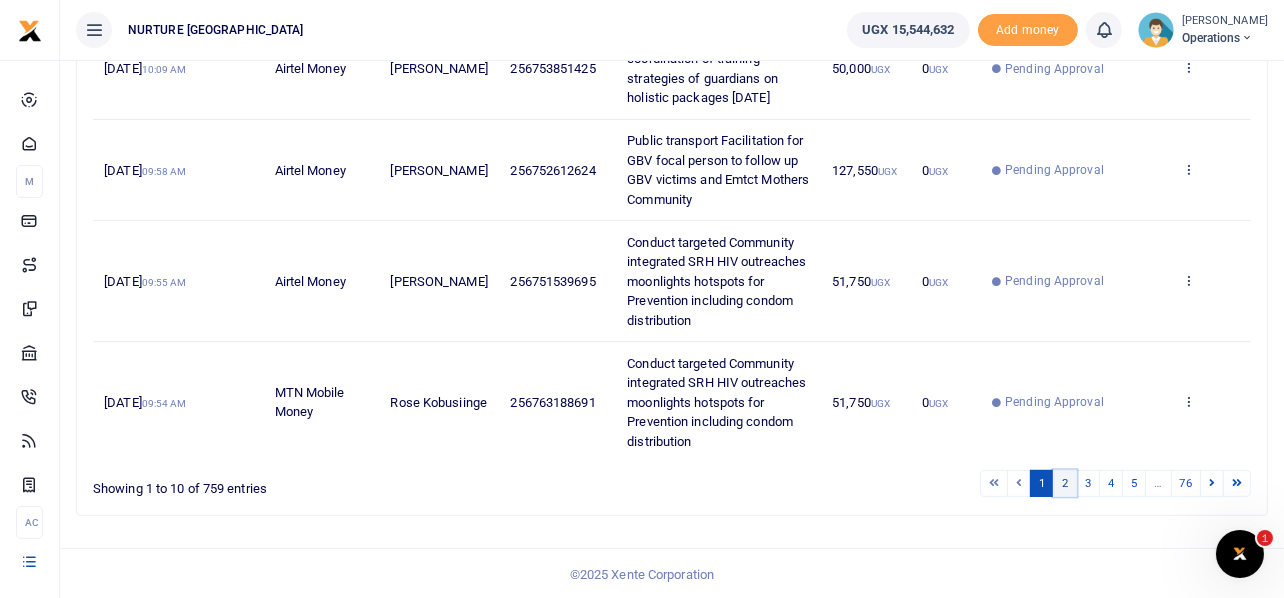 click on "2" at bounding box center (1065, 483) 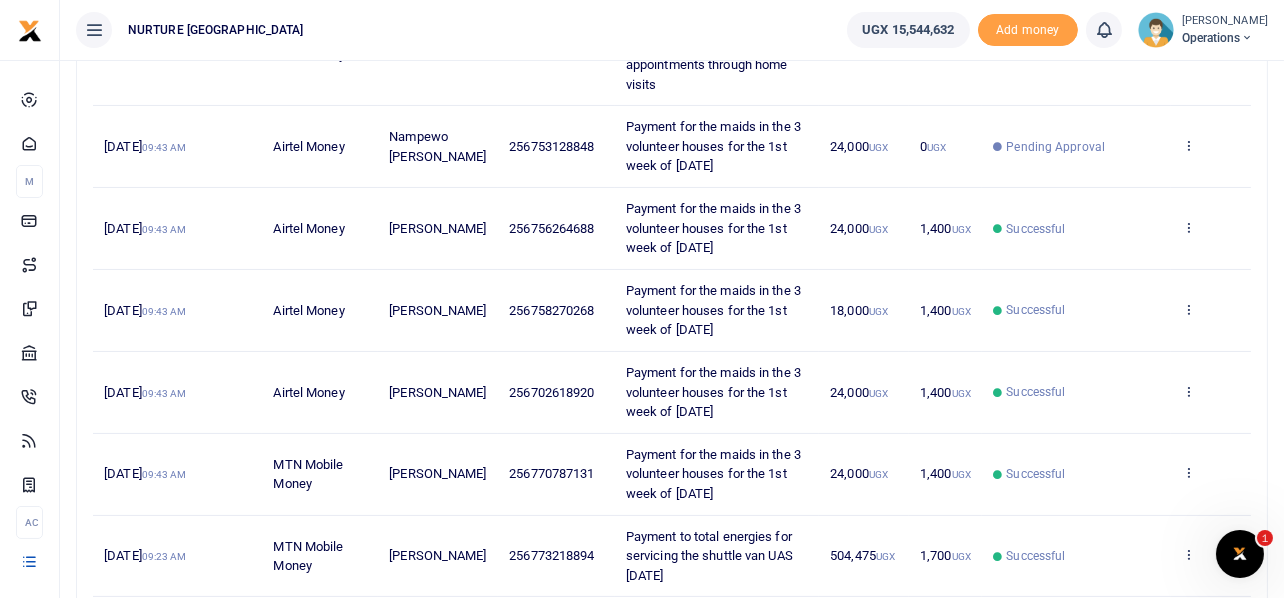 scroll, scrollTop: 768, scrollLeft: 0, axis: vertical 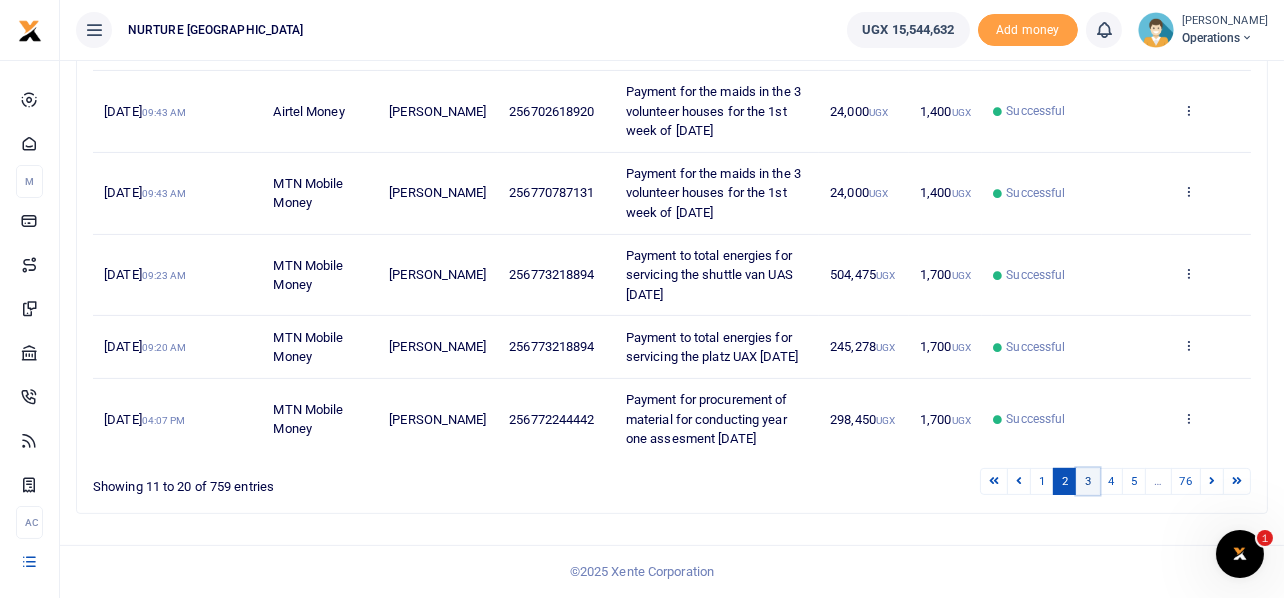 click on "3" at bounding box center [1088, 481] 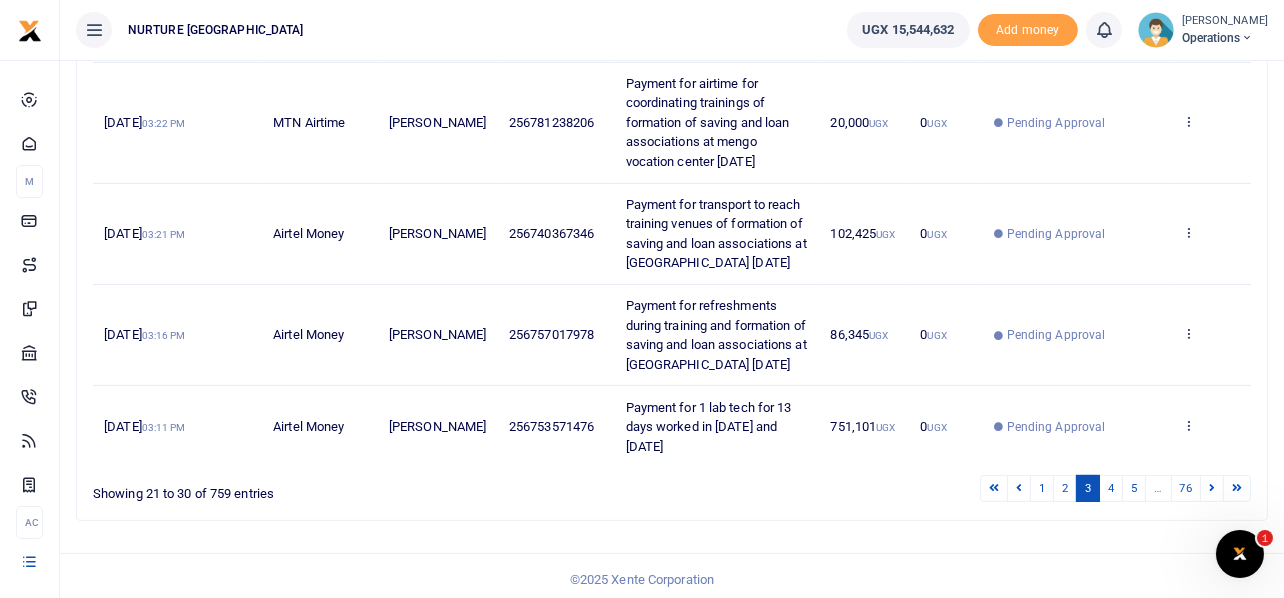 scroll, scrollTop: 885, scrollLeft: 0, axis: vertical 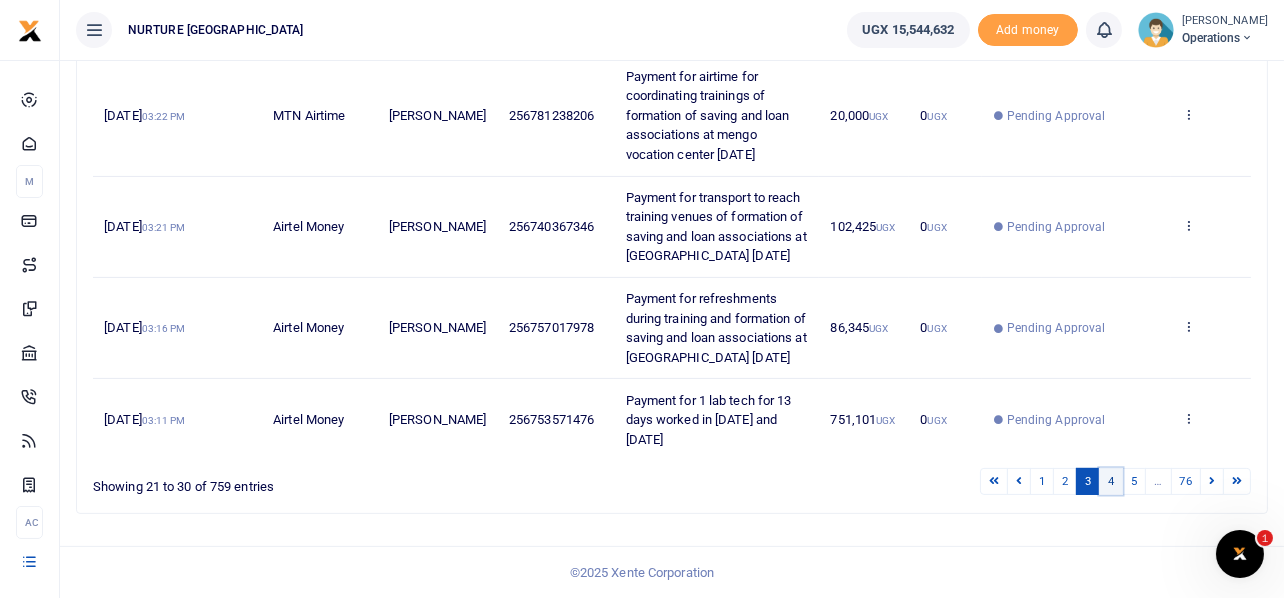click on "4" at bounding box center (1111, 481) 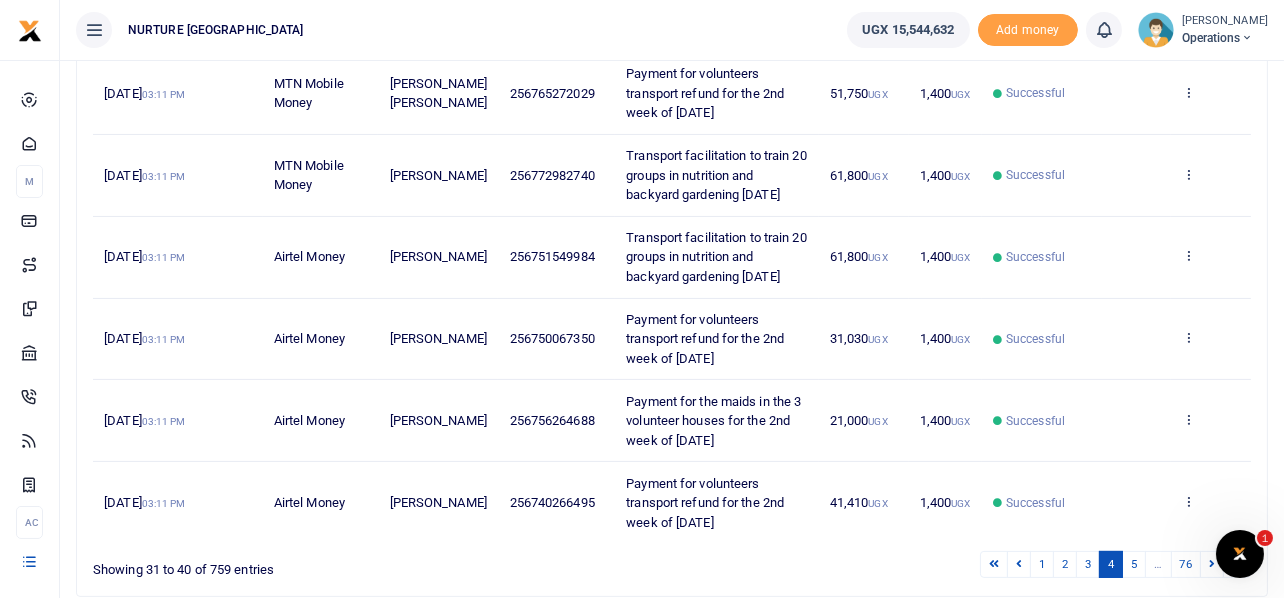 scroll, scrollTop: 676, scrollLeft: 0, axis: vertical 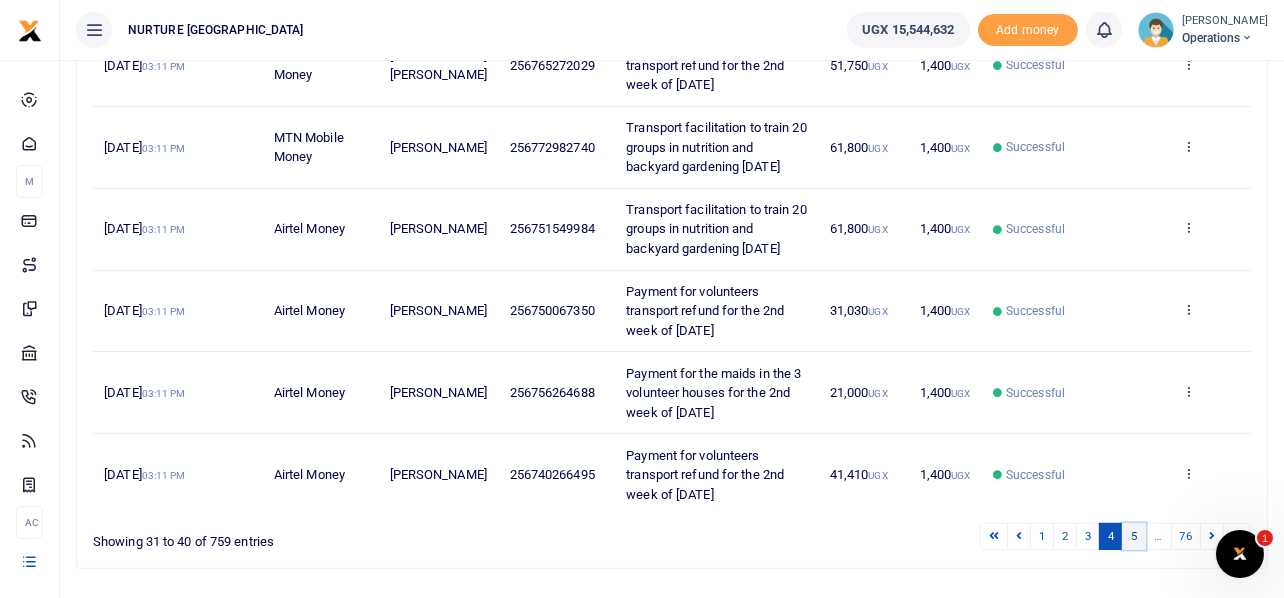 click on "5" at bounding box center [1134, 536] 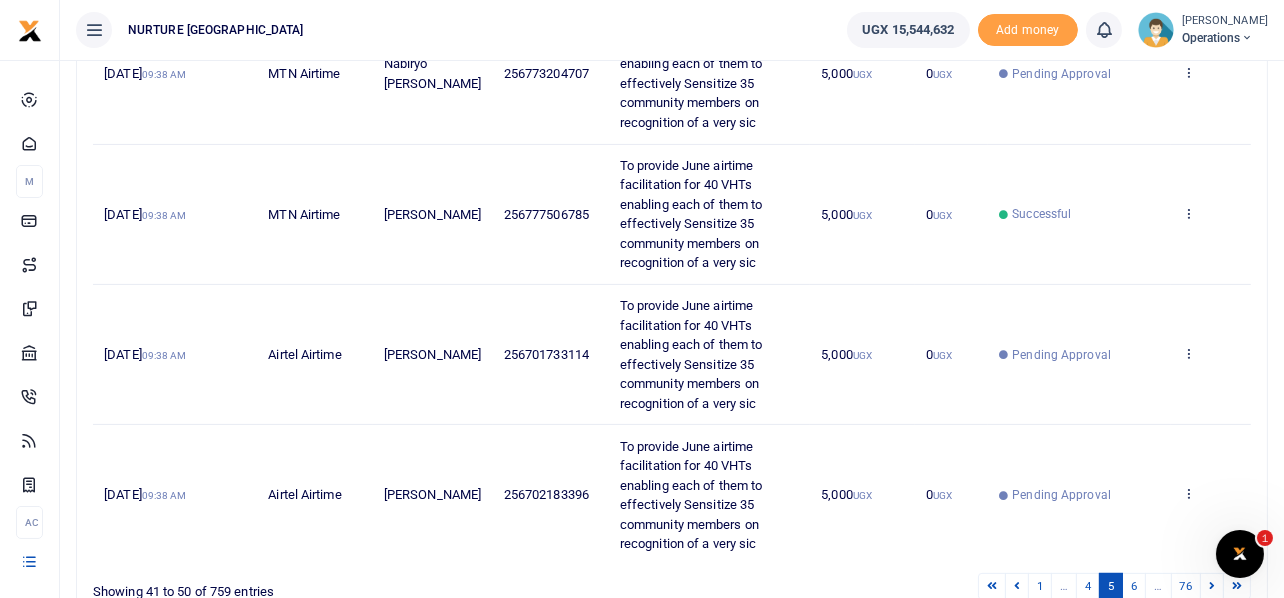 scroll, scrollTop: 924, scrollLeft: 0, axis: vertical 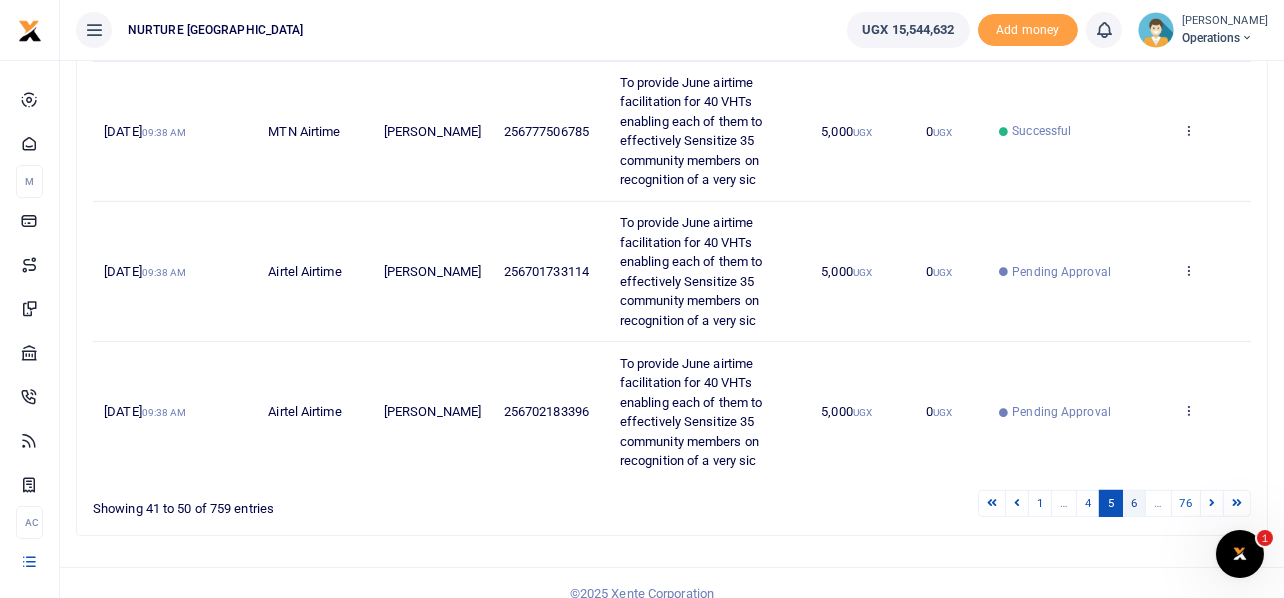 click on "6" at bounding box center (1134, 503) 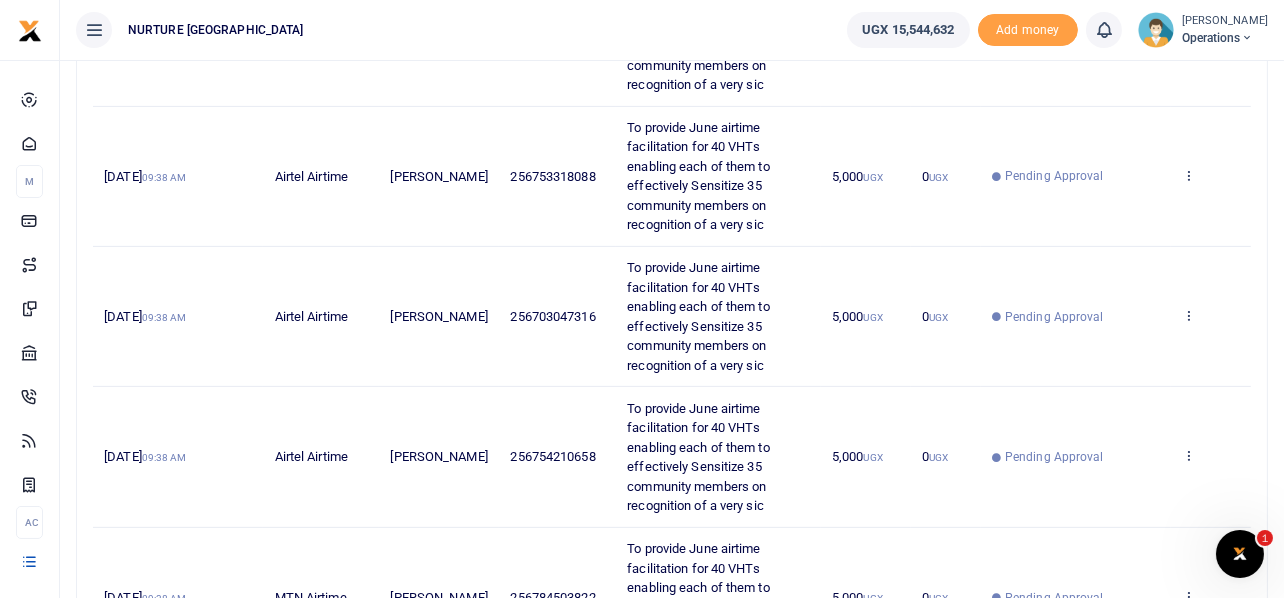 scroll, scrollTop: 1314, scrollLeft: 0, axis: vertical 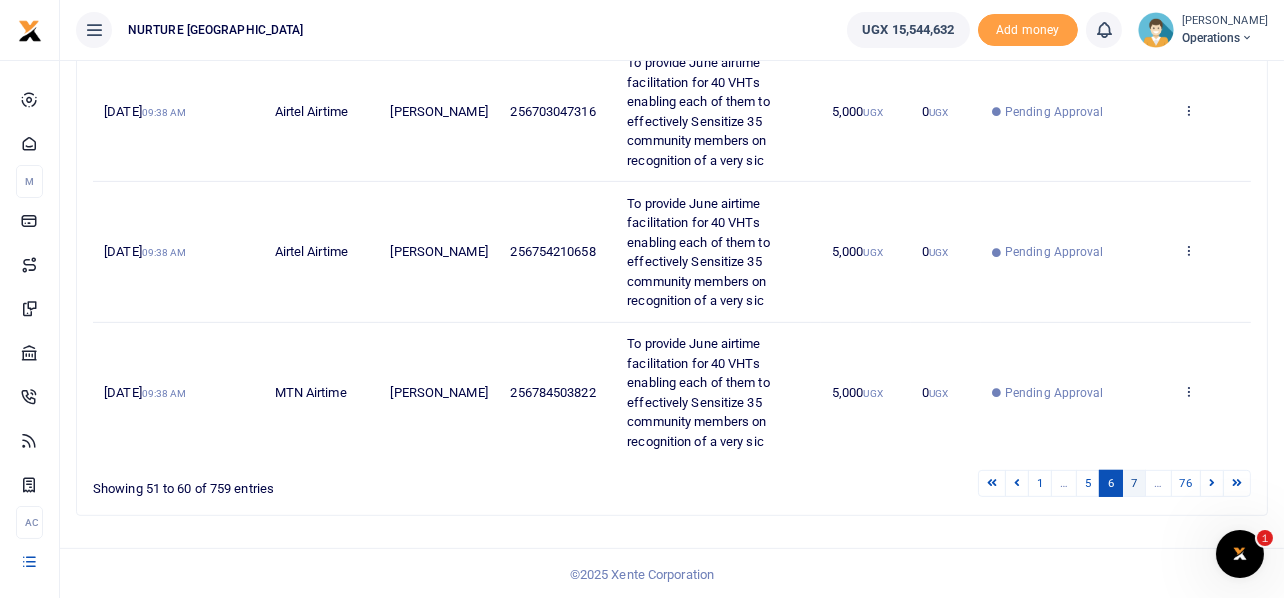 click on "7" at bounding box center (1134, 483) 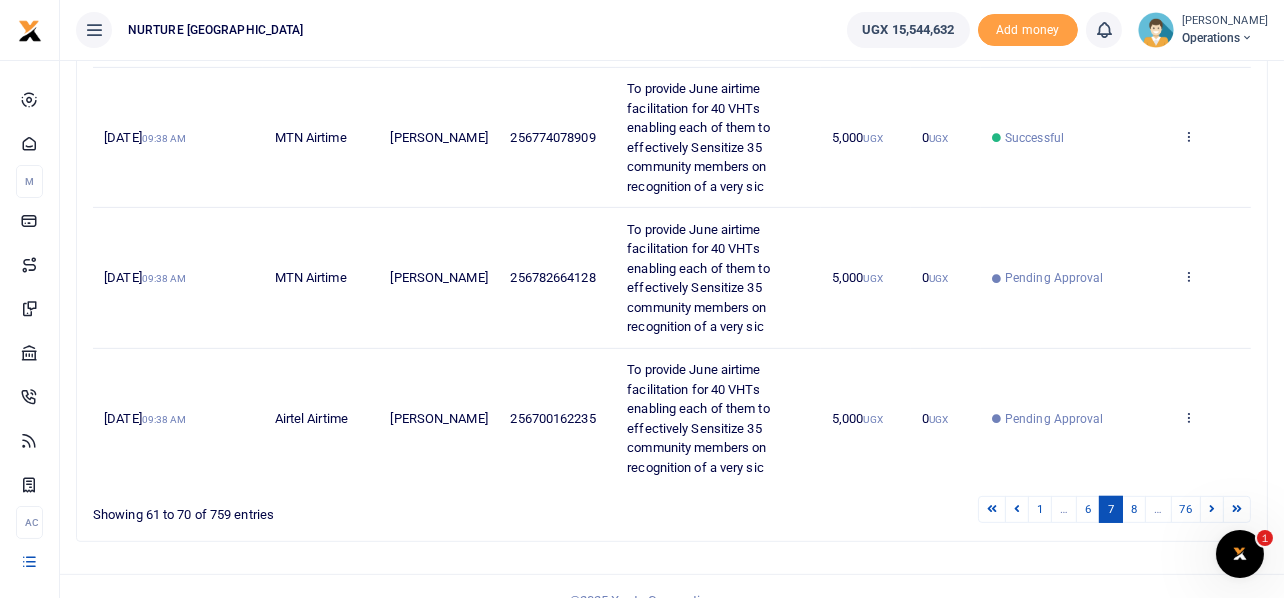 scroll, scrollTop: 1314, scrollLeft: 0, axis: vertical 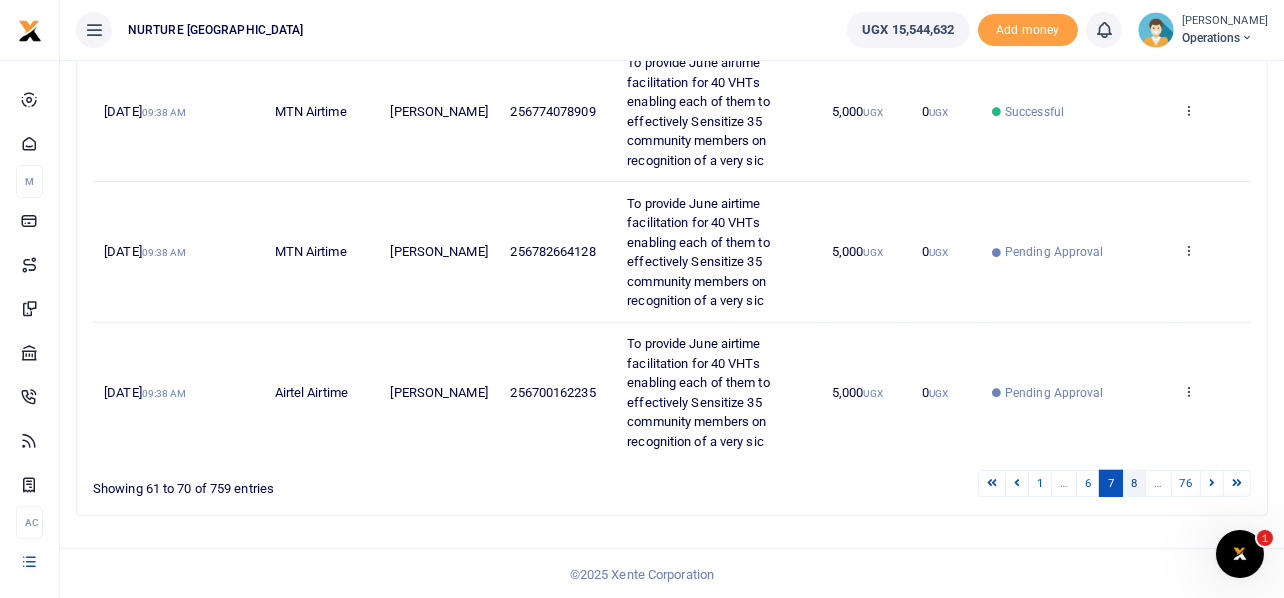 click on "8" at bounding box center [1134, 483] 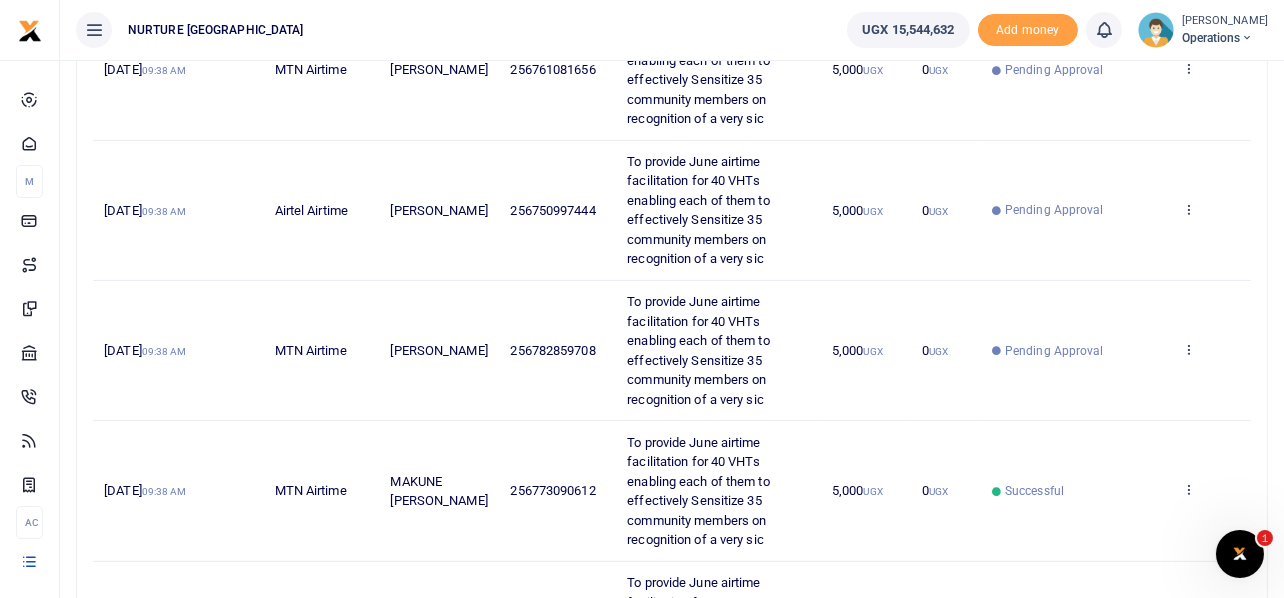 scroll, scrollTop: 1314, scrollLeft: 0, axis: vertical 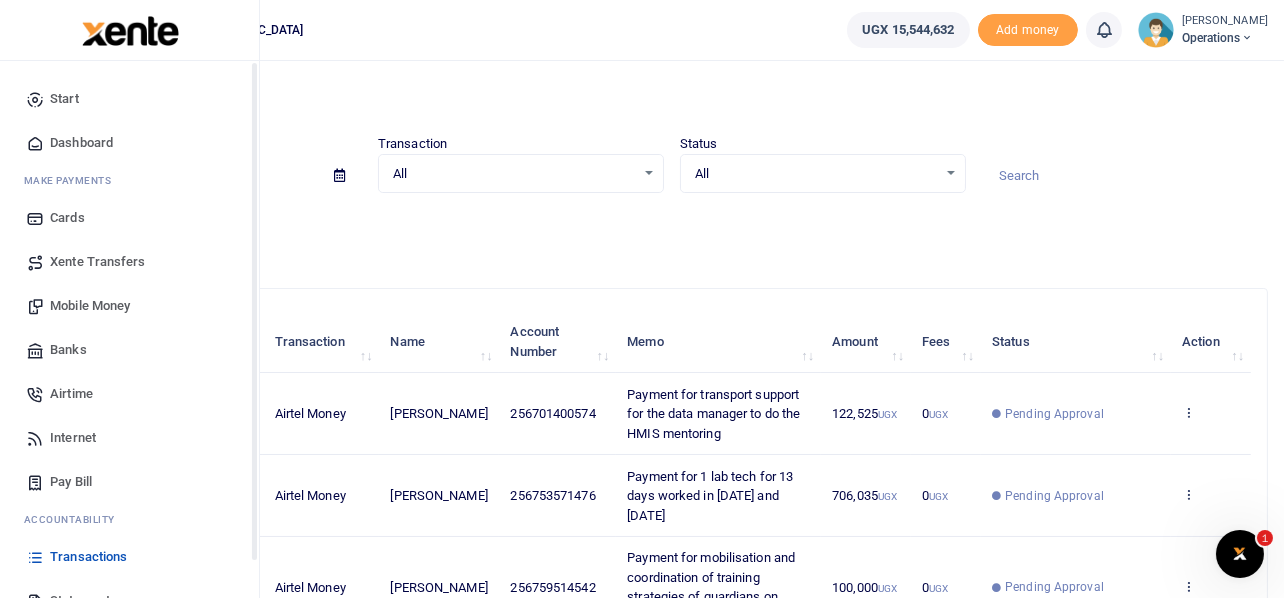 click on "Mobile Money" at bounding box center (90, 306) 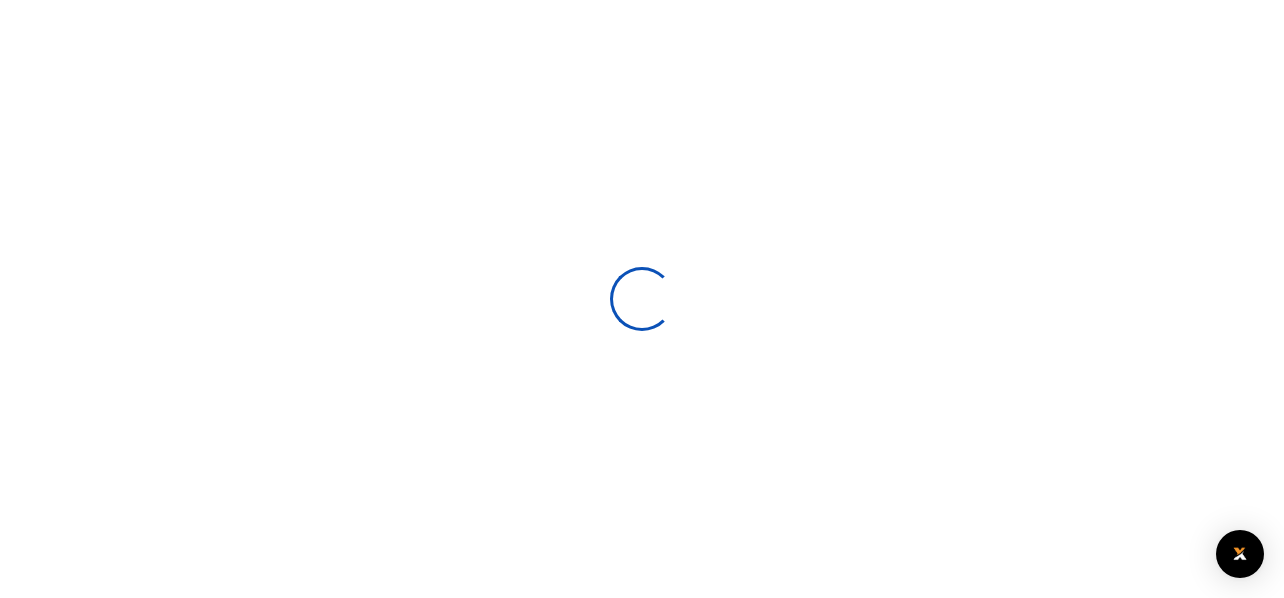 scroll, scrollTop: 0, scrollLeft: 0, axis: both 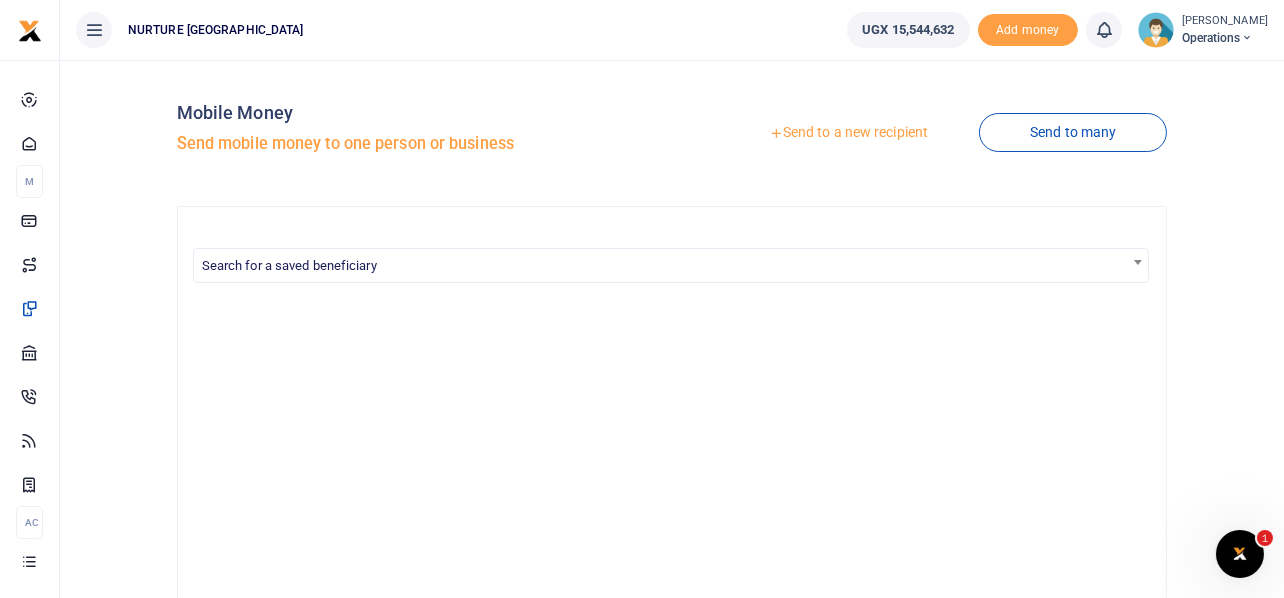 click on "Send to a new recipient" at bounding box center (848, 133) 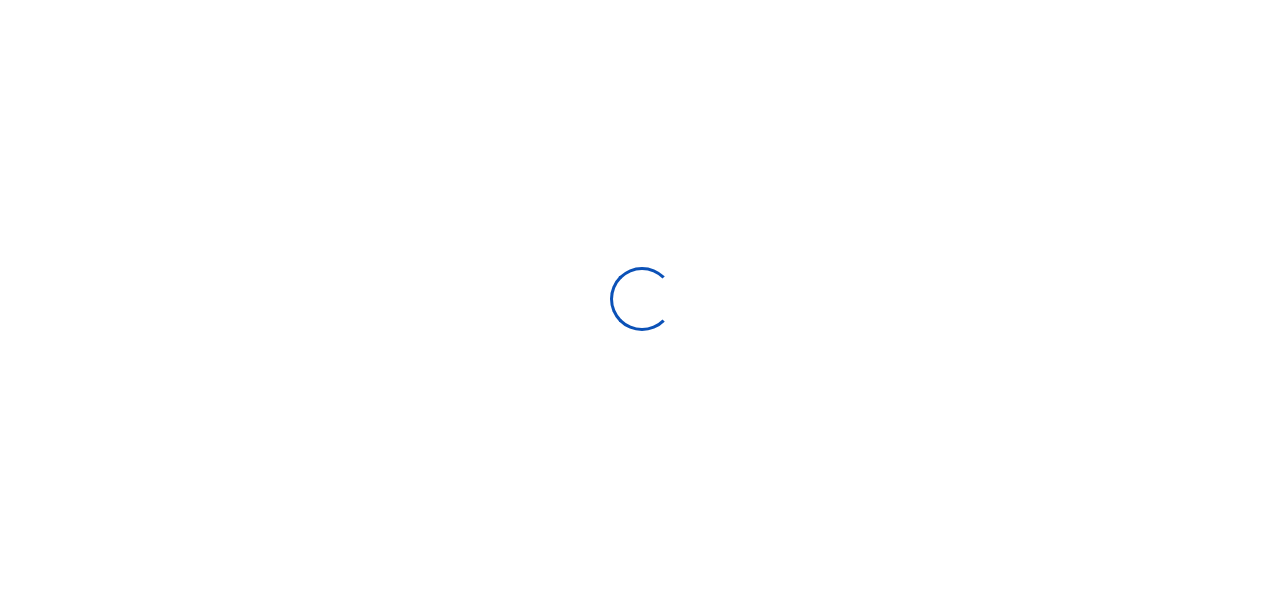 scroll, scrollTop: 0, scrollLeft: 0, axis: both 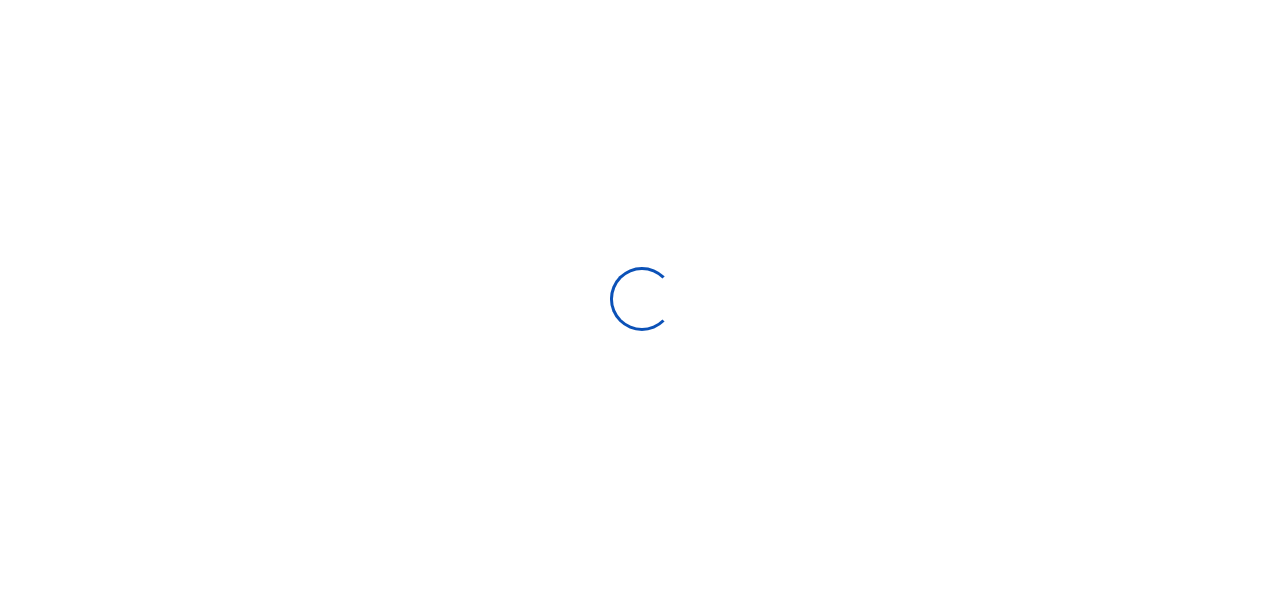 select 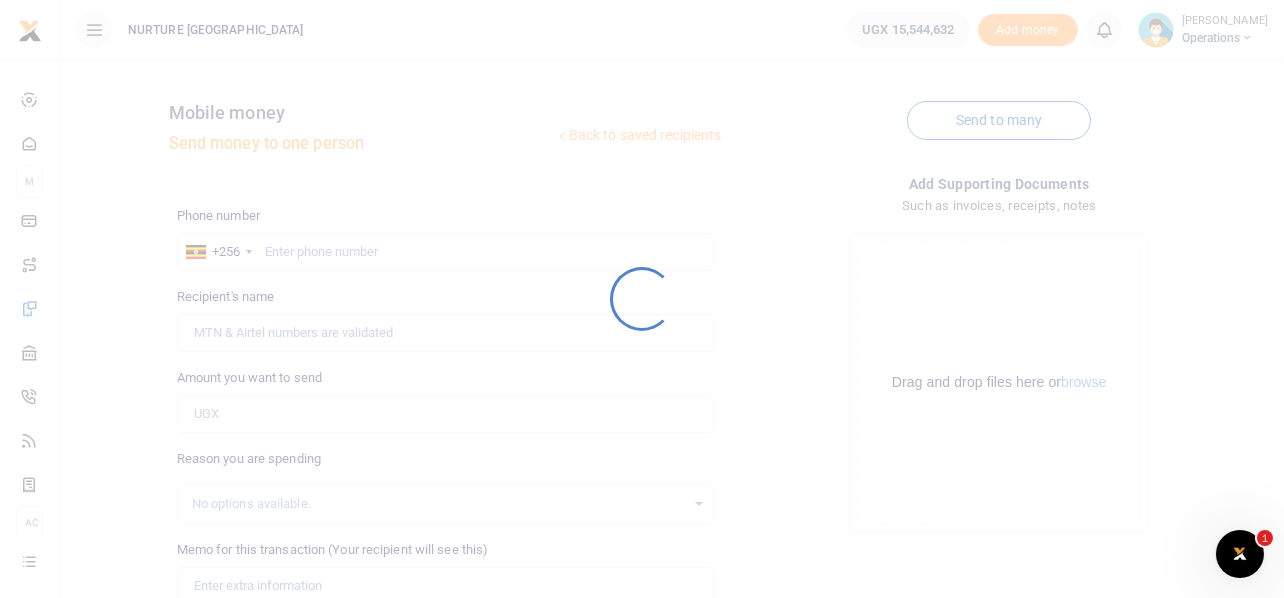 scroll, scrollTop: 0, scrollLeft: 0, axis: both 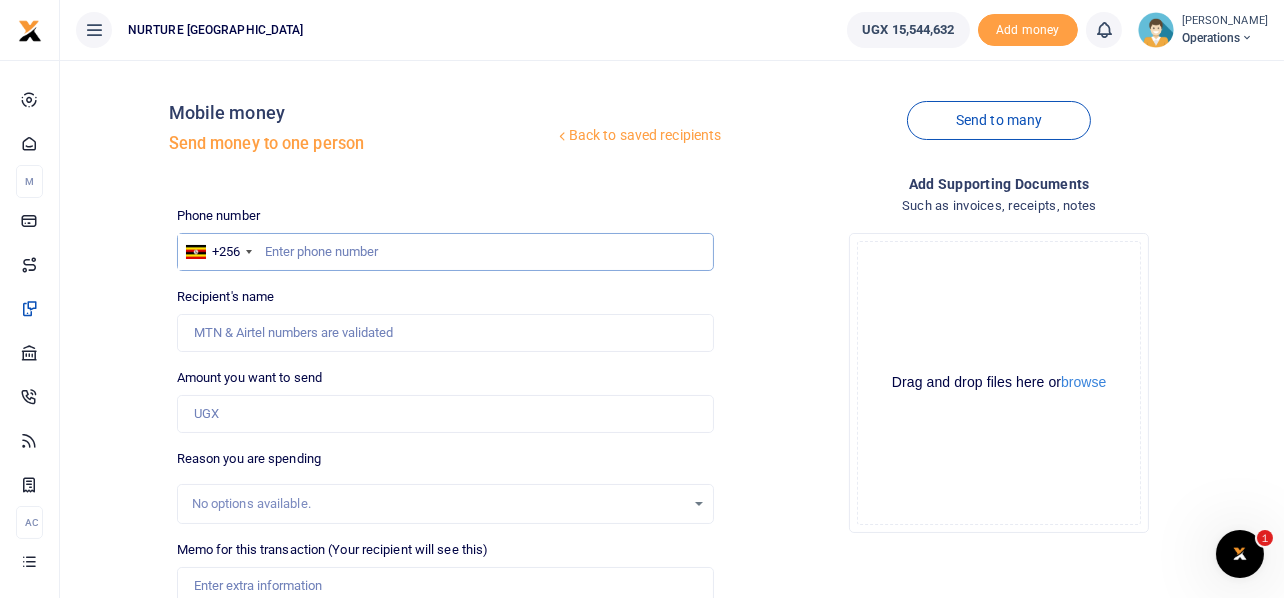 click at bounding box center (446, 252) 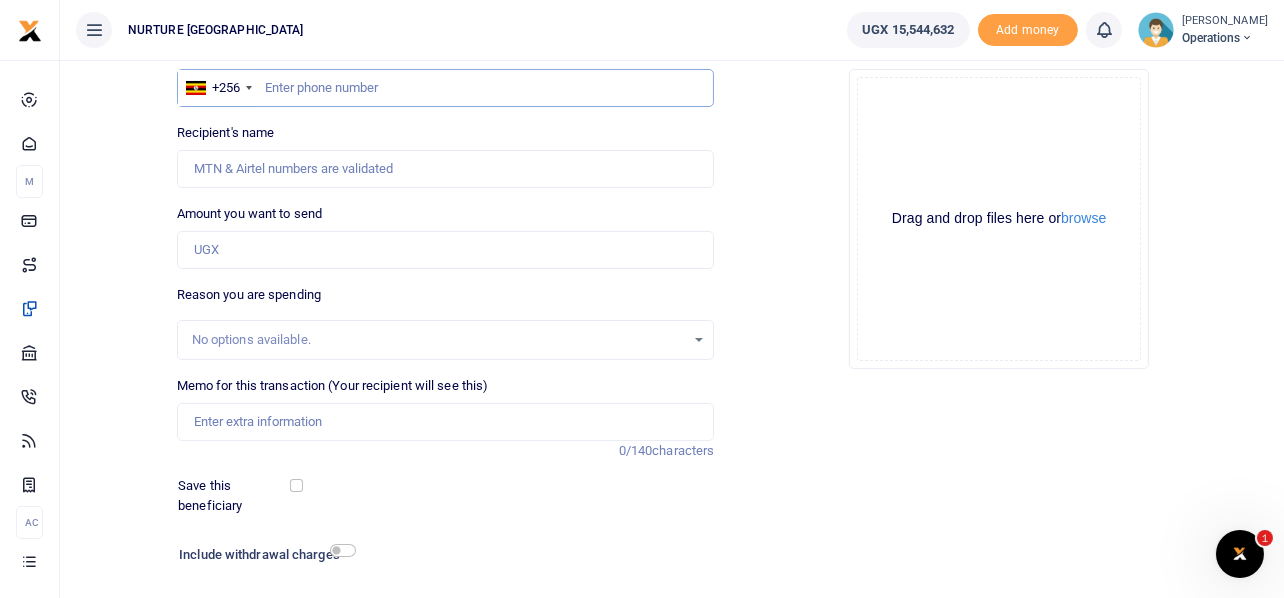 scroll, scrollTop: 287, scrollLeft: 0, axis: vertical 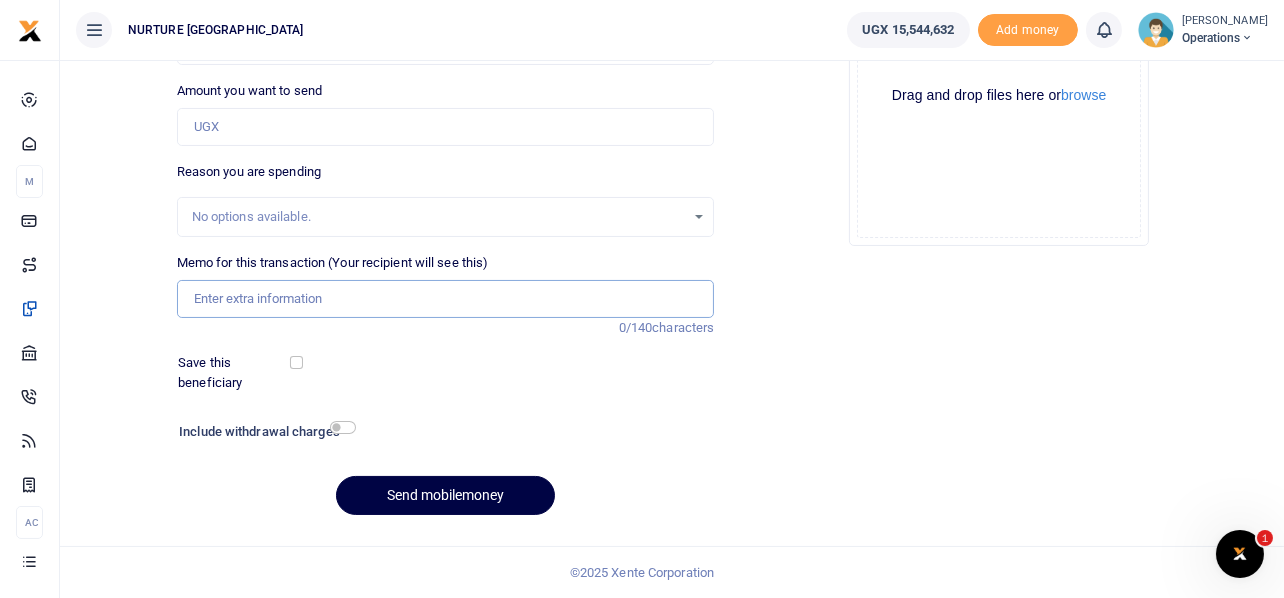 click on "Memo for this transaction (Your recipient will see this)" at bounding box center (446, 299) 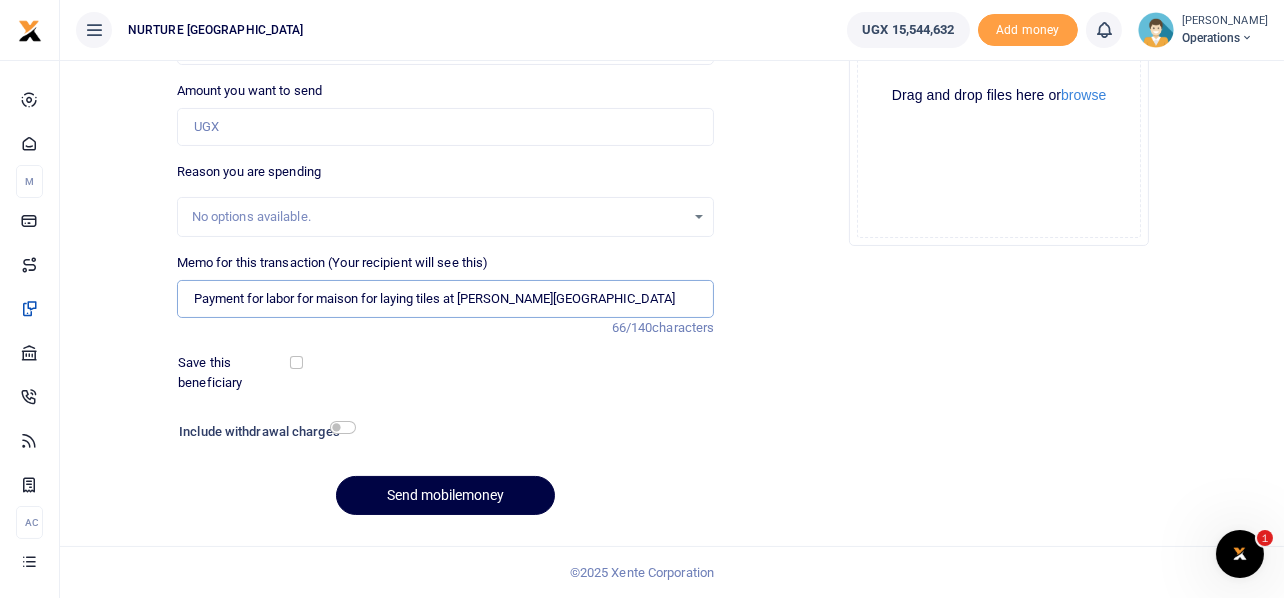 type on "Payment for labor for maison for laying tiles at [PERSON_NAME][GEOGRAPHIC_DATA]" 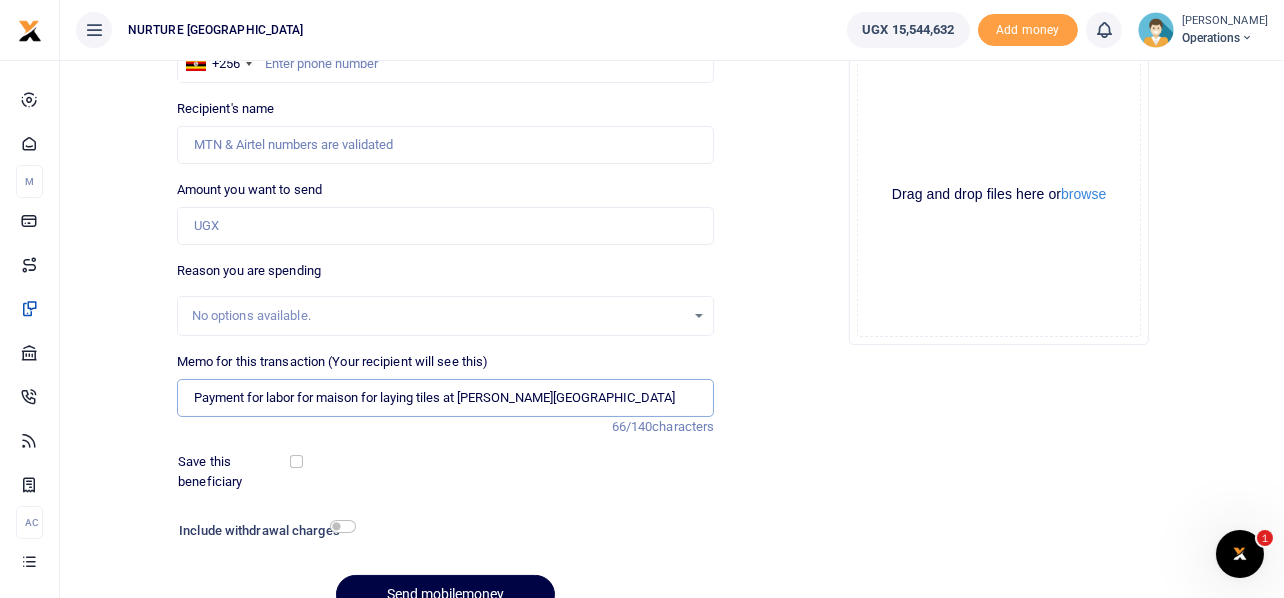 scroll, scrollTop: 0, scrollLeft: 0, axis: both 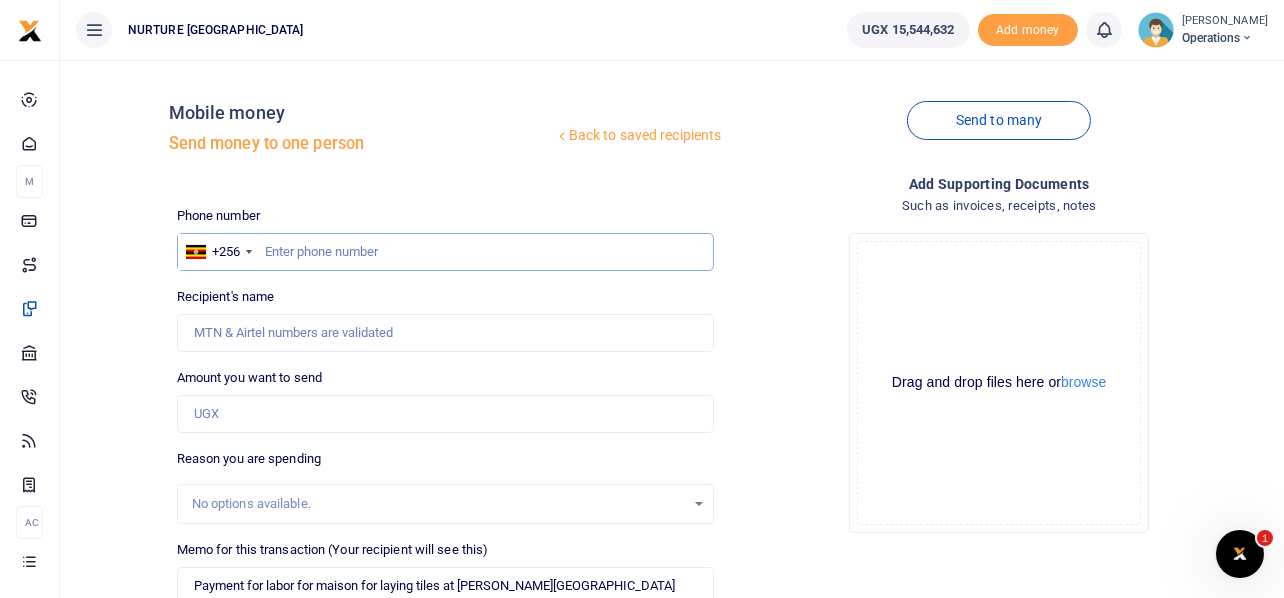 click at bounding box center [446, 252] 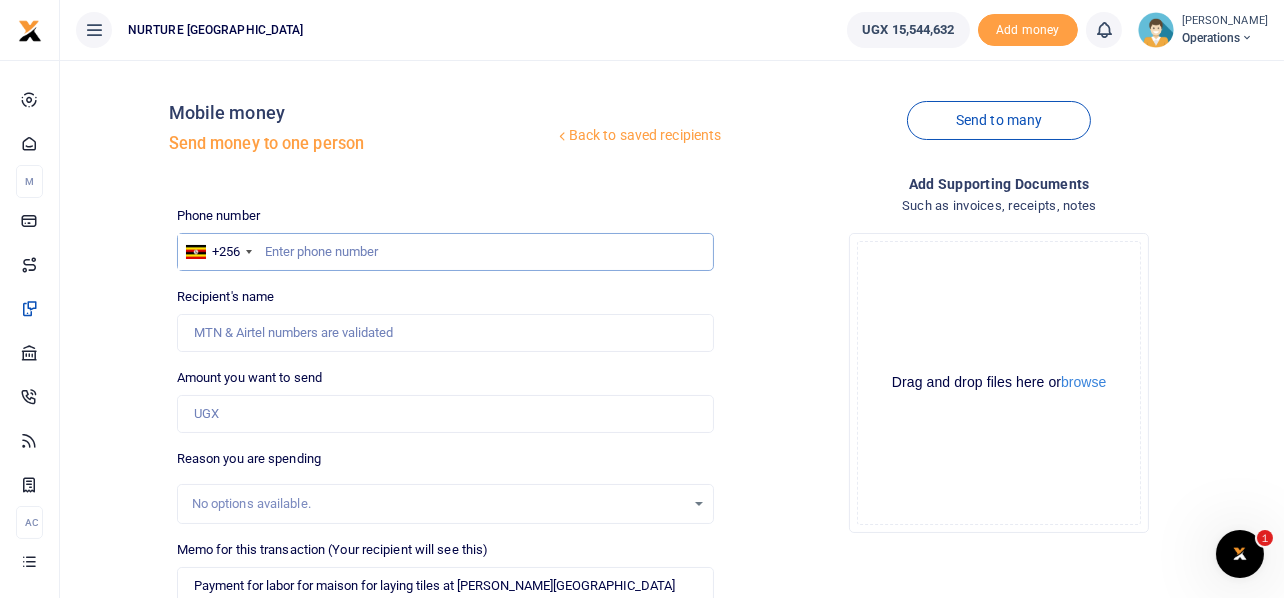 paste on "256752425588" 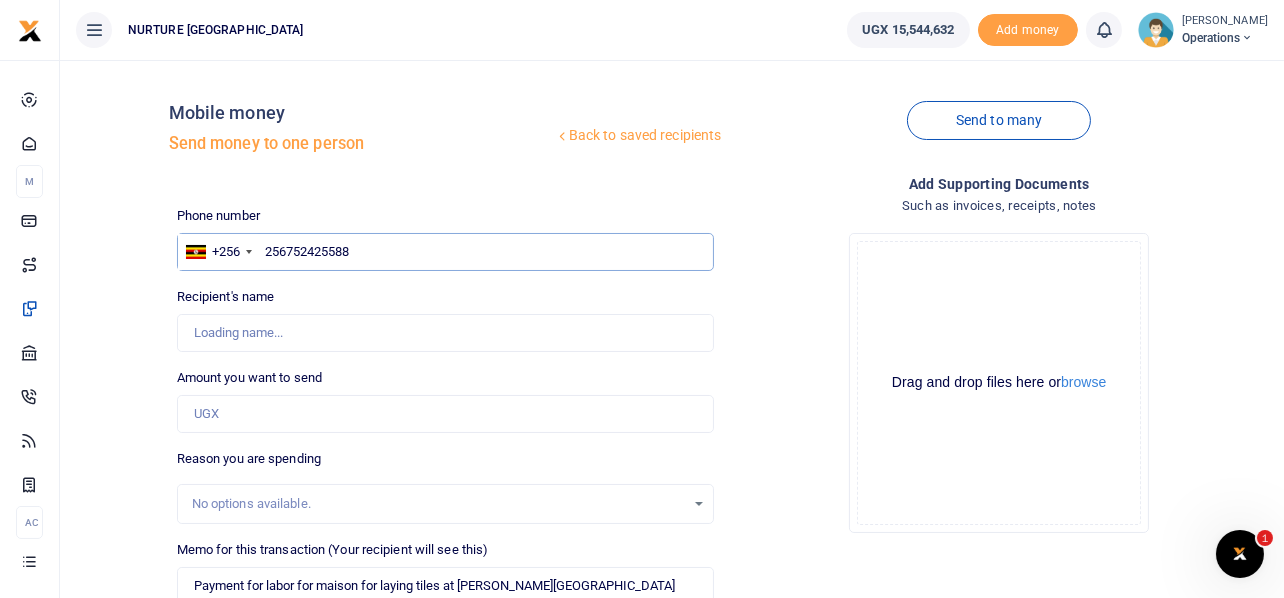 type on "256752425588" 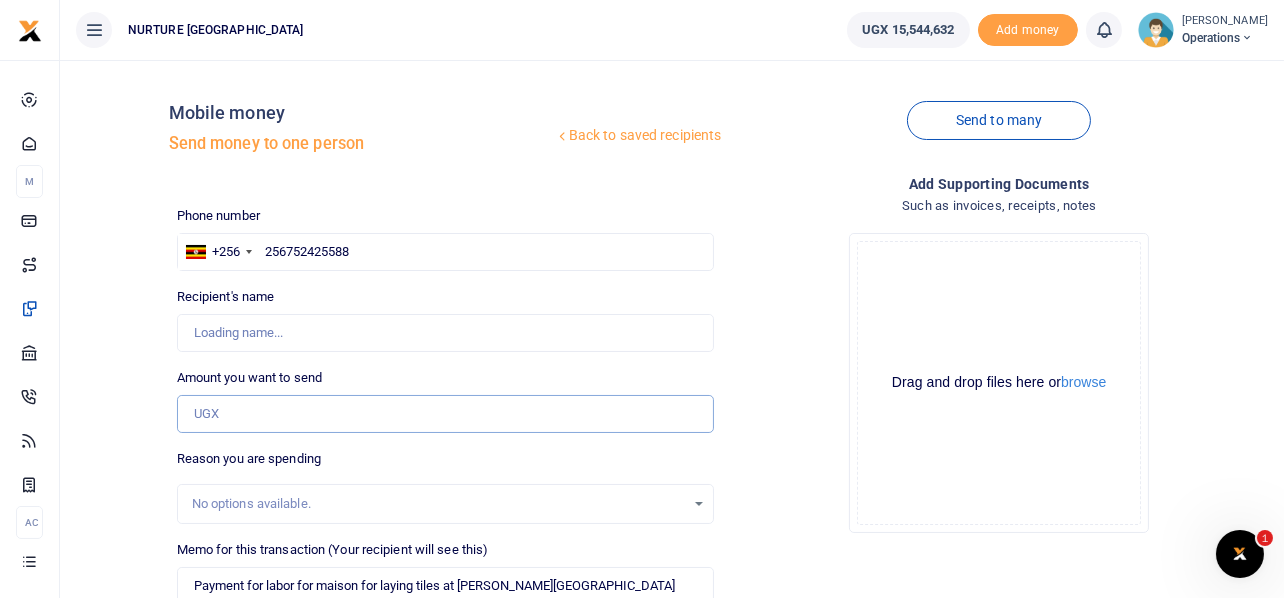 click on "Amount you want to send" at bounding box center (446, 414) 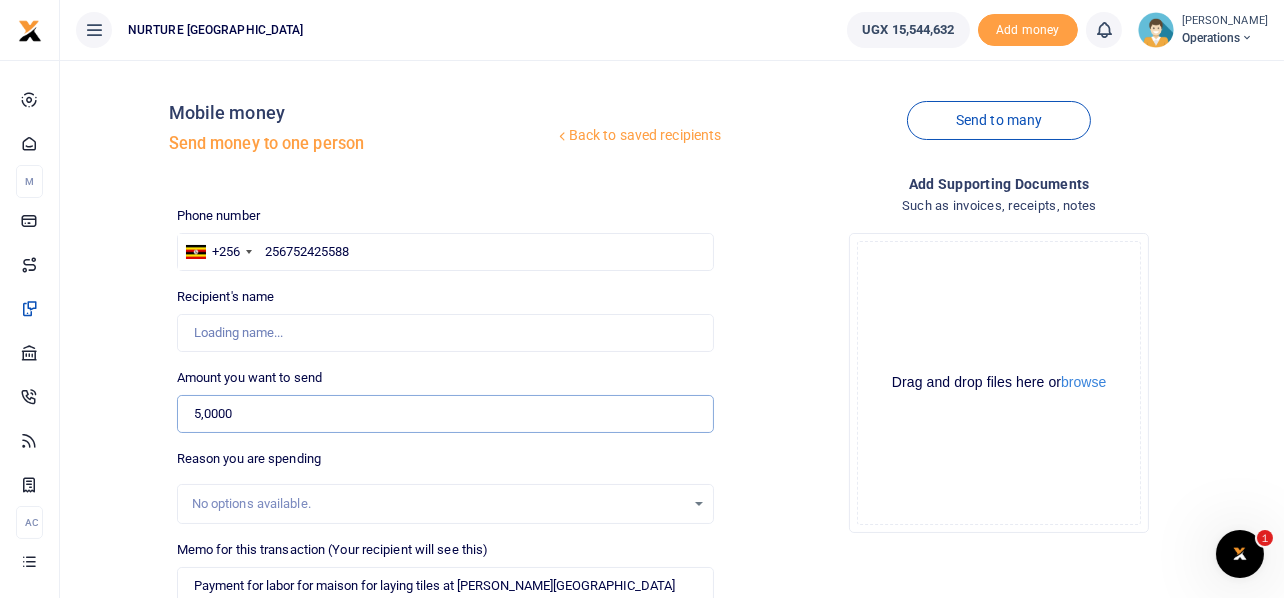 type on "50,000" 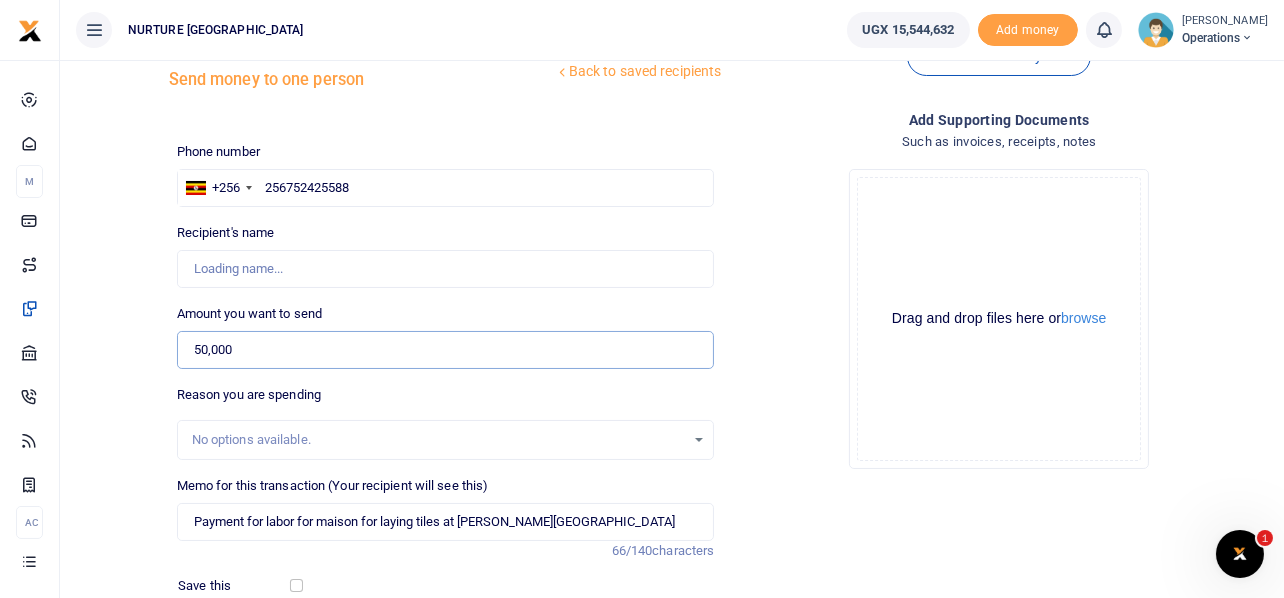 scroll, scrollTop: 99, scrollLeft: 0, axis: vertical 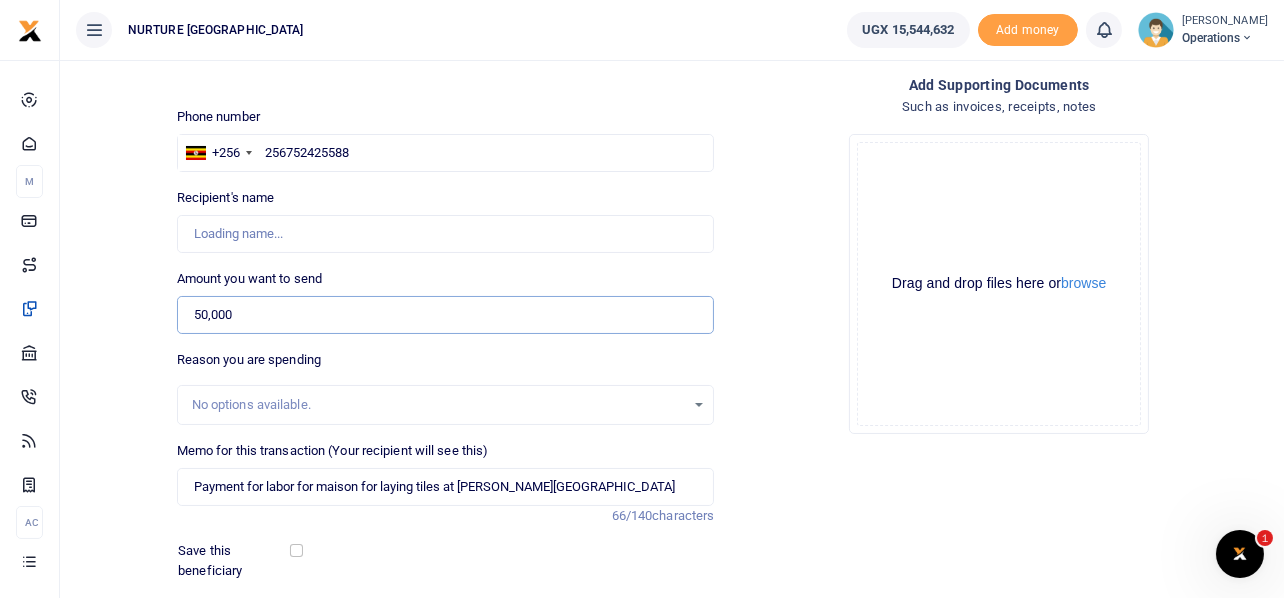 type on "Micheal Mugabo" 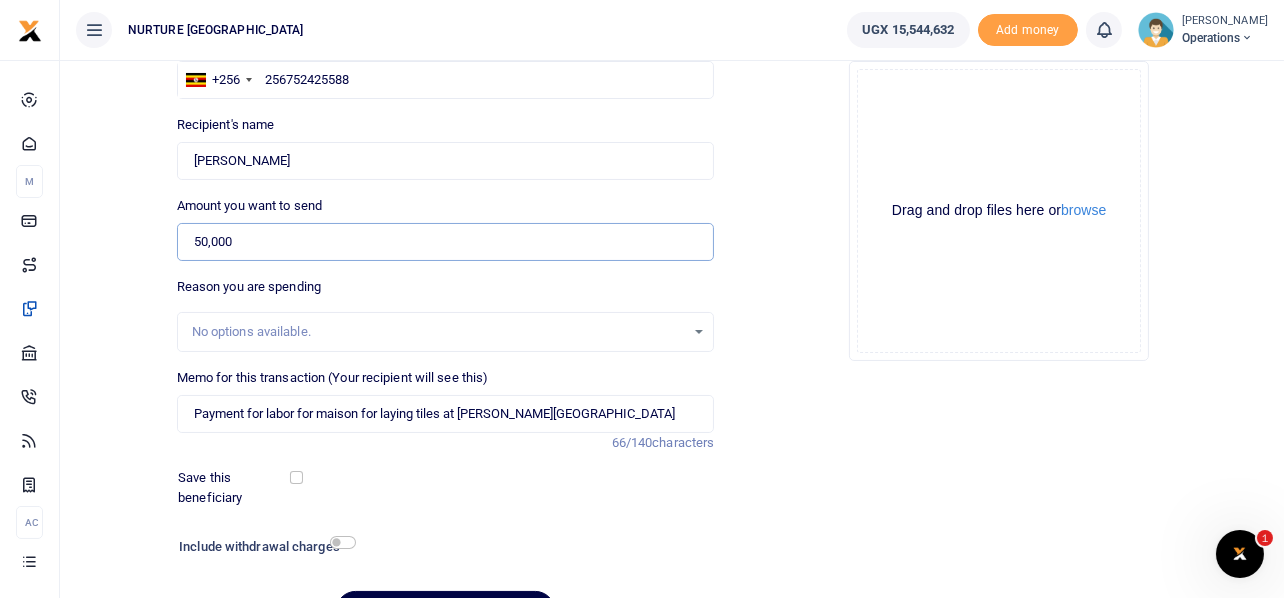 scroll, scrollTop: 287, scrollLeft: 0, axis: vertical 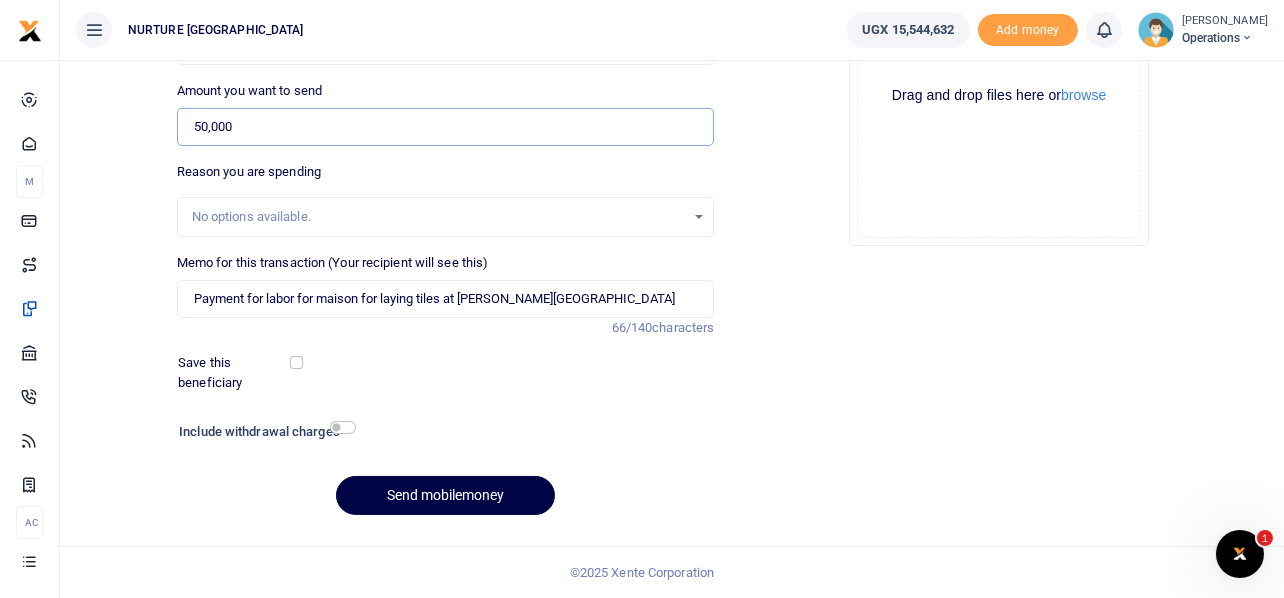 type on "50,000" 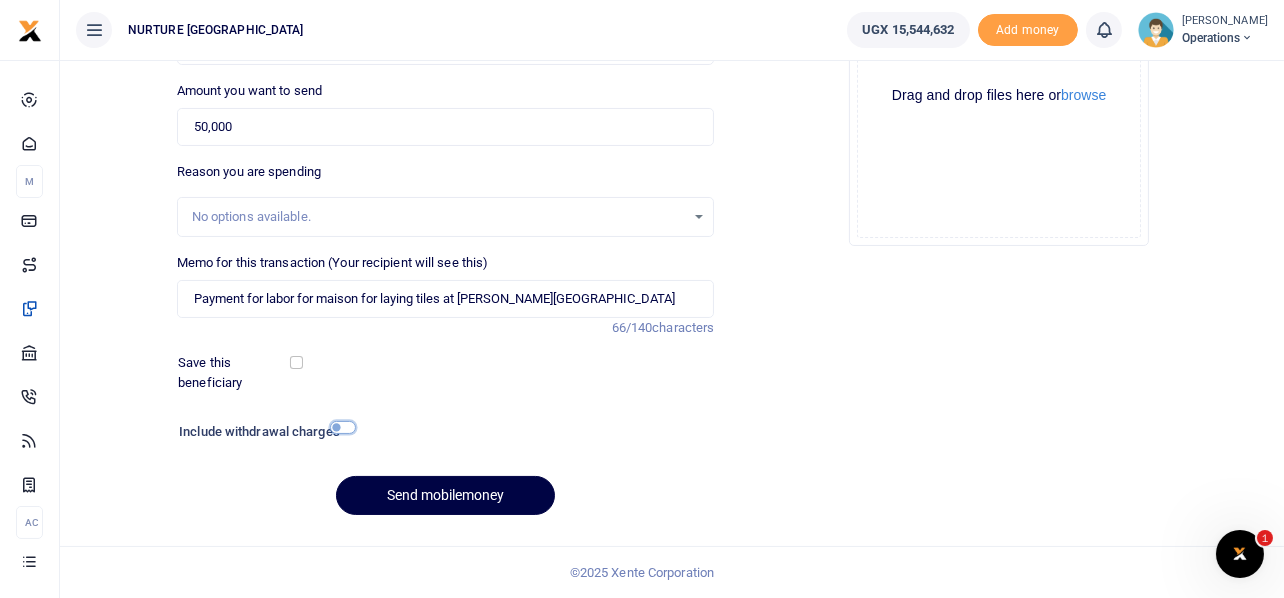 click at bounding box center [343, 427] 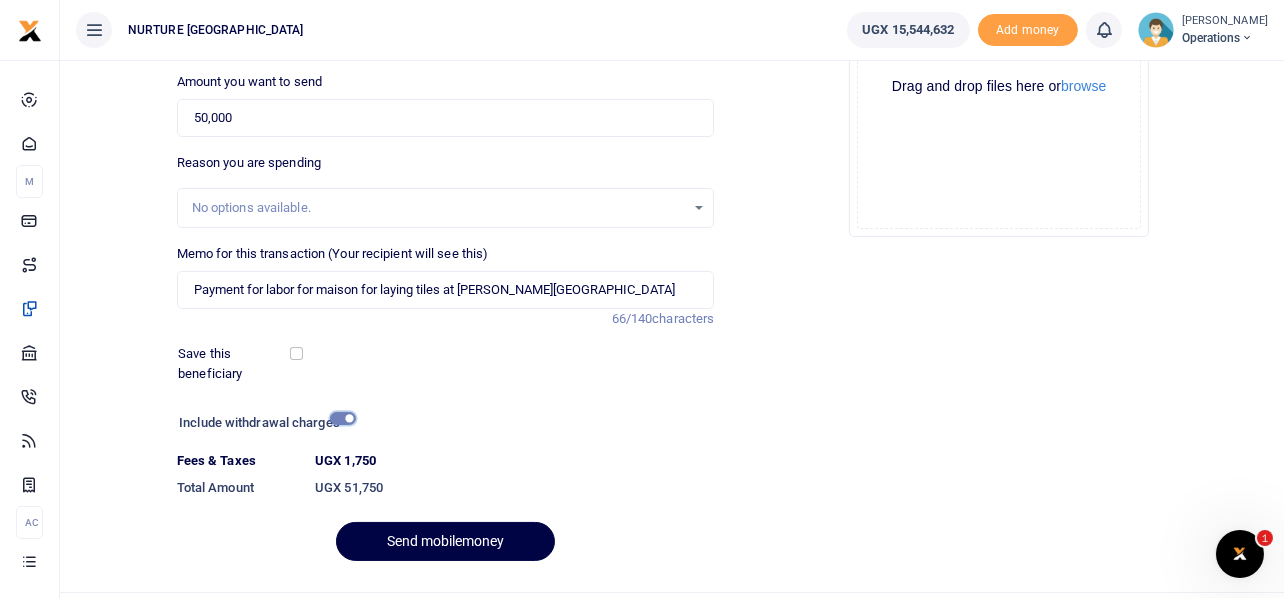 scroll, scrollTop: 342, scrollLeft: 0, axis: vertical 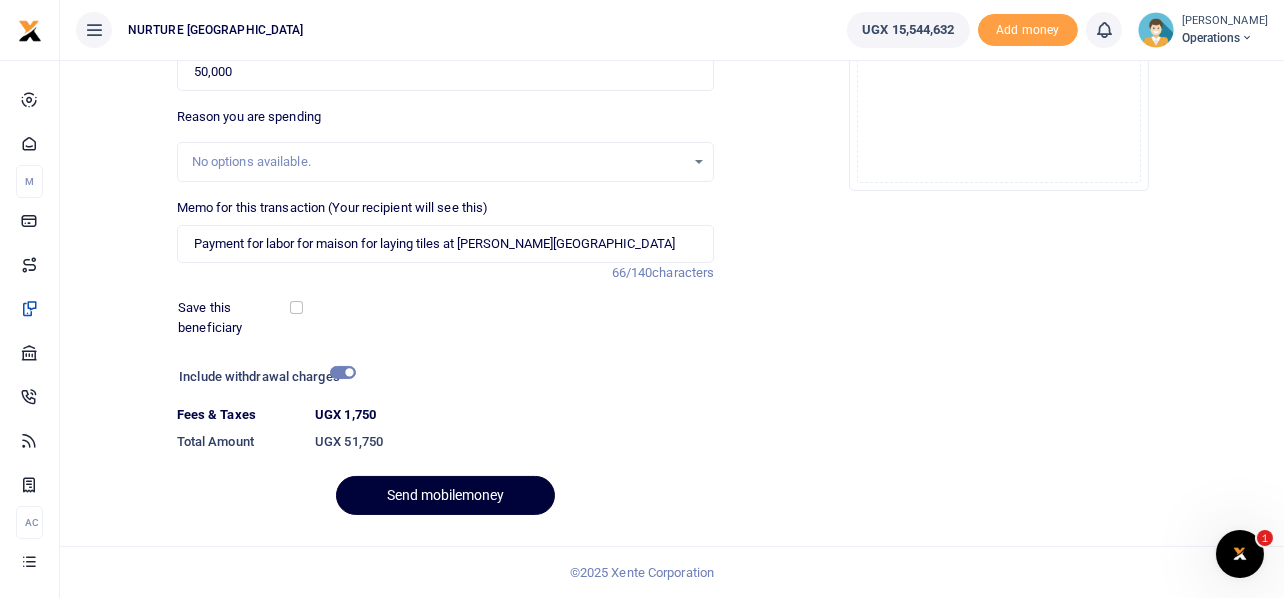 click on "Send mobilemoney" at bounding box center [445, 495] 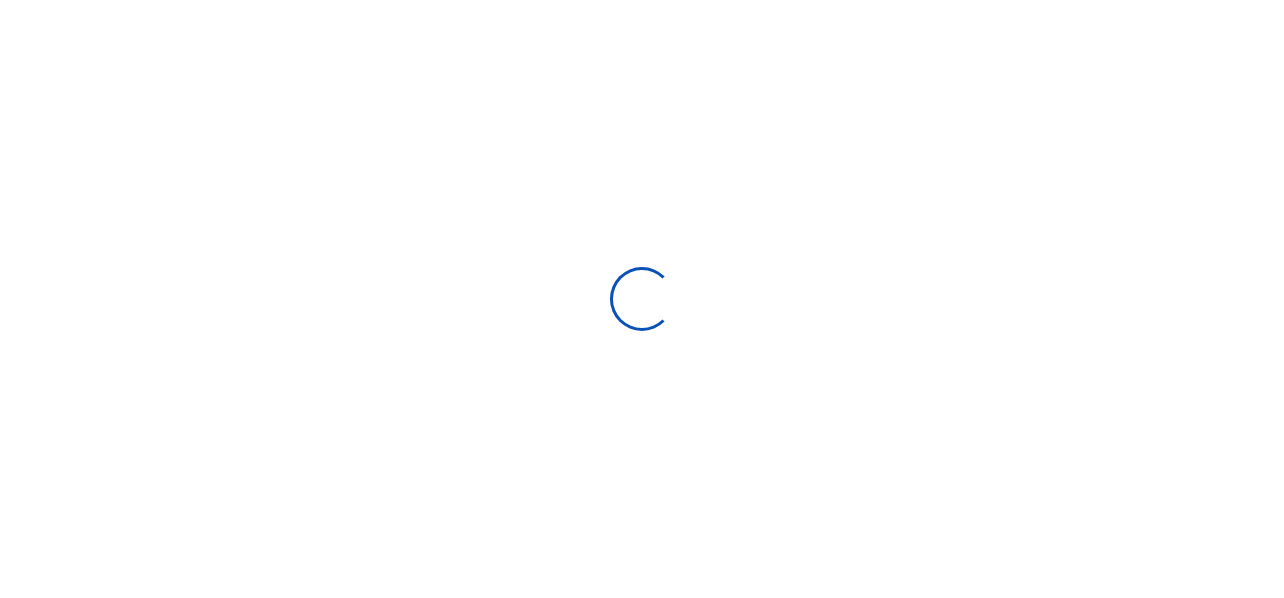 select 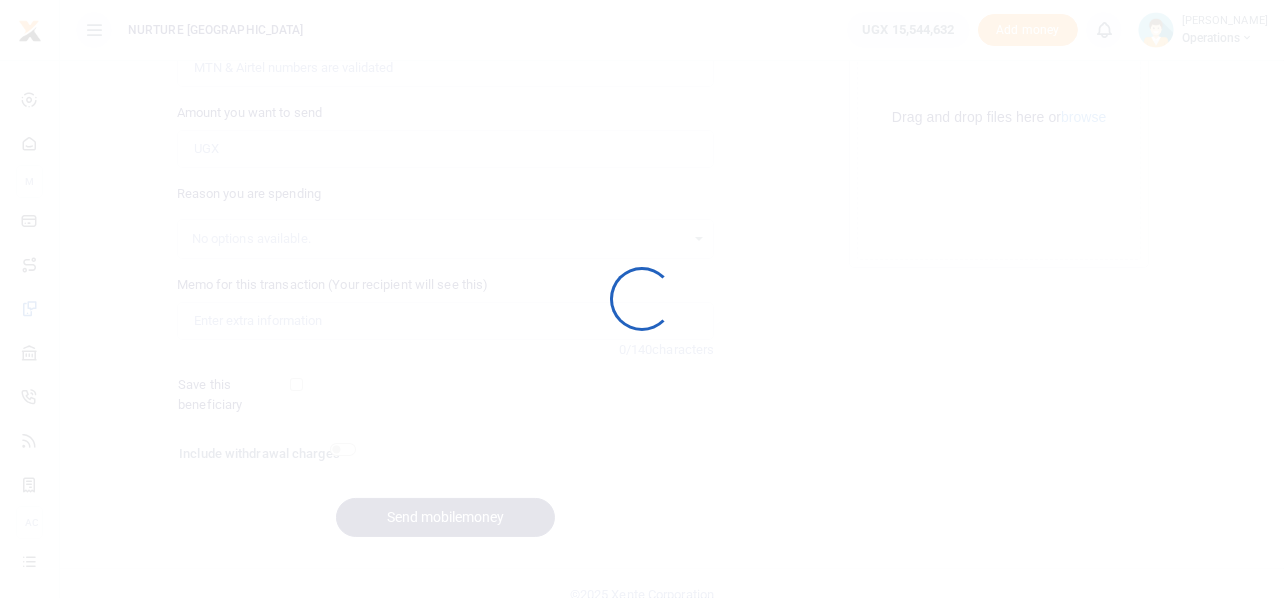 scroll, scrollTop: 287, scrollLeft: 0, axis: vertical 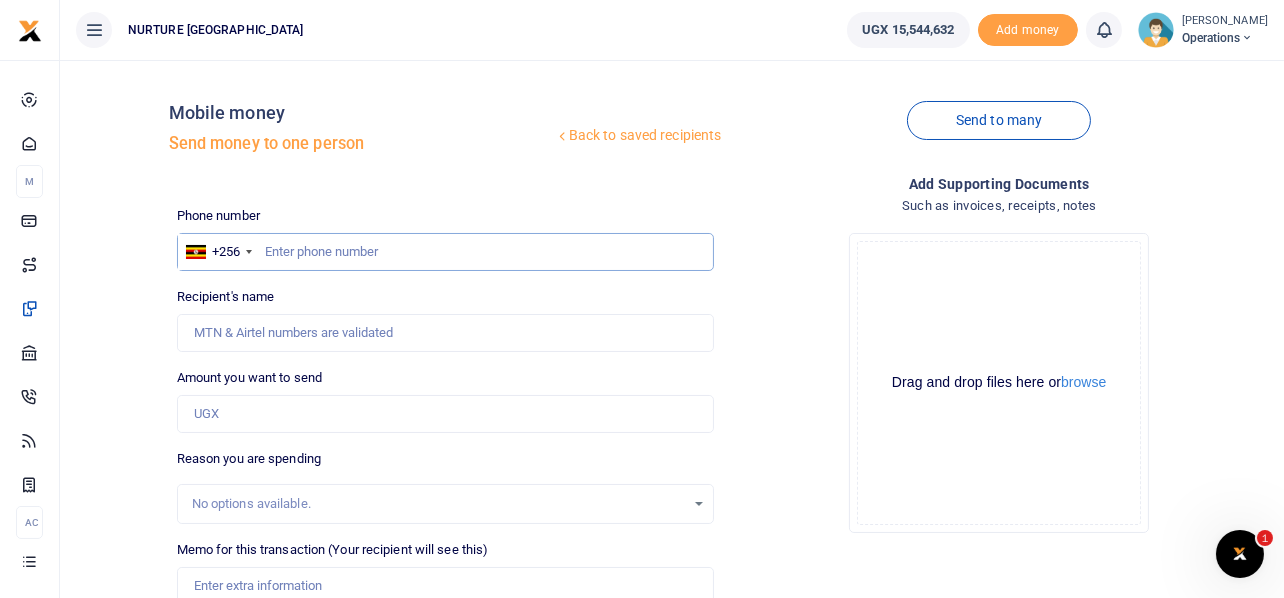 click at bounding box center (446, 252) 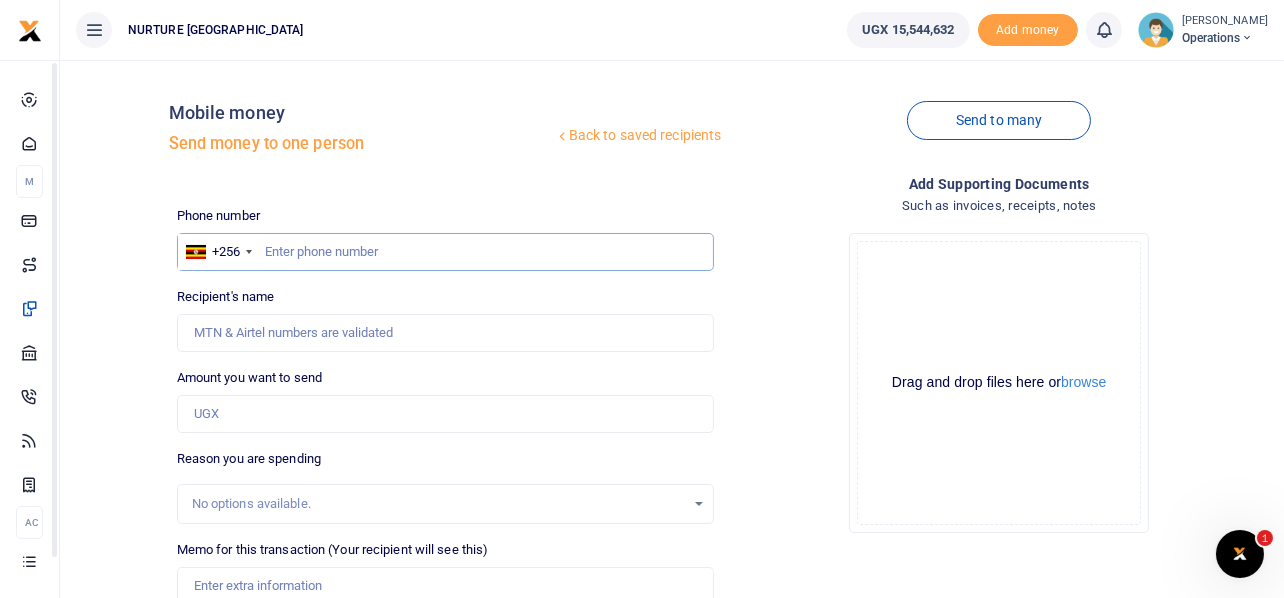 click at bounding box center [446, 252] 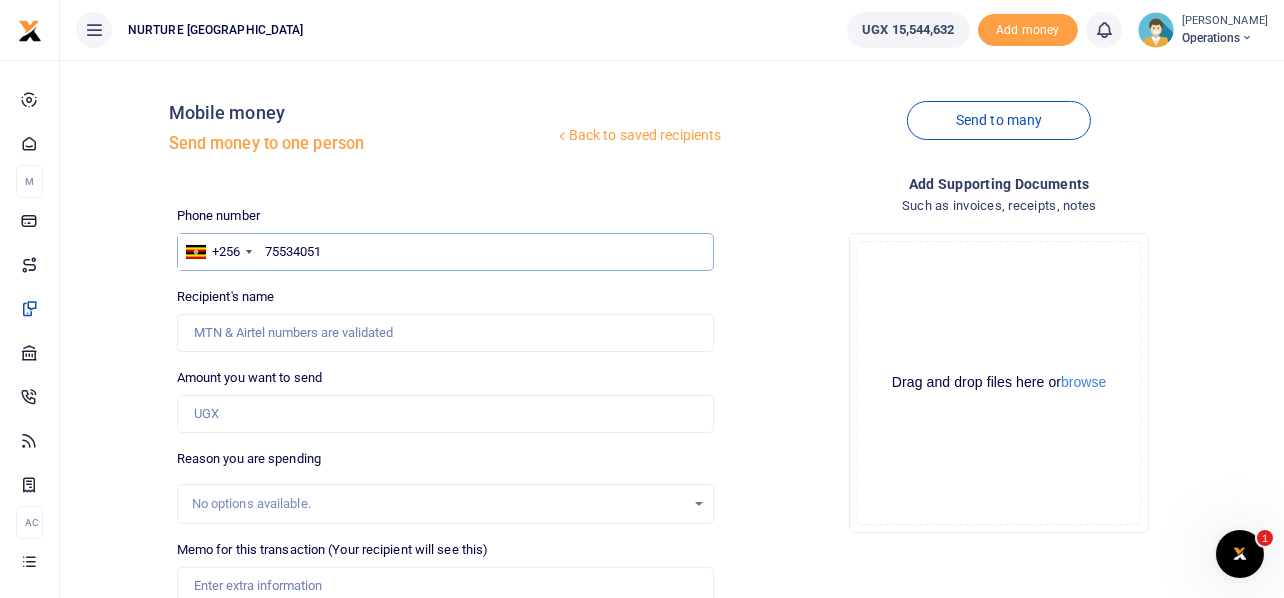 type on "755340519" 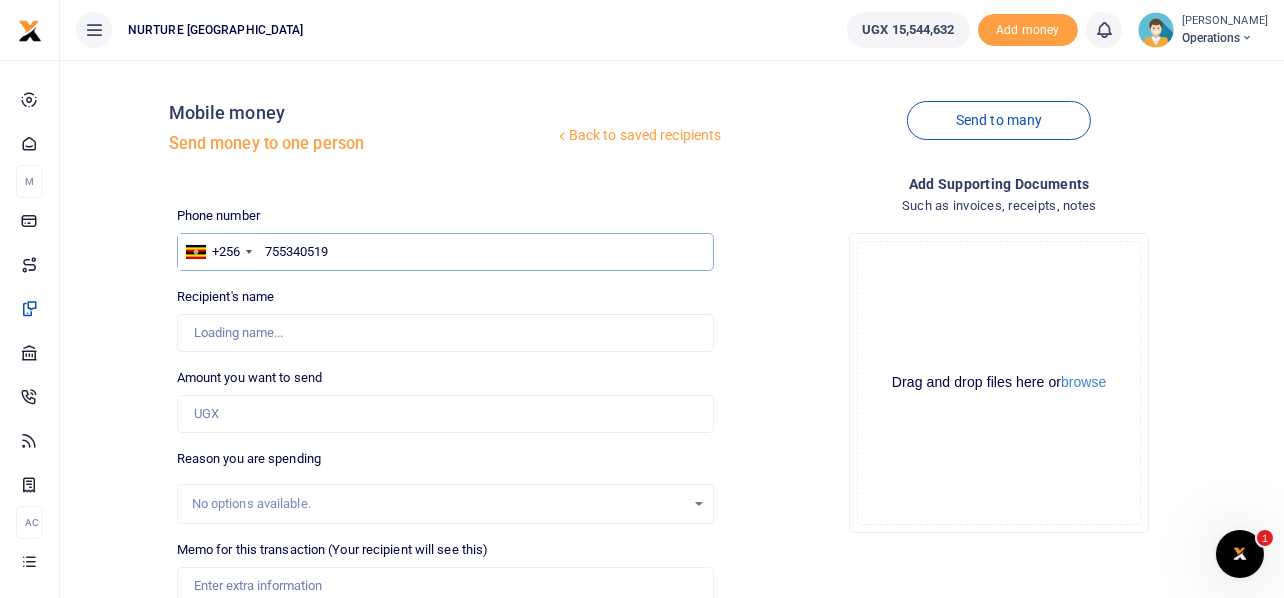 type on "Emma Okurut" 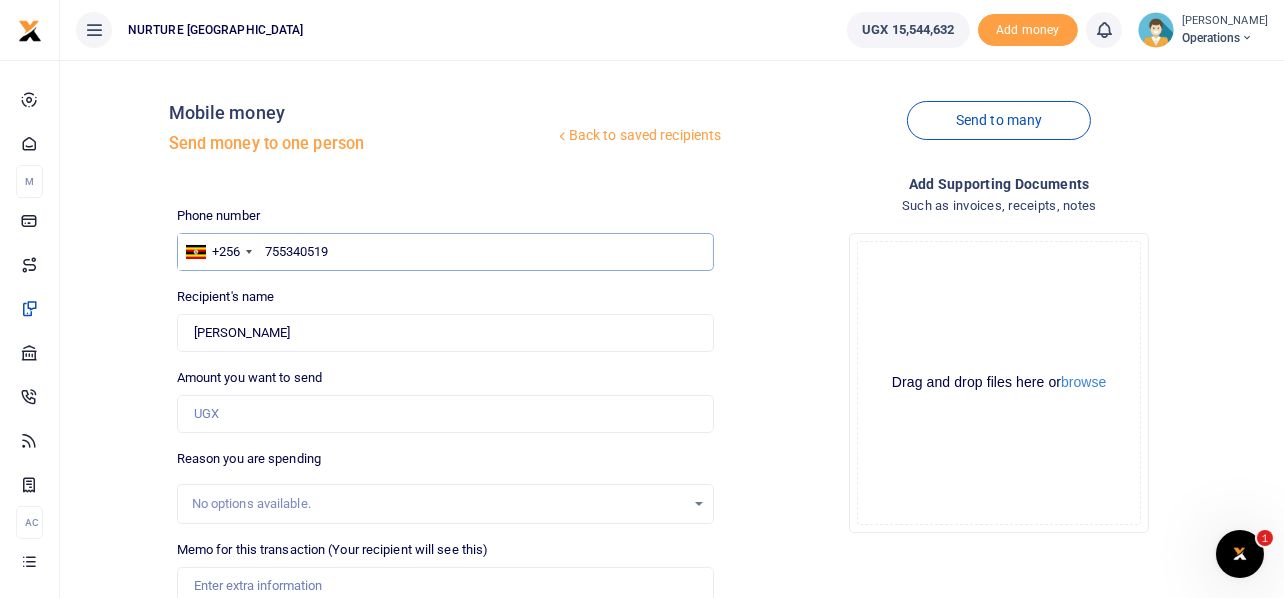 type on "755340519" 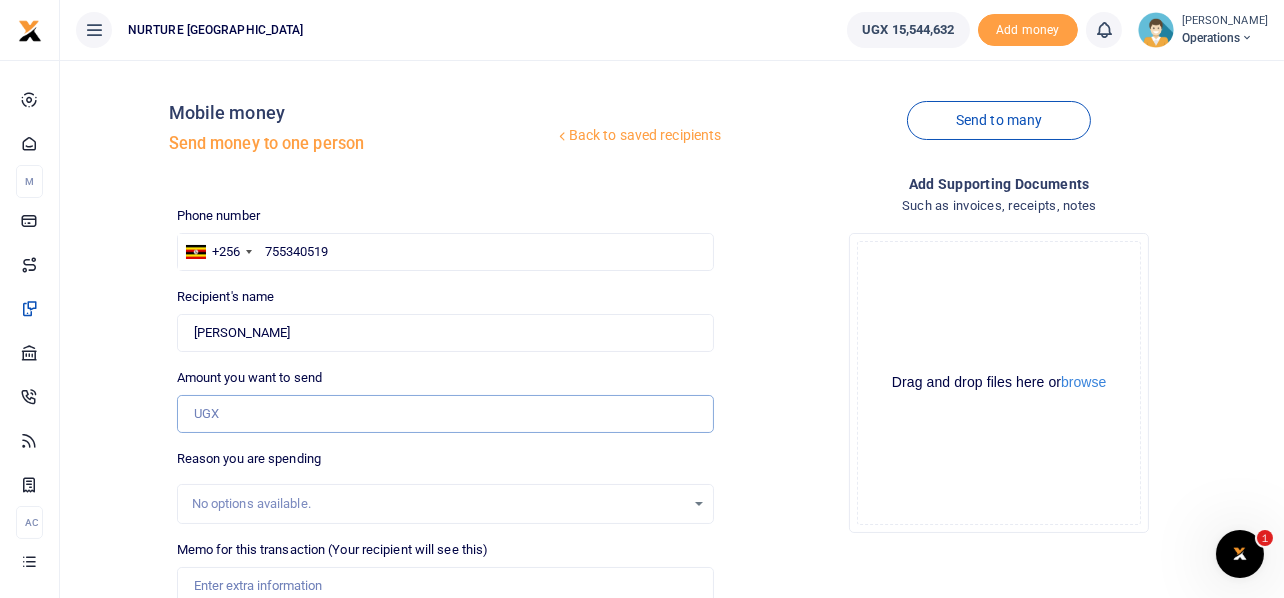 click on "Amount you want to send" at bounding box center (446, 414) 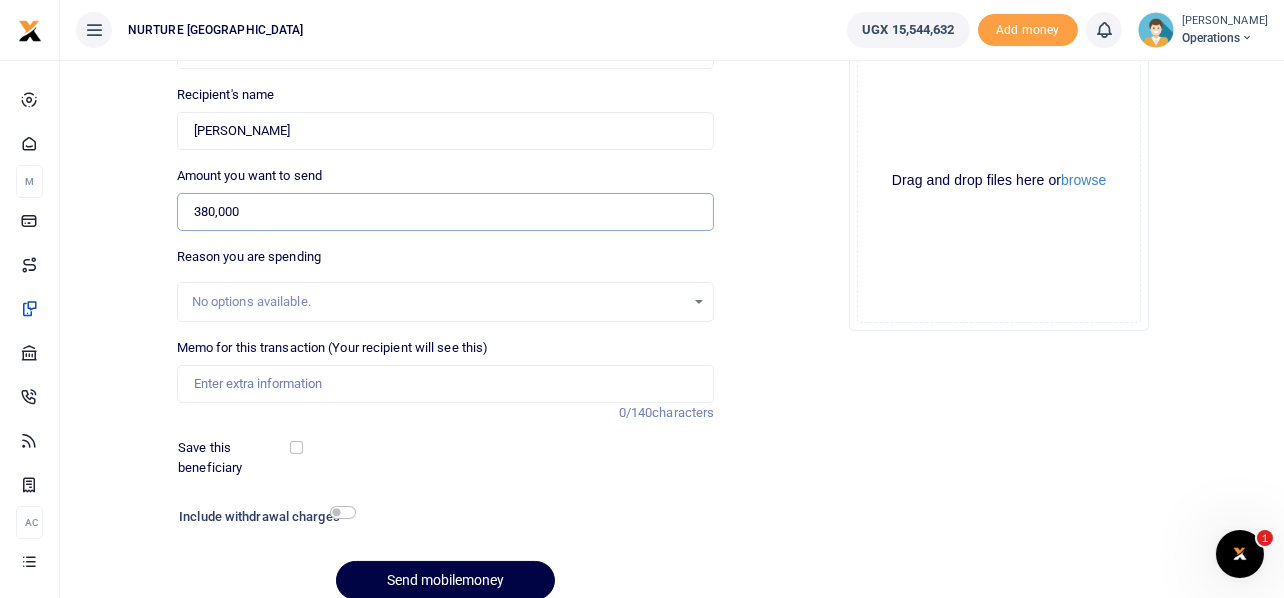 scroll, scrollTop: 203, scrollLeft: 0, axis: vertical 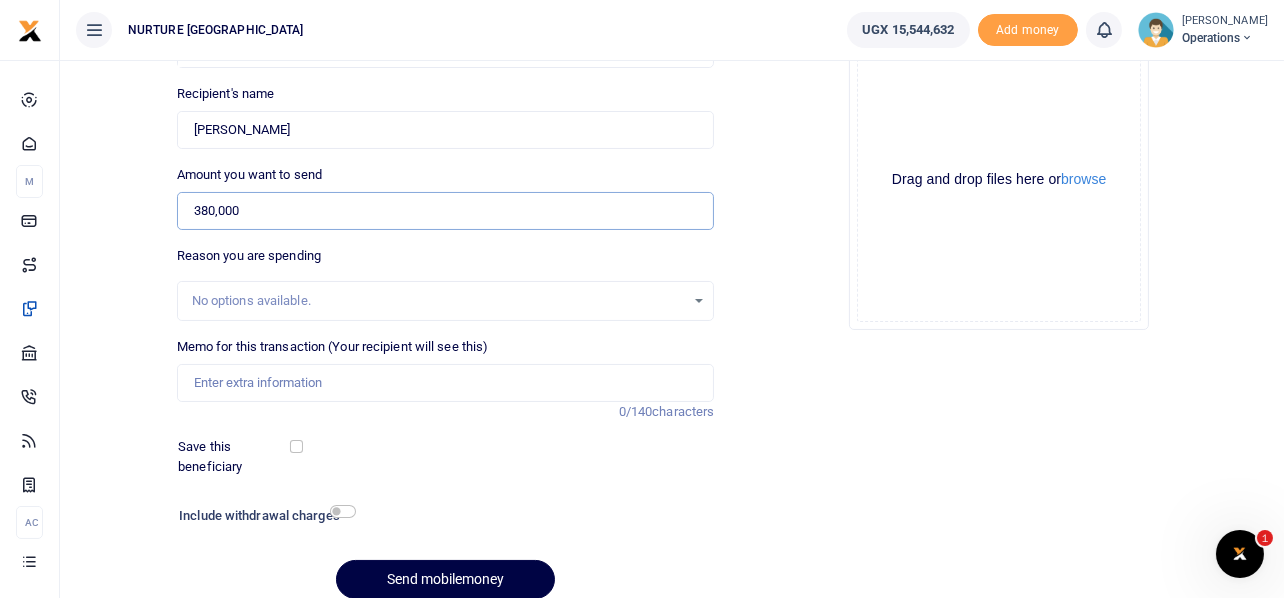 type on "380,000" 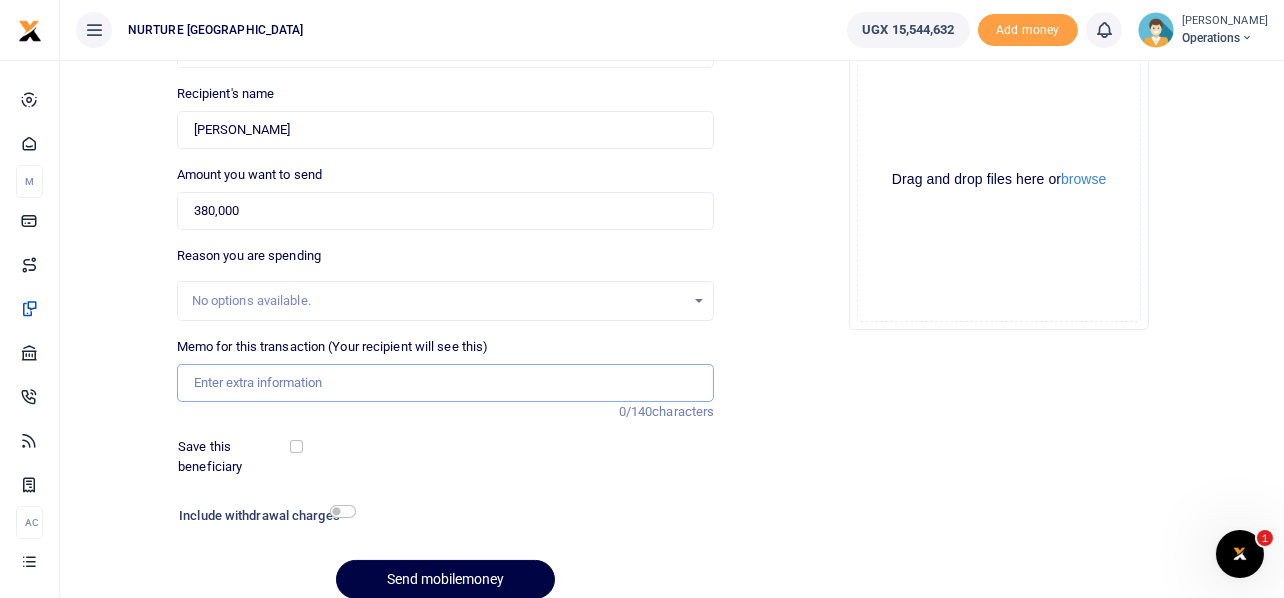click on "Memo for this transaction (Your recipient will see this)" at bounding box center [446, 383] 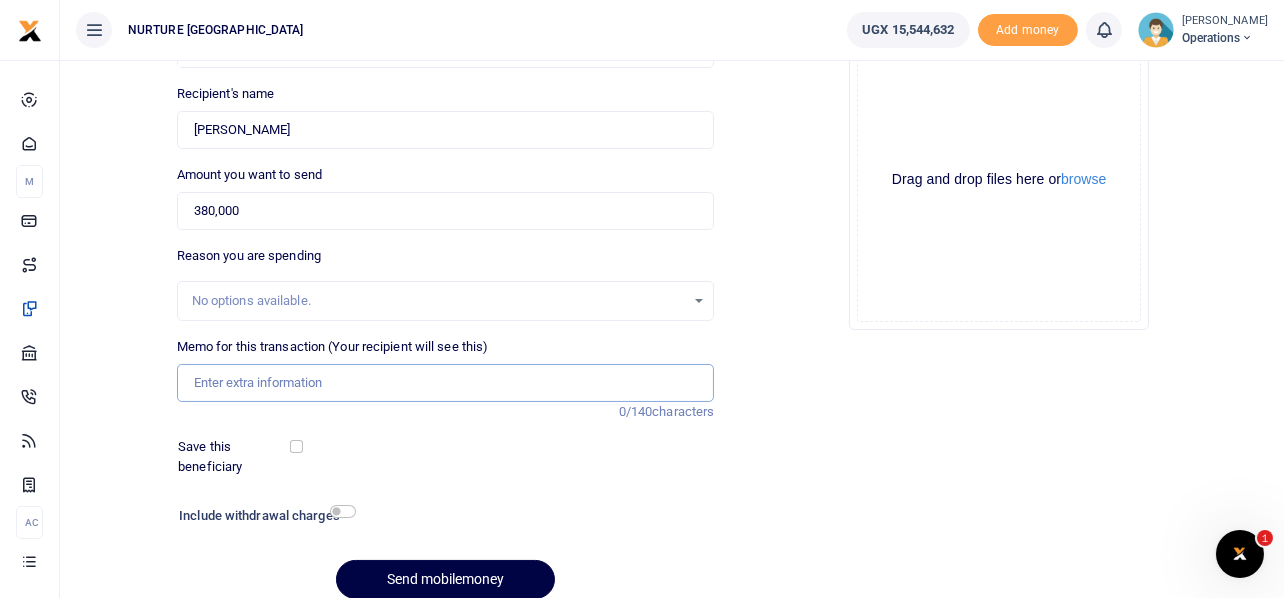 type on "C" 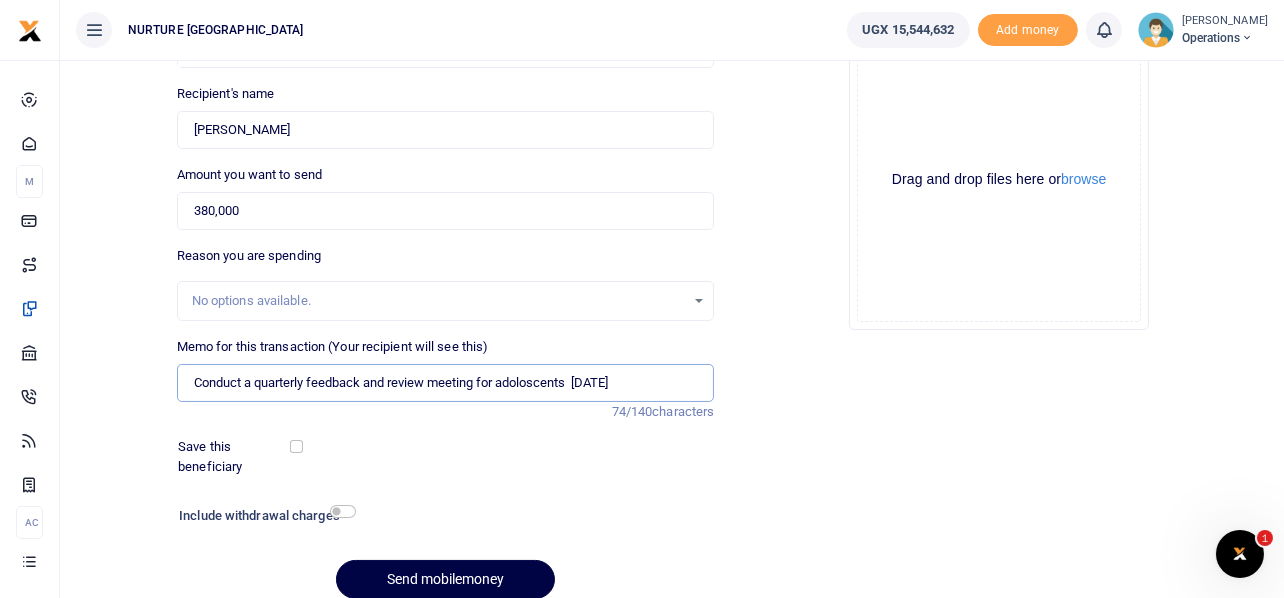 click on "Conduct a quarterly feedback and review meeting for adoloscents  July 2025" at bounding box center [446, 383] 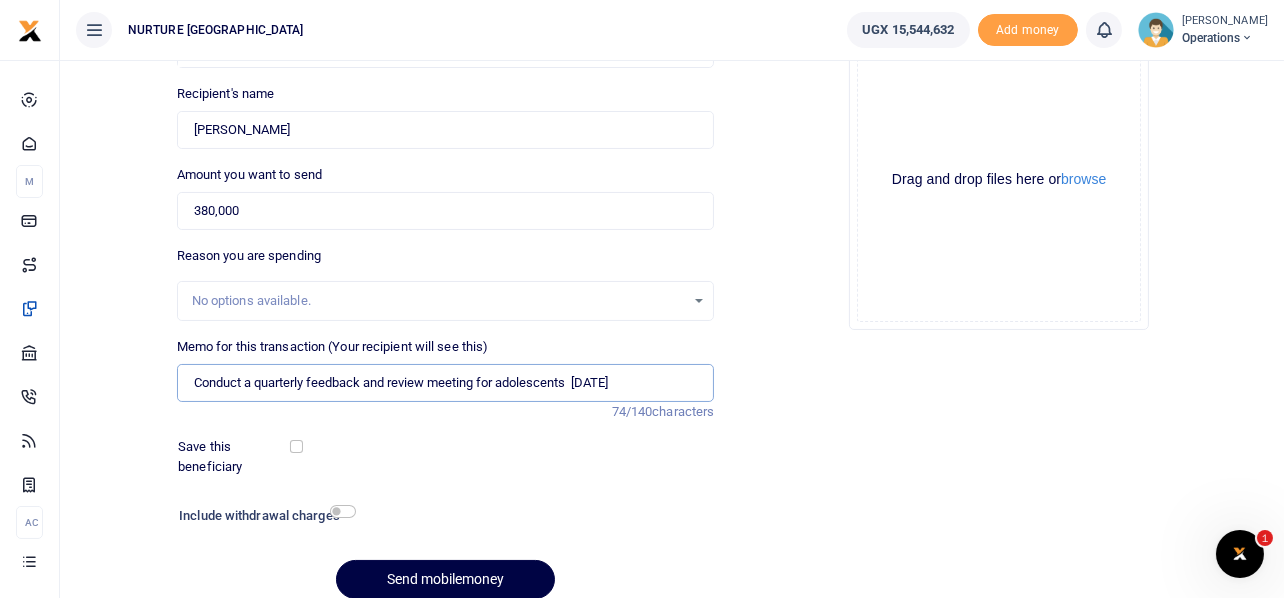 type on "Conduct a quarterly feedback and review meeting for adolescents  July 2025" 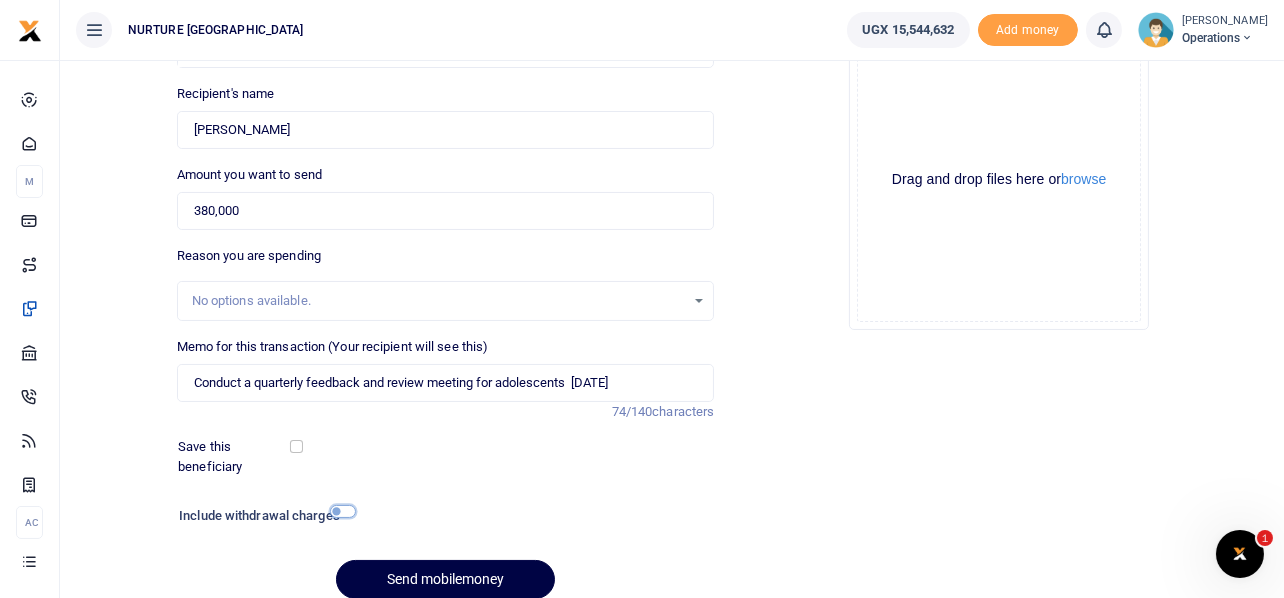 click at bounding box center (343, 511) 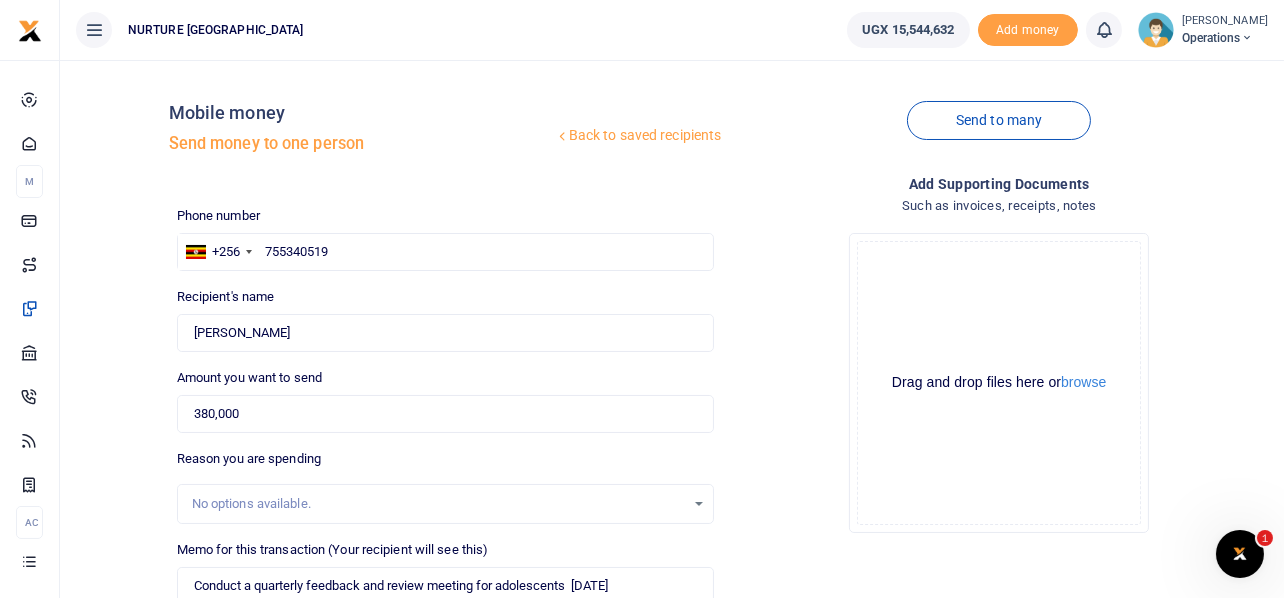 scroll, scrollTop: 342, scrollLeft: 0, axis: vertical 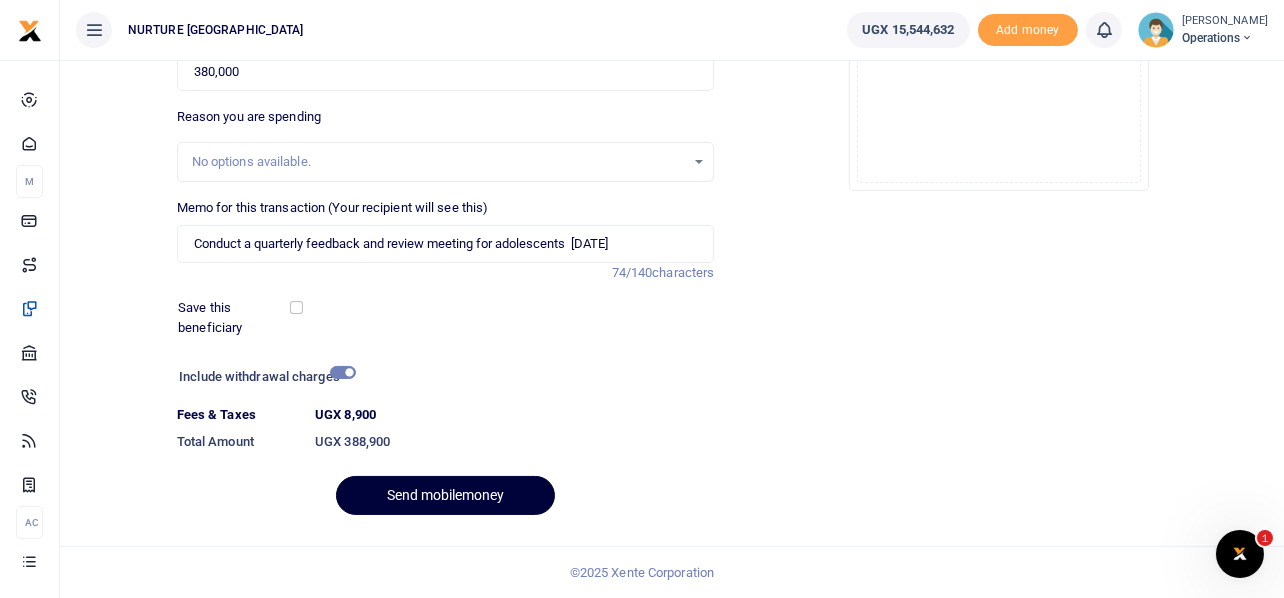 click on "Send mobilemoney" at bounding box center (445, 495) 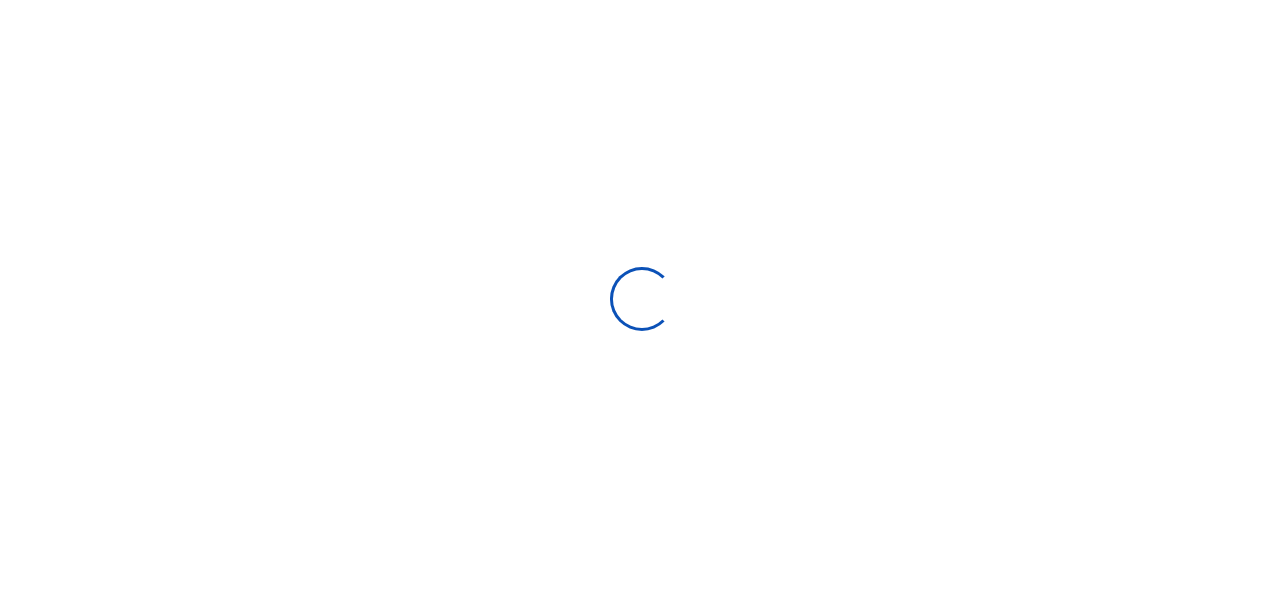 select 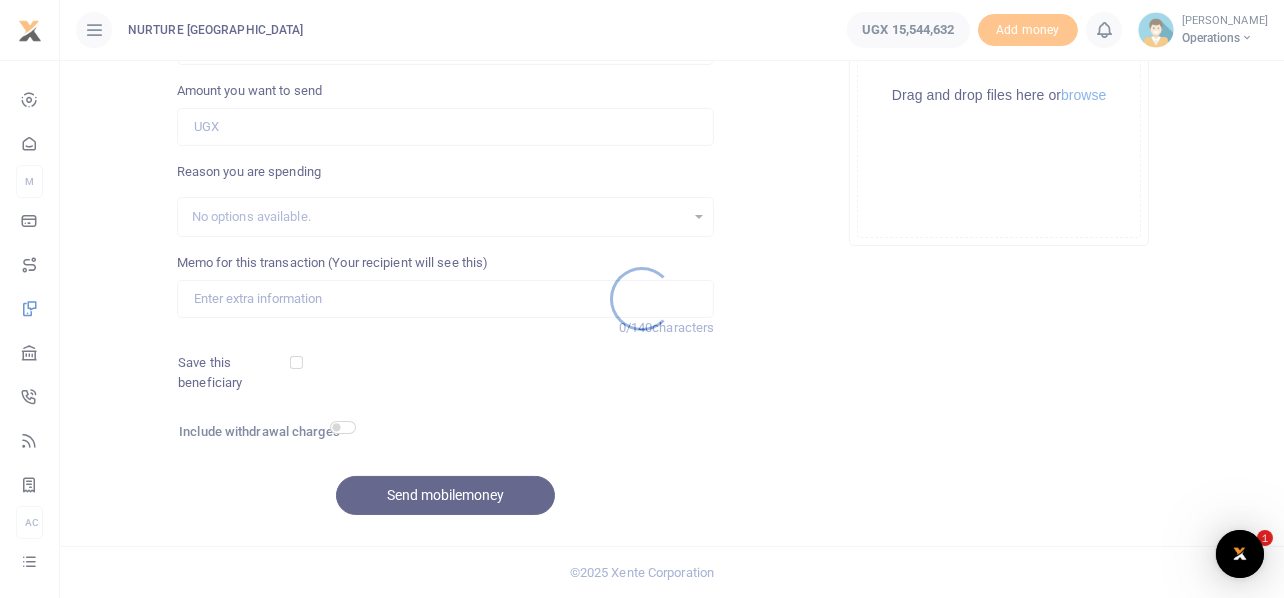 scroll, scrollTop: 0, scrollLeft: 0, axis: both 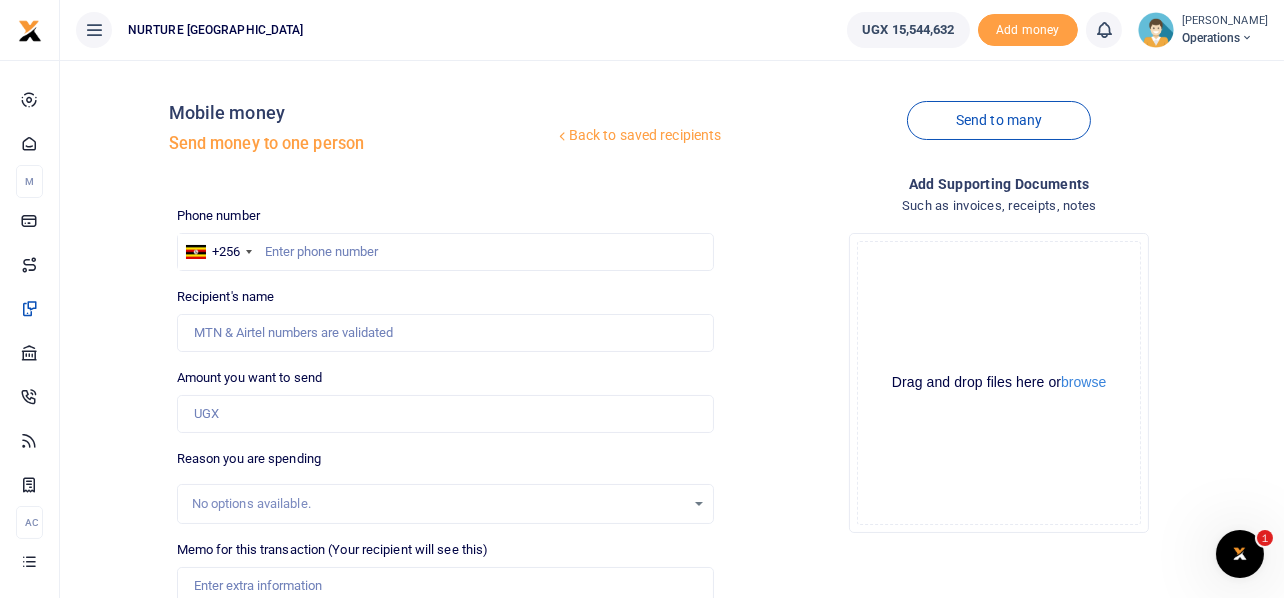 click on "Drop your files here Drag and drop files here or  browse Powered by  Uppy" at bounding box center [999, 383] 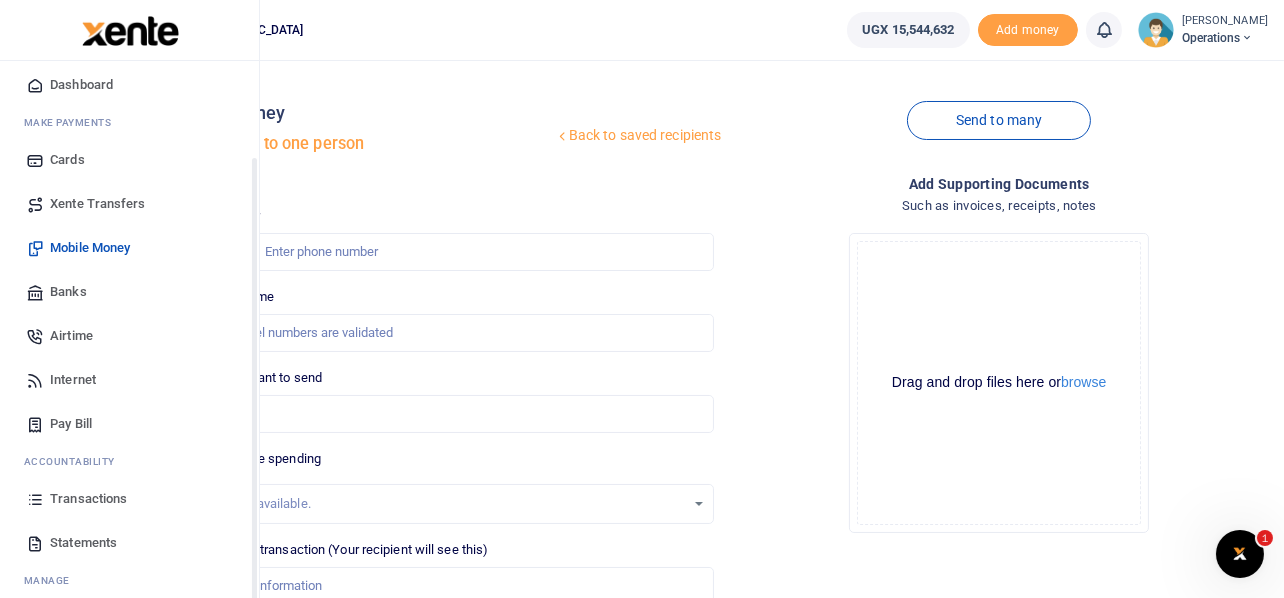 scroll, scrollTop: 115, scrollLeft: 0, axis: vertical 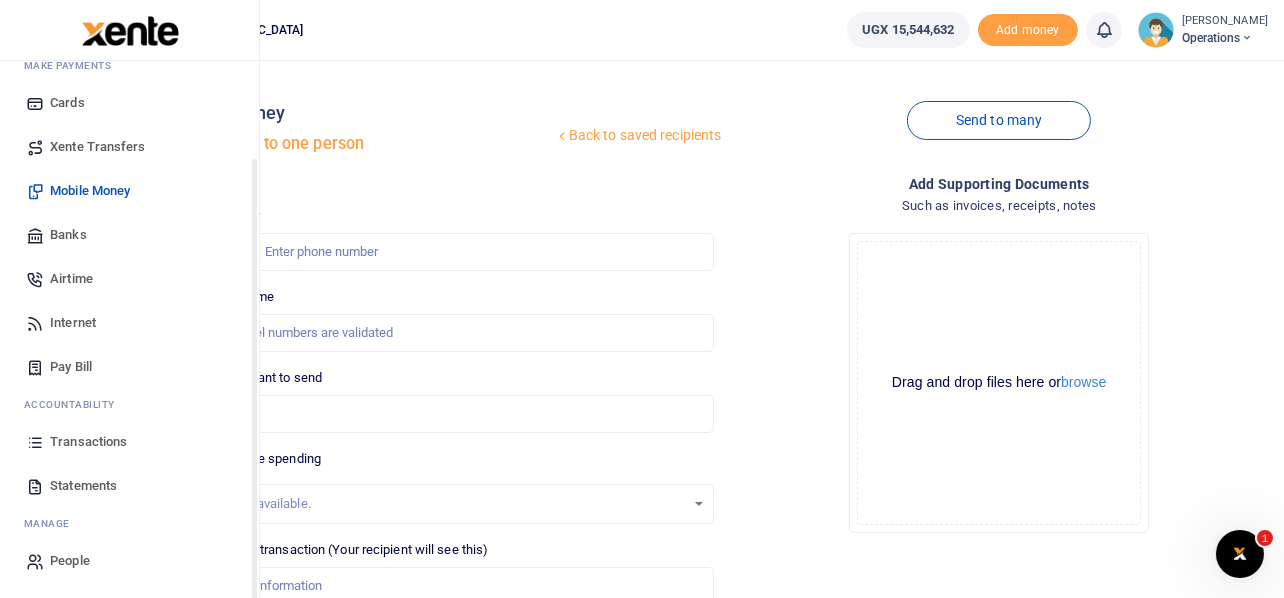 click on "Transactions" at bounding box center (88, 442) 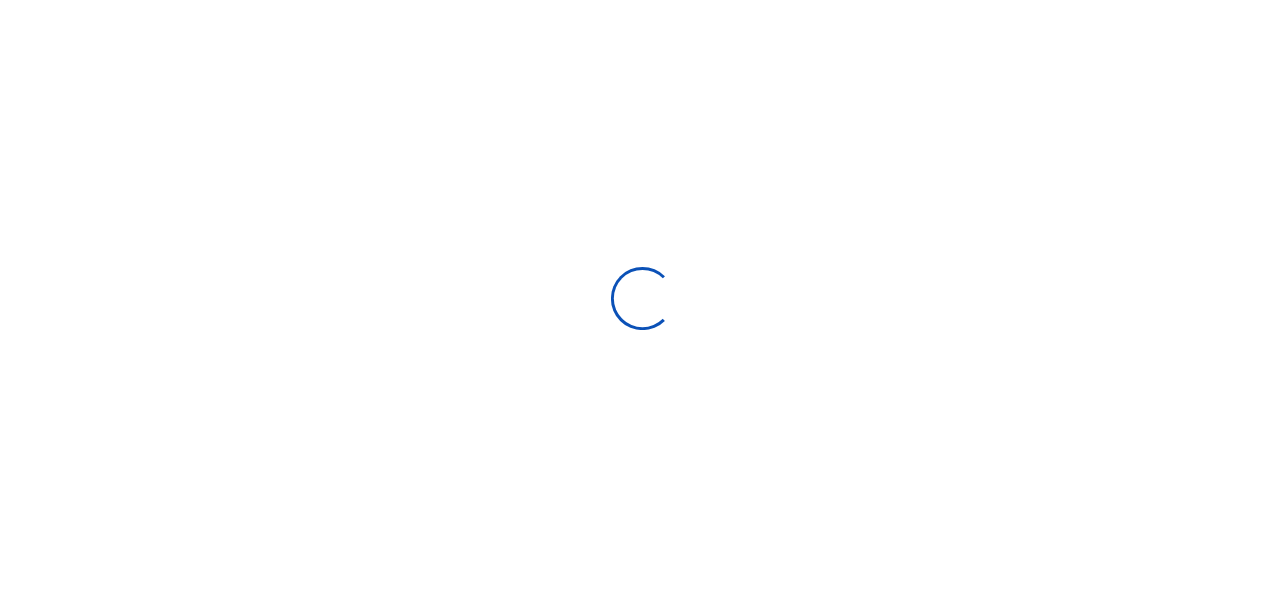scroll, scrollTop: 0, scrollLeft: 0, axis: both 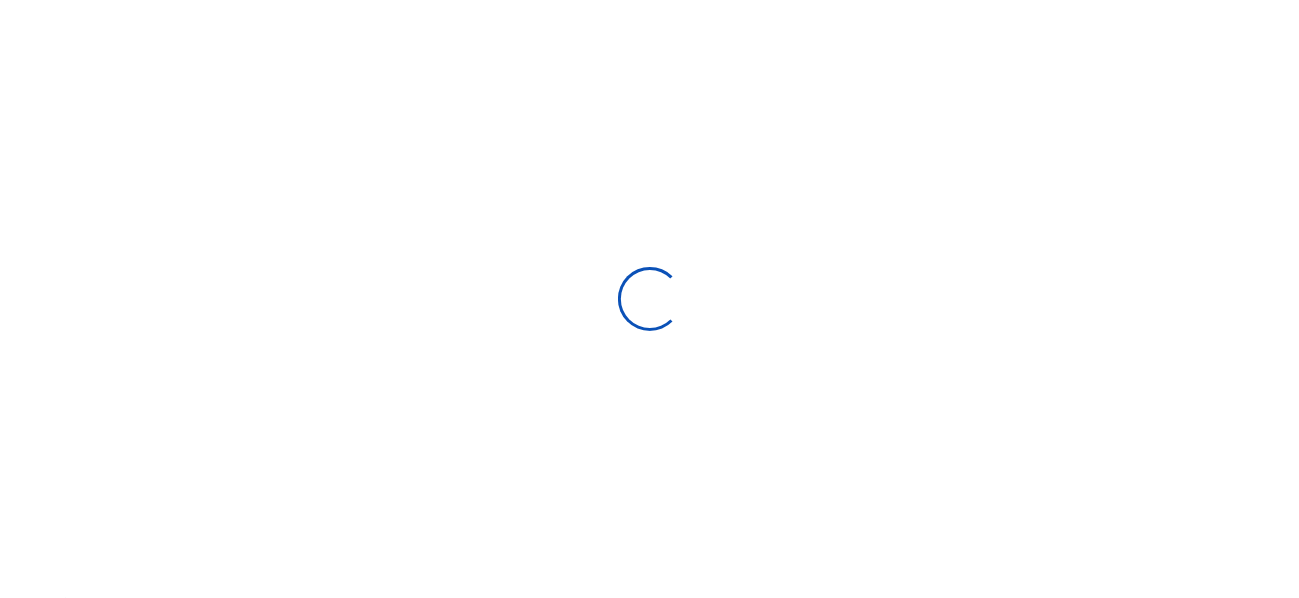 select 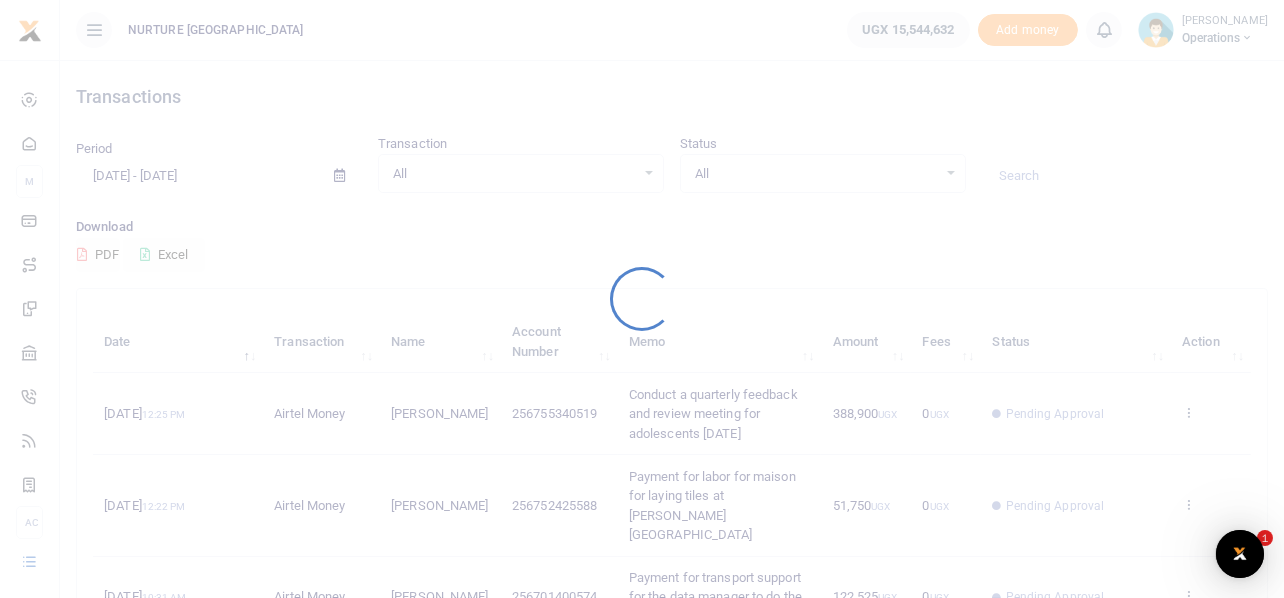 scroll, scrollTop: 0, scrollLeft: 0, axis: both 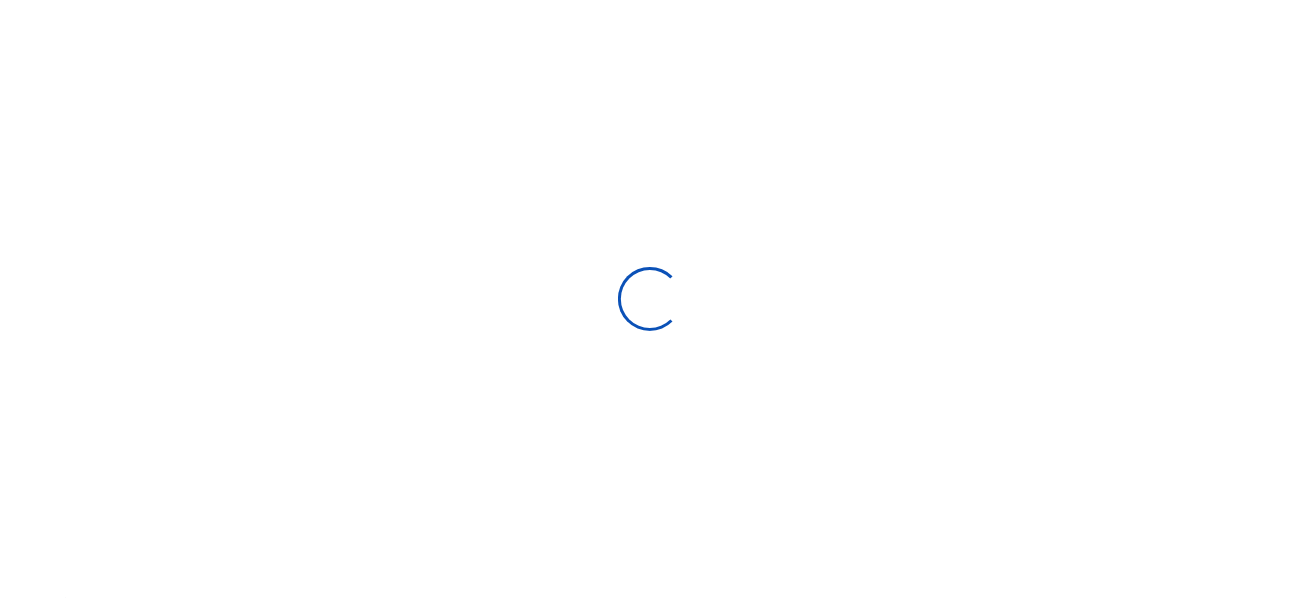 select 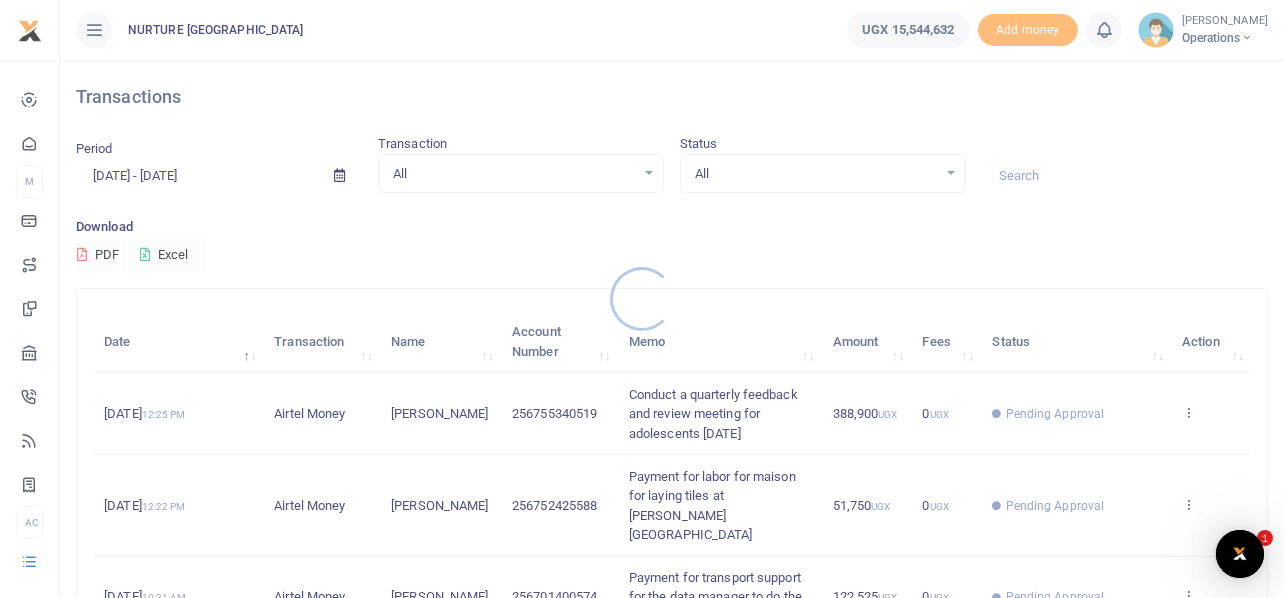 scroll, scrollTop: 0, scrollLeft: 0, axis: both 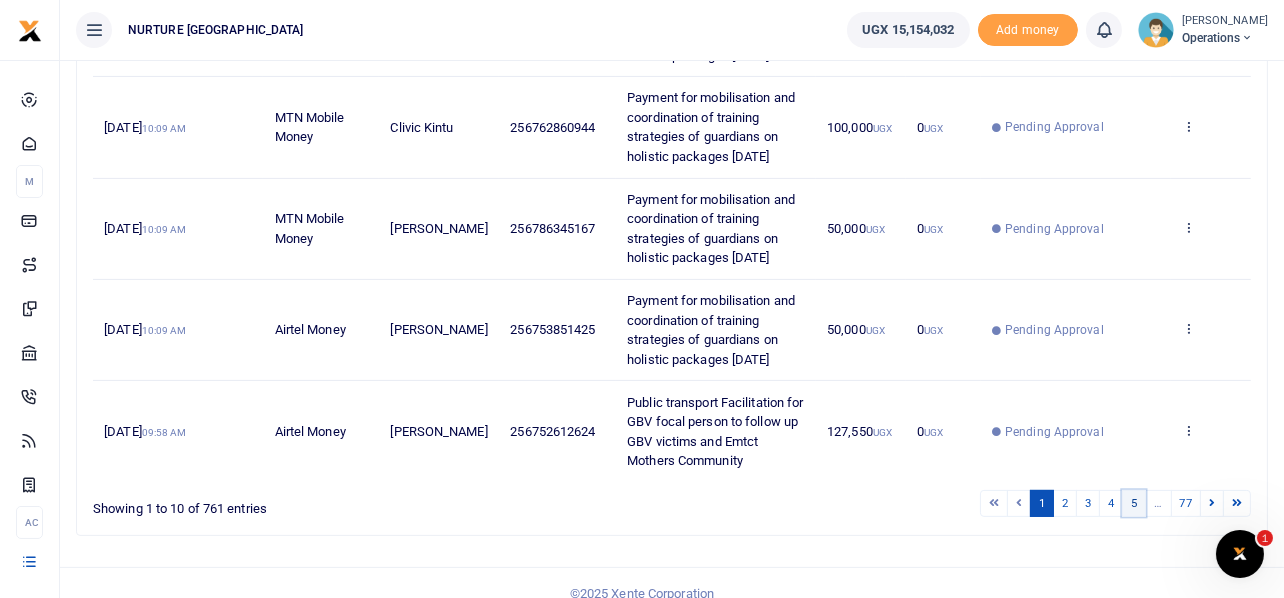 click on "5" at bounding box center (1134, 503) 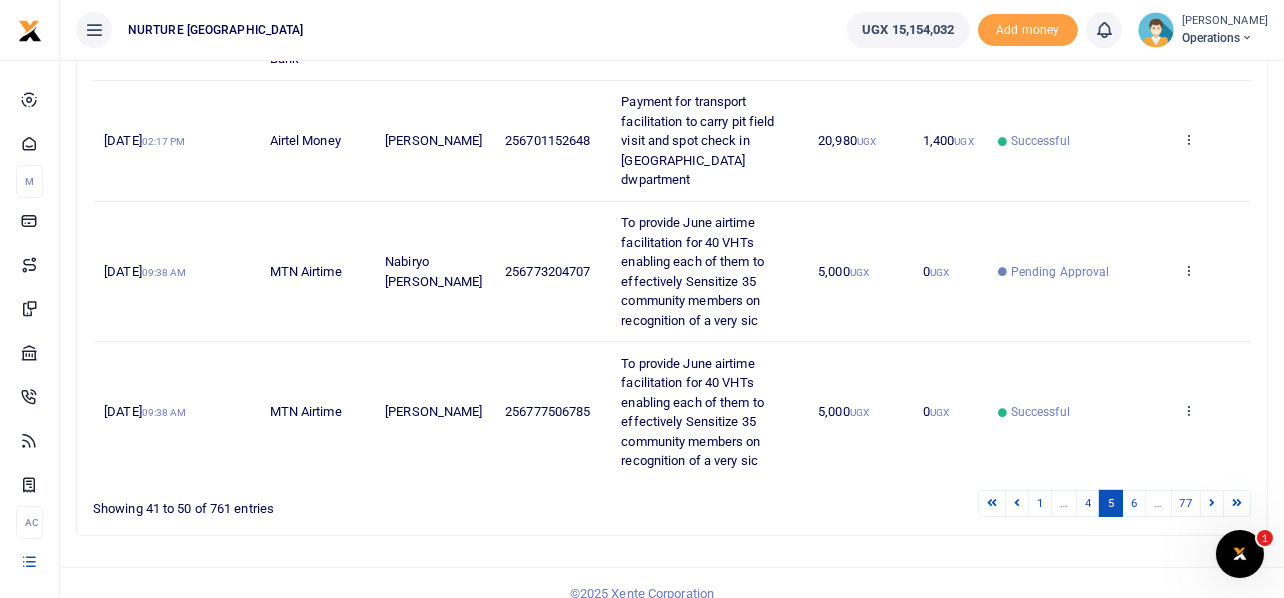 click on "6" at bounding box center [1134, 503] 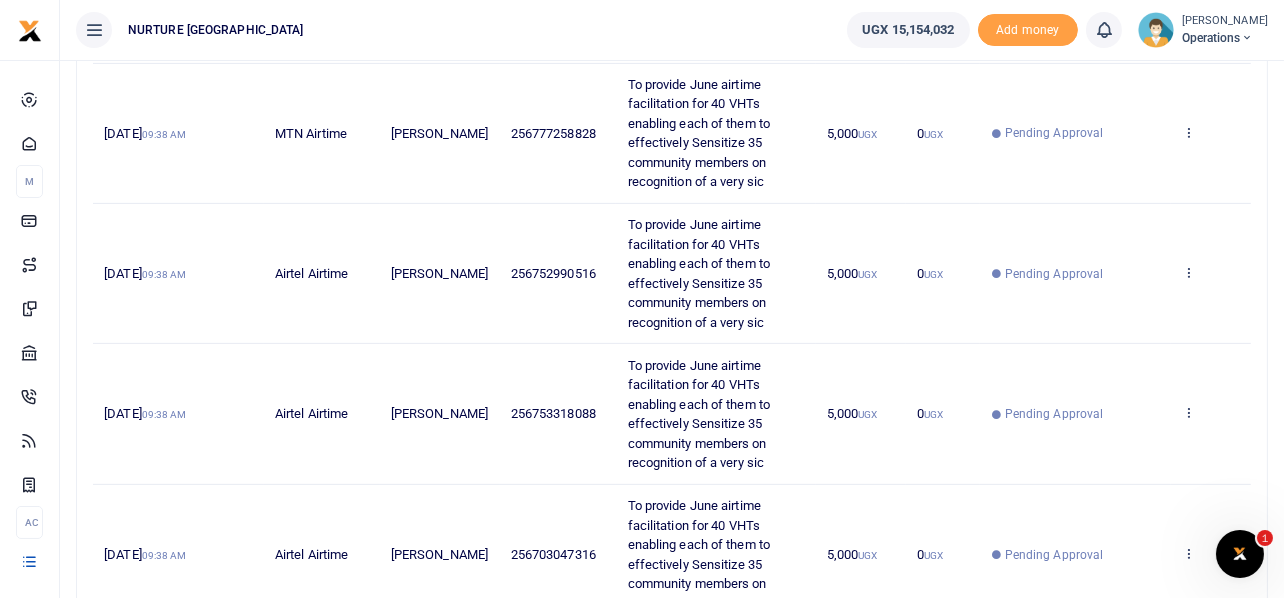 click on "Search: Date Transaction Name Account Number Memo Amount Fees Status Action 23rd Jul 2025  09:38 AM Airtel Airtime Resty Namawejje 256701733114 To provide June airtime facilitation for 40 VHTs enabling each of them to effectively Sensitize 35 community members on recognition of a very sic 5,000 UGX  0 UGX  Pending Approval
View details
Send again
23rd Jul 2025  09:38 AM Airtel Airtime Nansamba Rebecca 256702183396 To provide June airtime facilitation for 40 VHTs enabling each of them to effectively Sensitize 35 community members on recognition of a very sic 5,000 UGX  0 UGX  Pending Approval
View details
23rd Jul 2025  0 0" at bounding box center (672, -93) 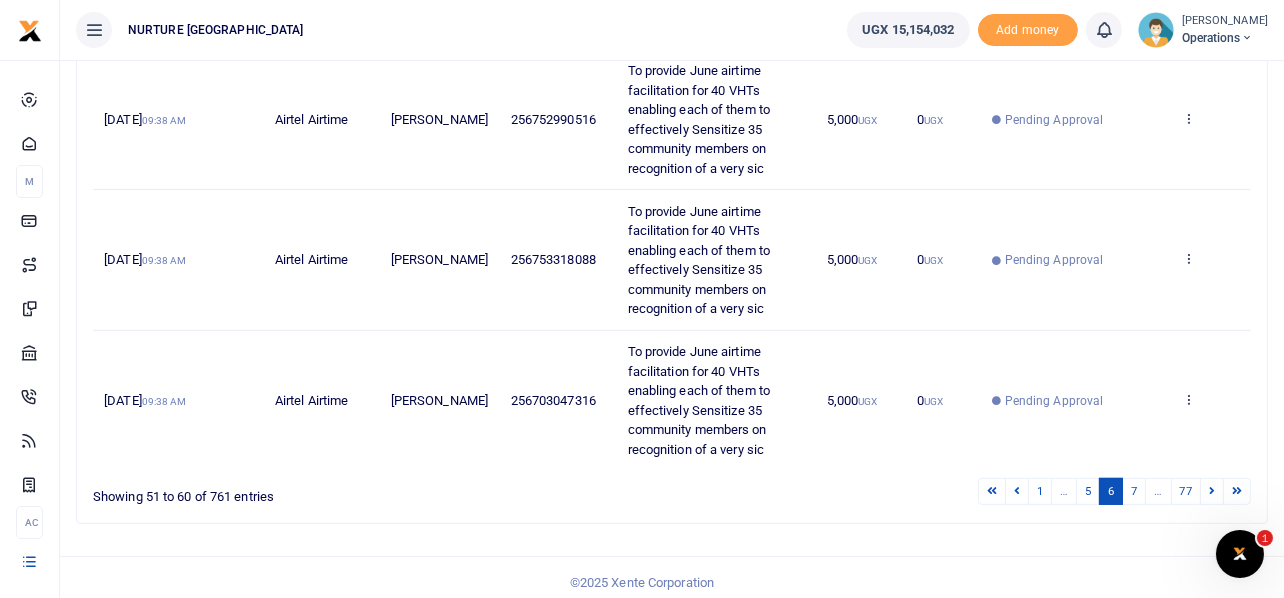 scroll, scrollTop: 1314, scrollLeft: 0, axis: vertical 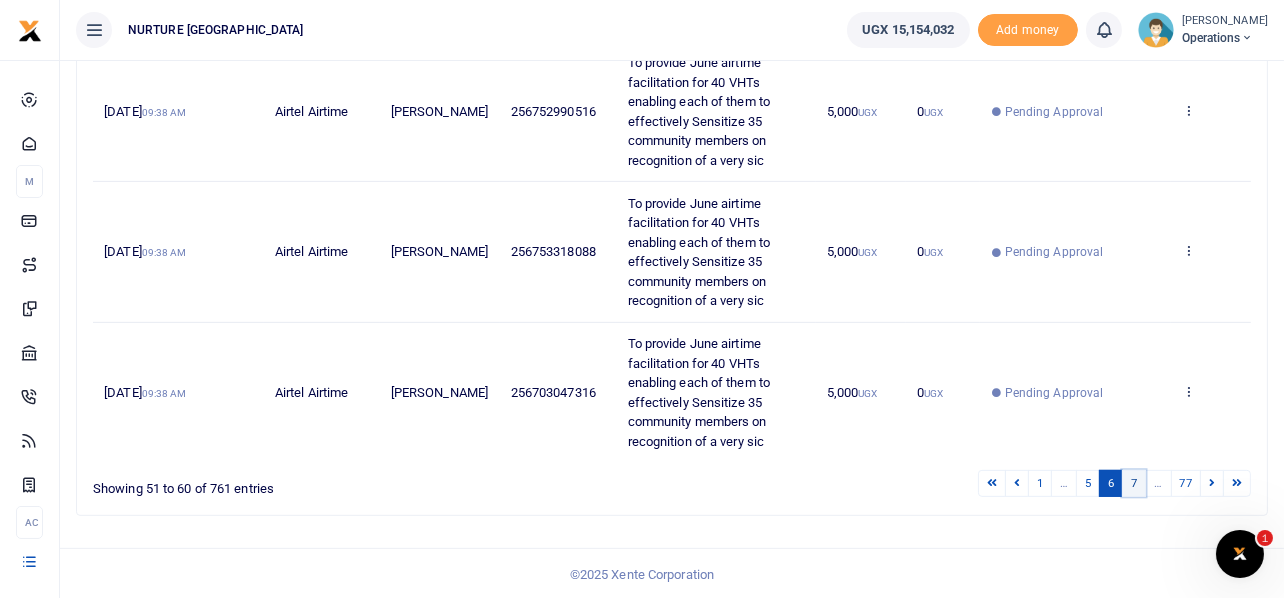click on "7" at bounding box center [1134, 483] 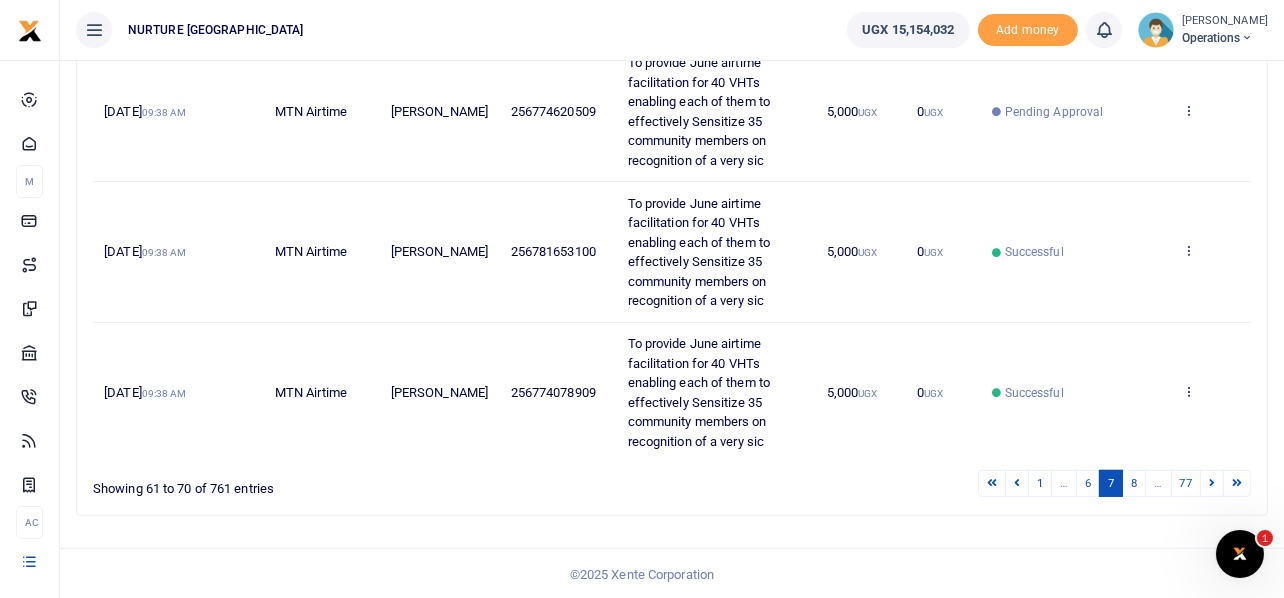 click on "8" at bounding box center (1134, 483) 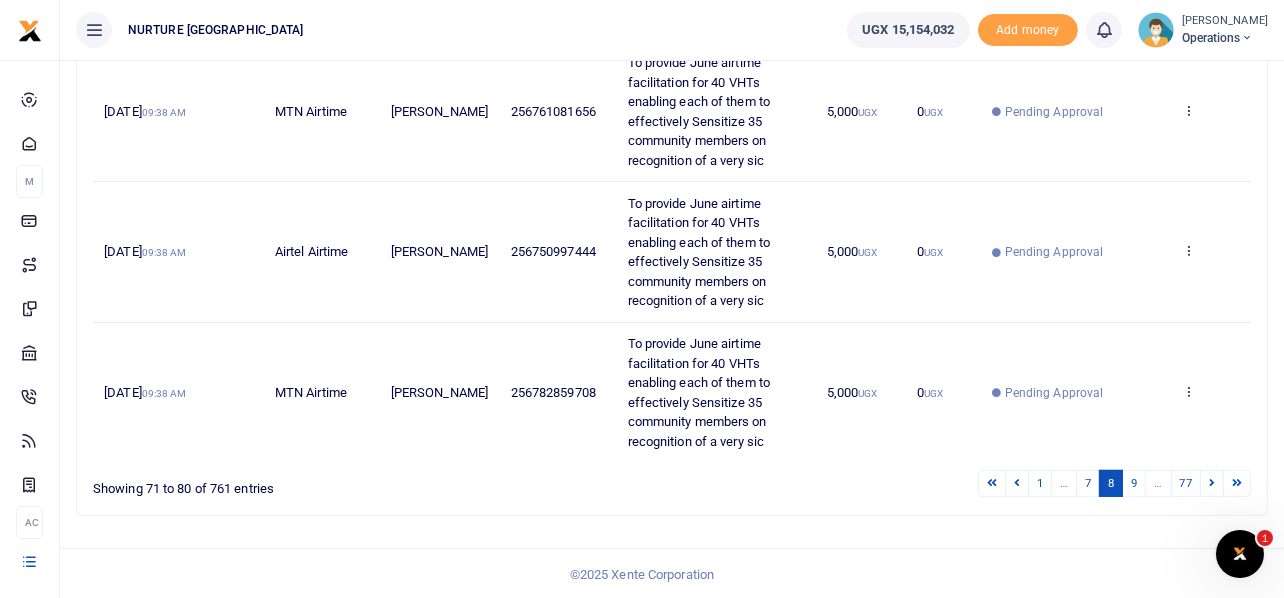 click on "9" at bounding box center [1134, 483] 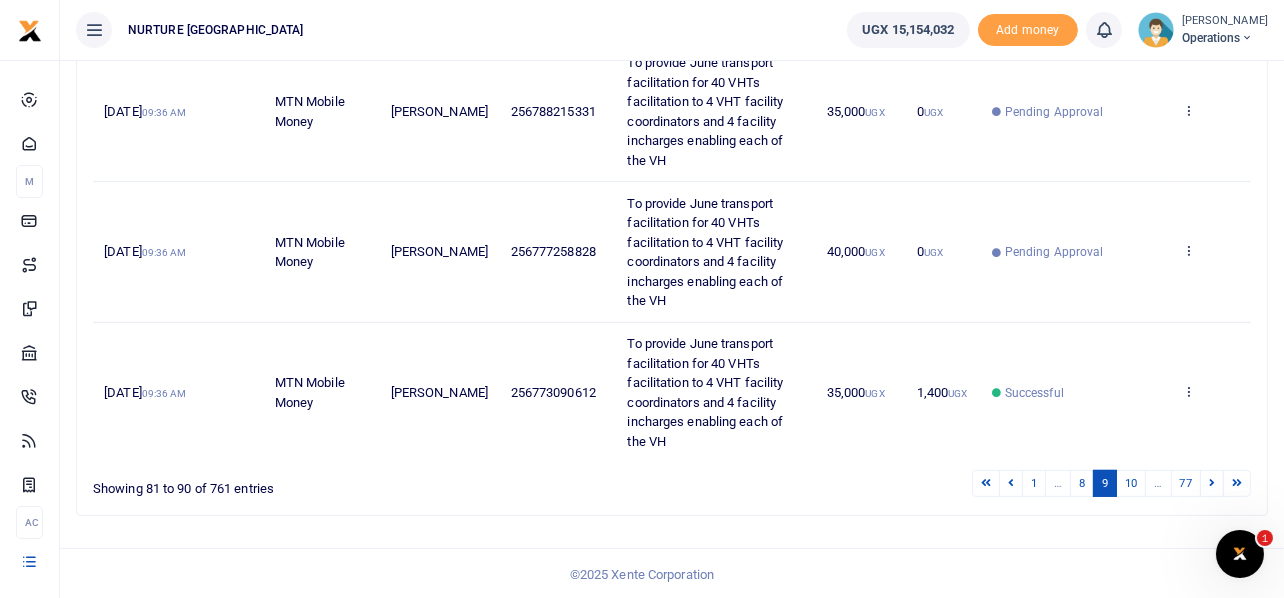 click on "10" at bounding box center (1131, 483) 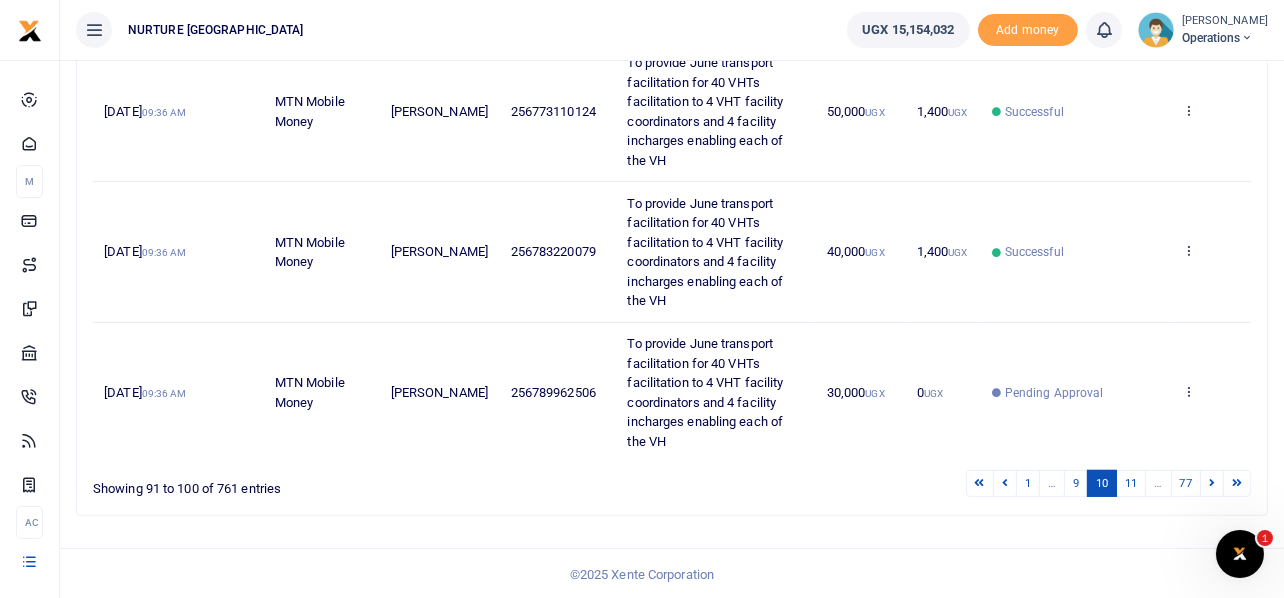 click on "11" at bounding box center [1131, 483] 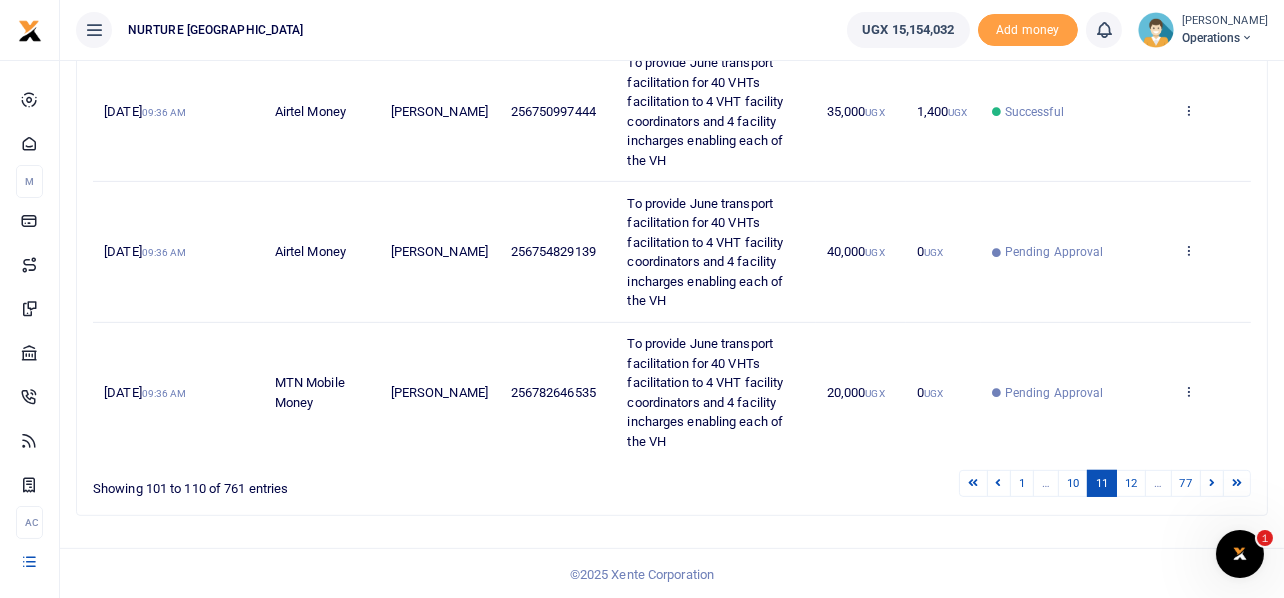 click on "12" at bounding box center [1131, 483] 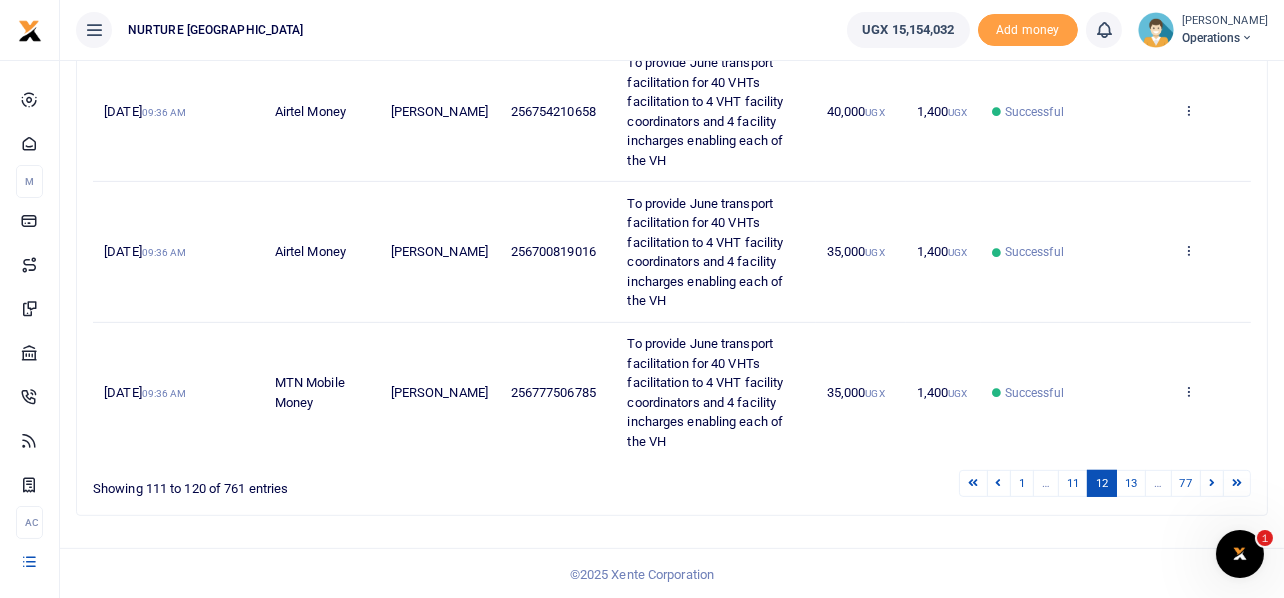 click on "13" at bounding box center [1131, 483] 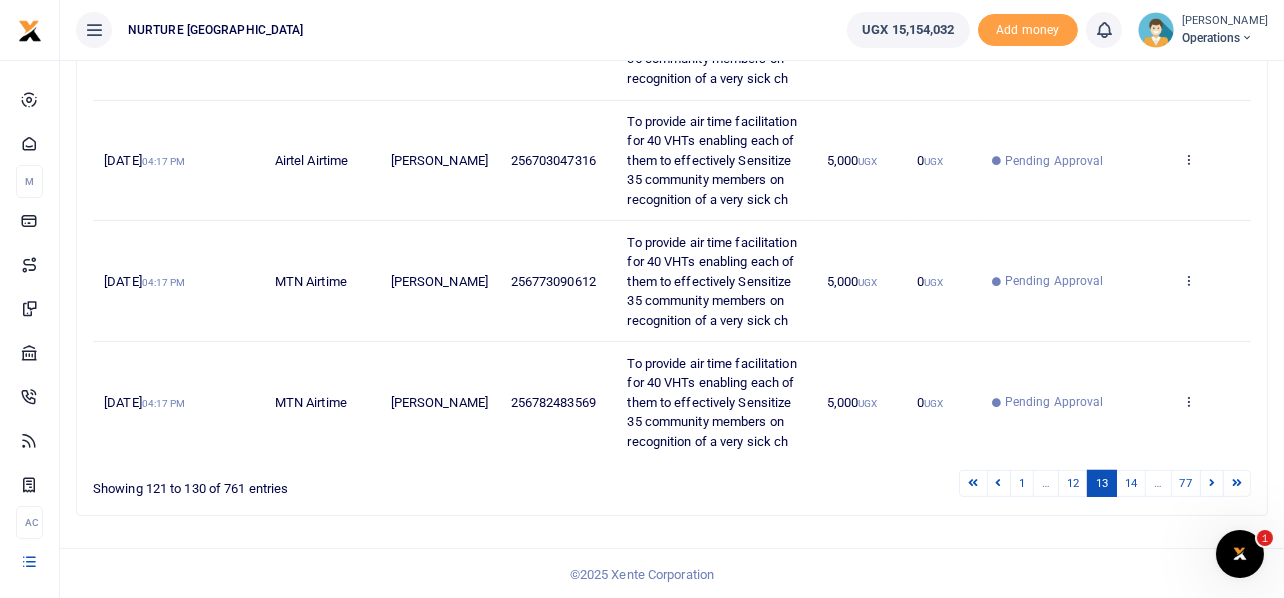 click on "14" at bounding box center [1131, 483] 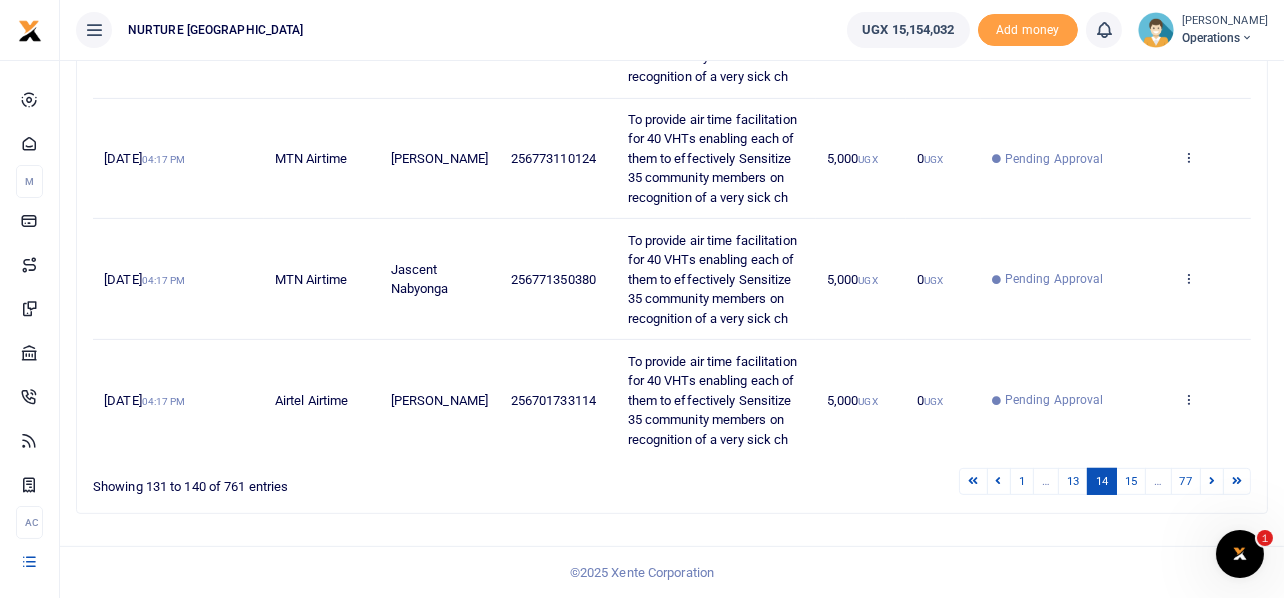 scroll, scrollTop: 1119, scrollLeft: 0, axis: vertical 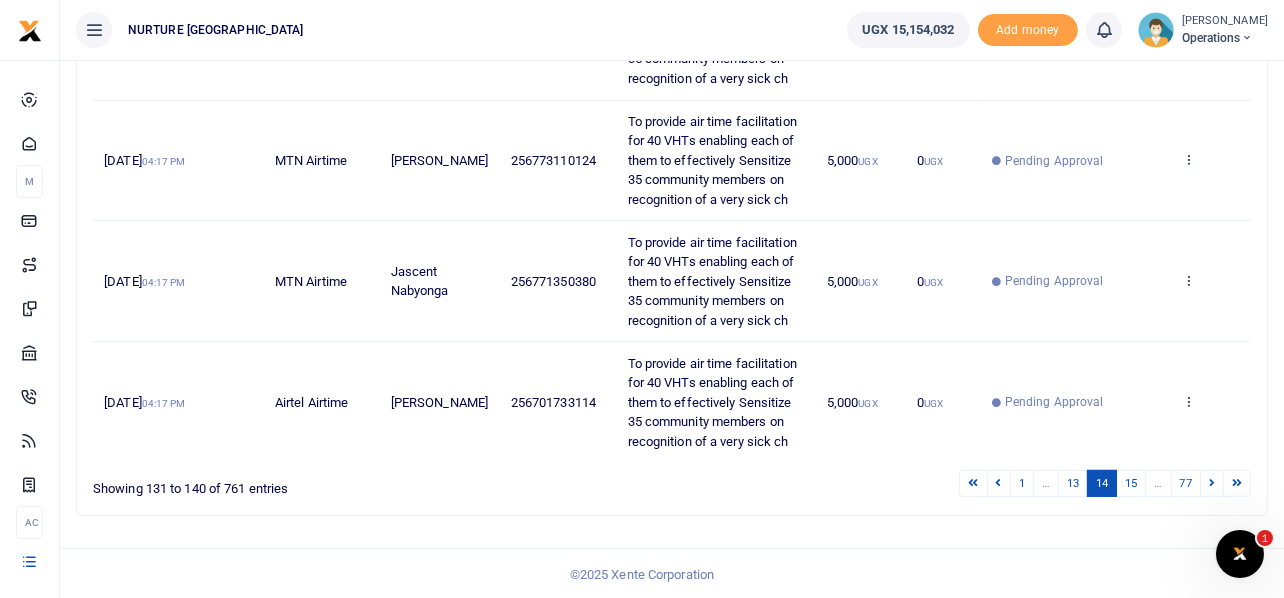 click on "15" at bounding box center [1131, 483] 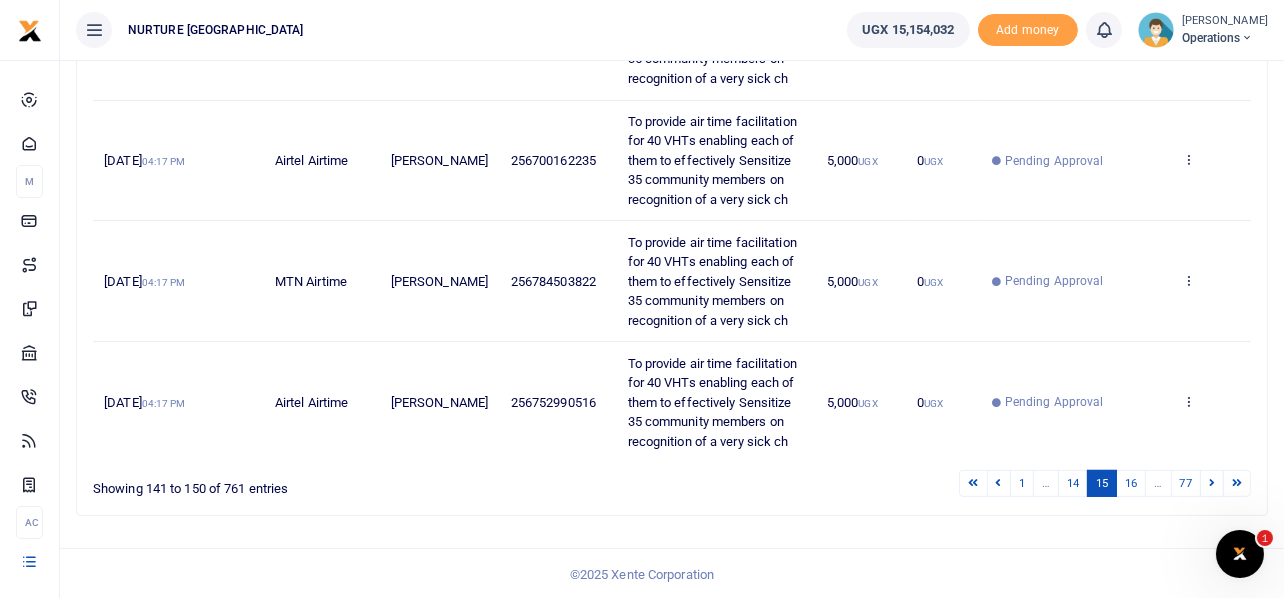 click on "16" at bounding box center [1131, 483] 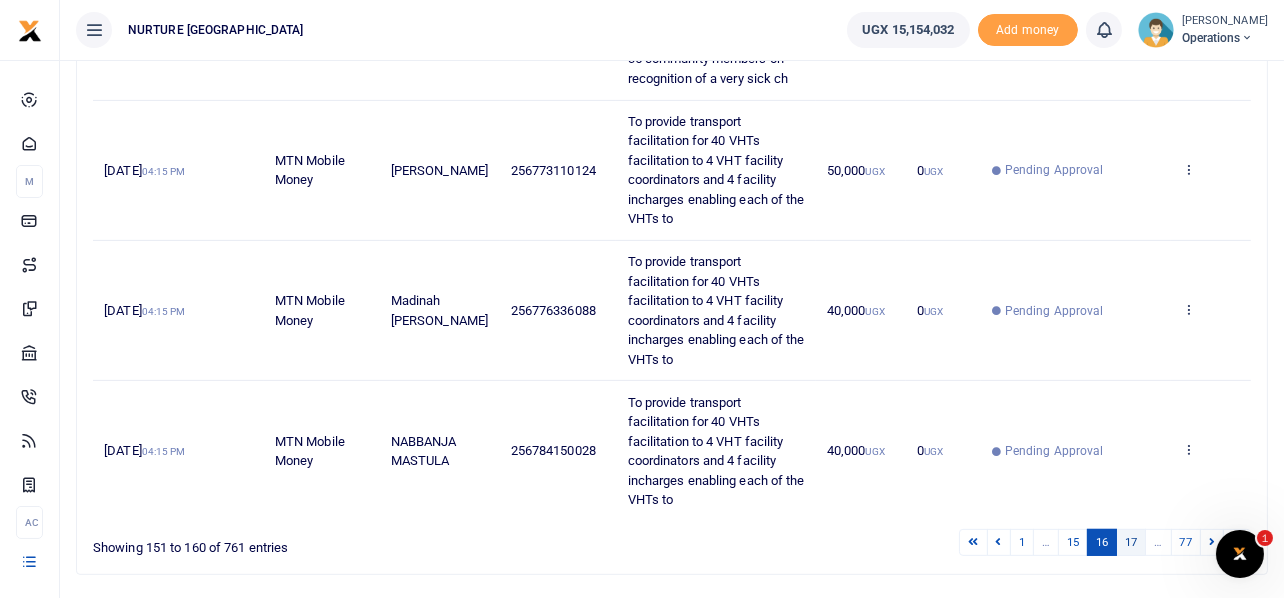 click on "17" at bounding box center [1131, 542] 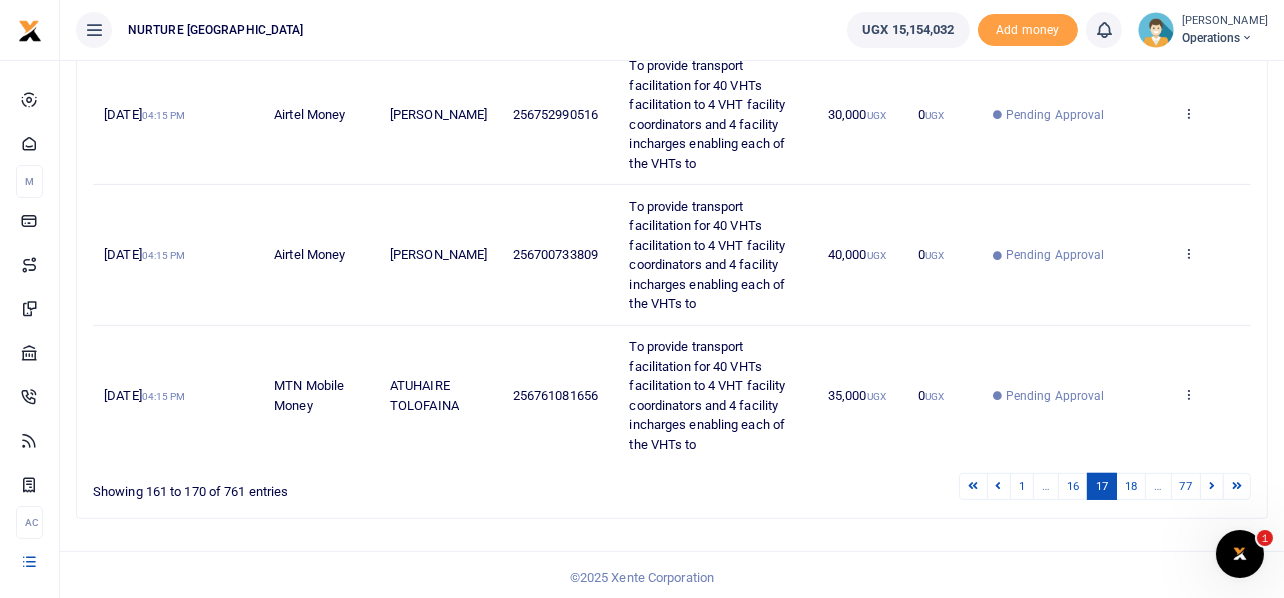 scroll, scrollTop: 1314, scrollLeft: 0, axis: vertical 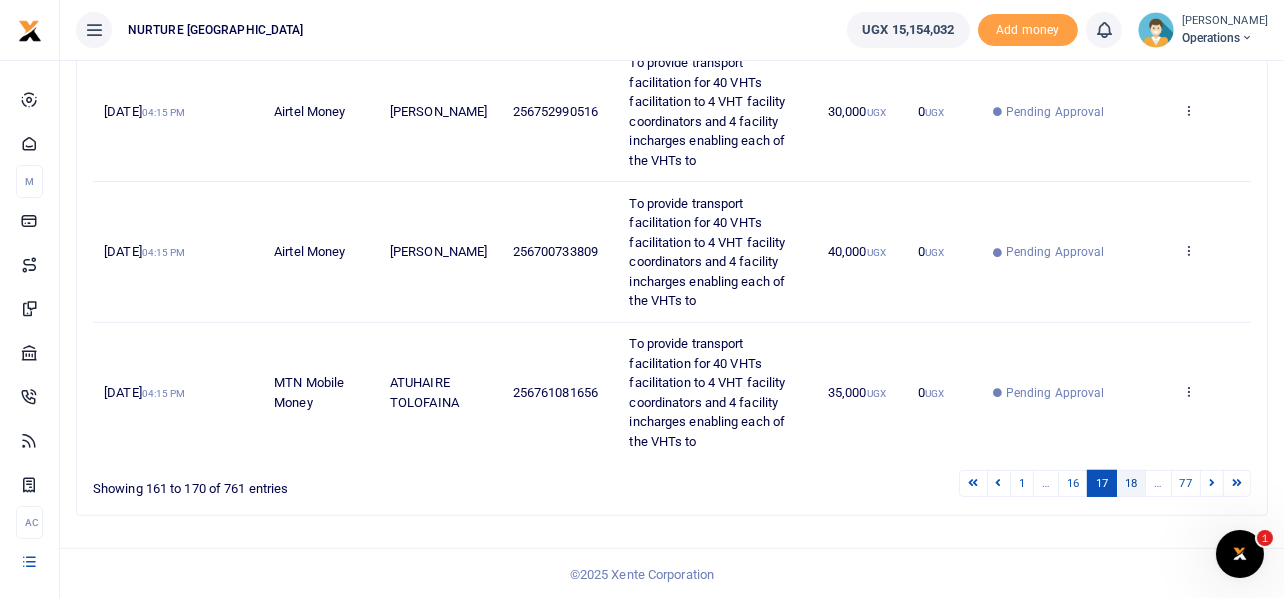 click on "18" at bounding box center [1131, 483] 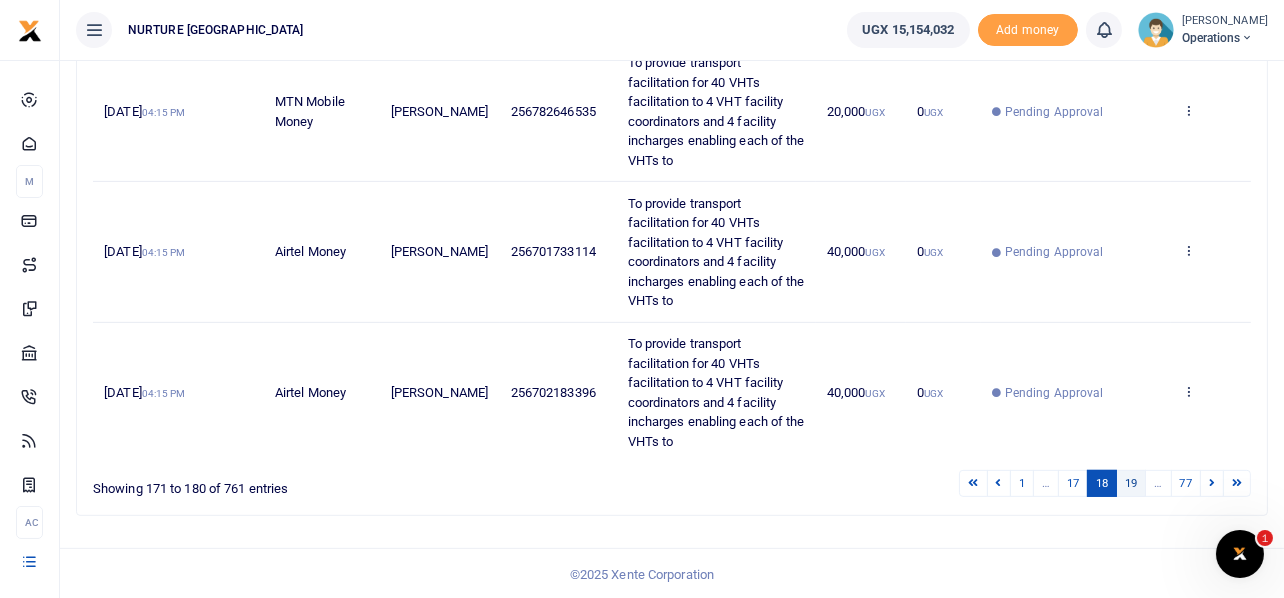 click on "19" at bounding box center [1131, 483] 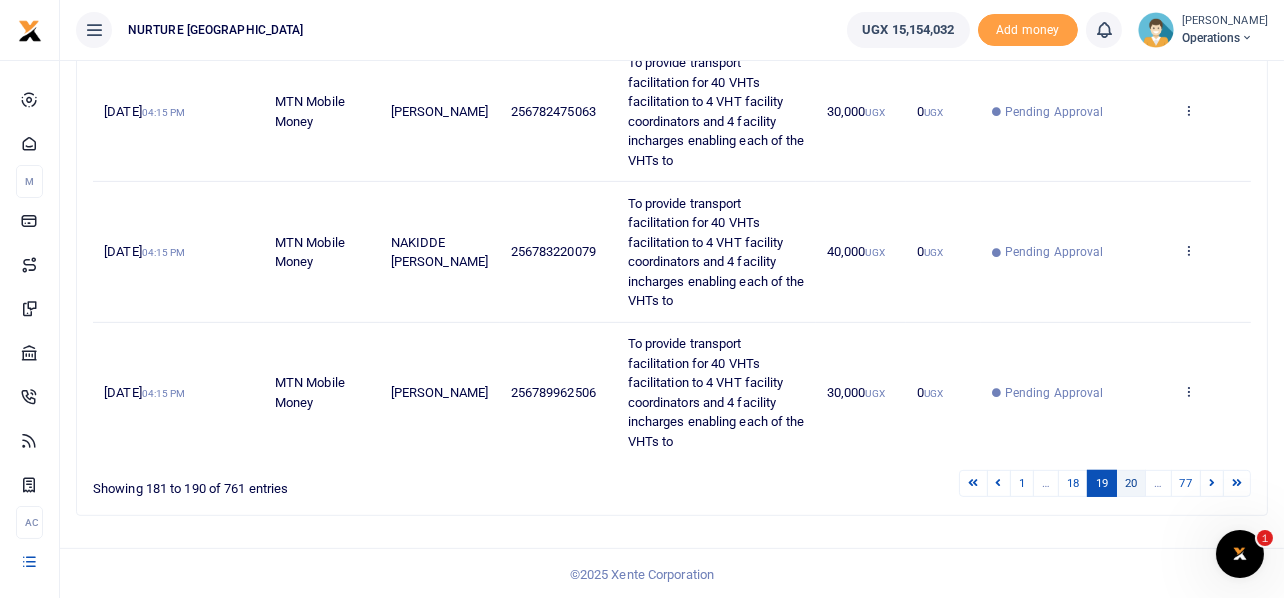 click on "20" at bounding box center (1131, 483) 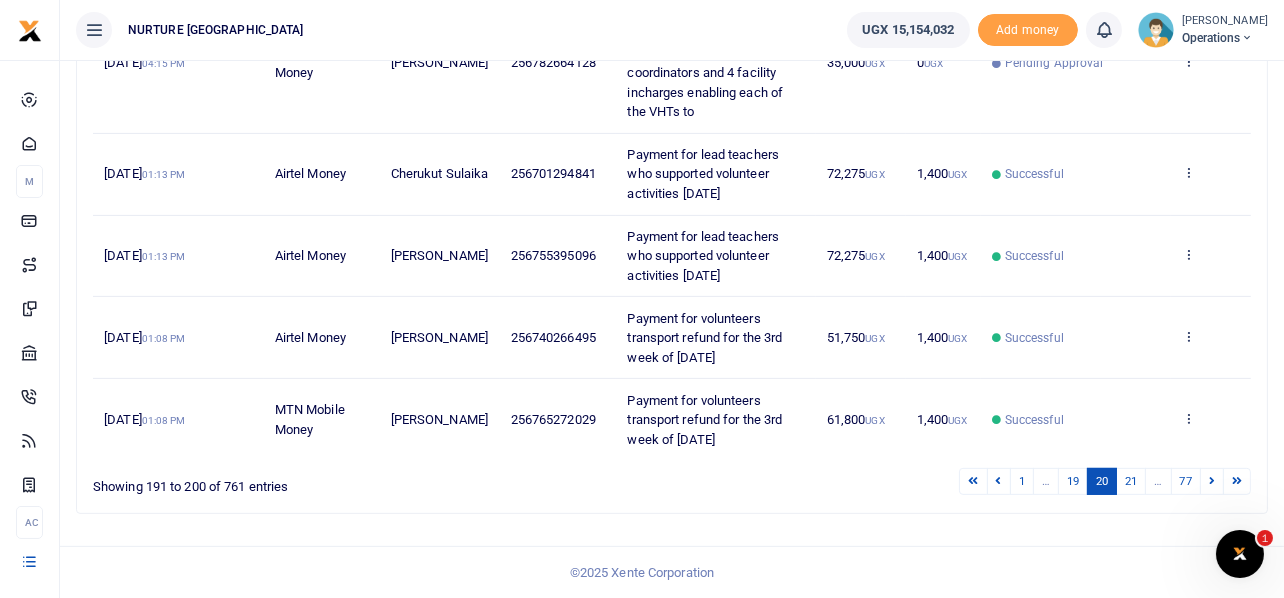 scroll, scrollTop: 1080, scrollLeft: 0, axis: vertical 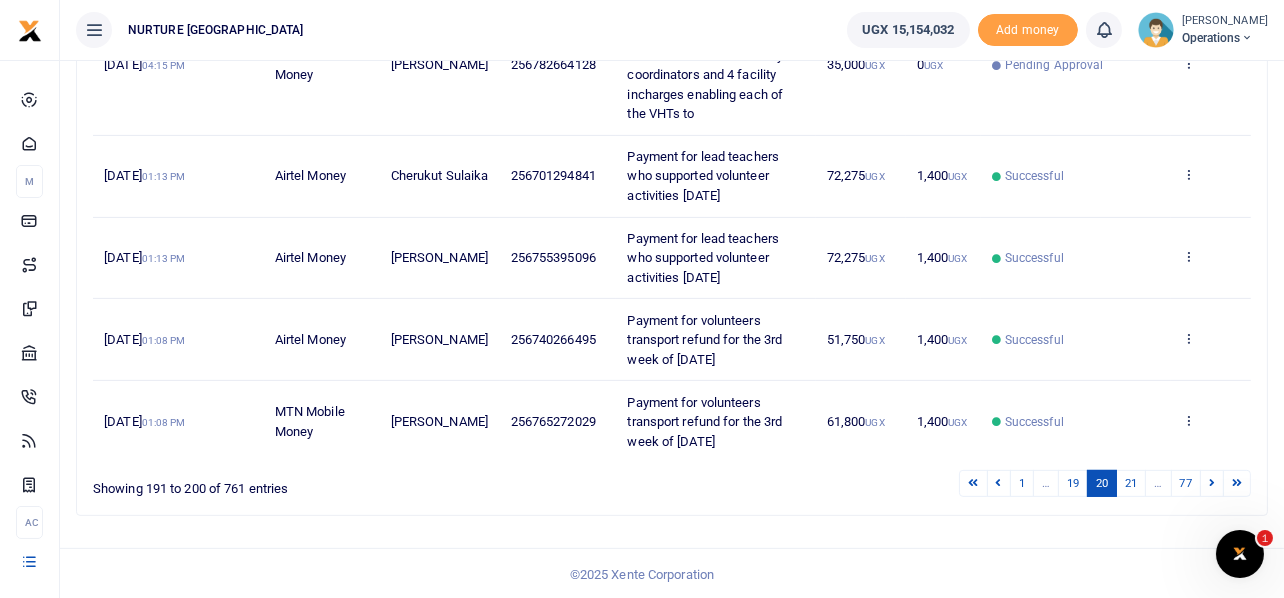 click on "21" at bounding box center (1131, 483) 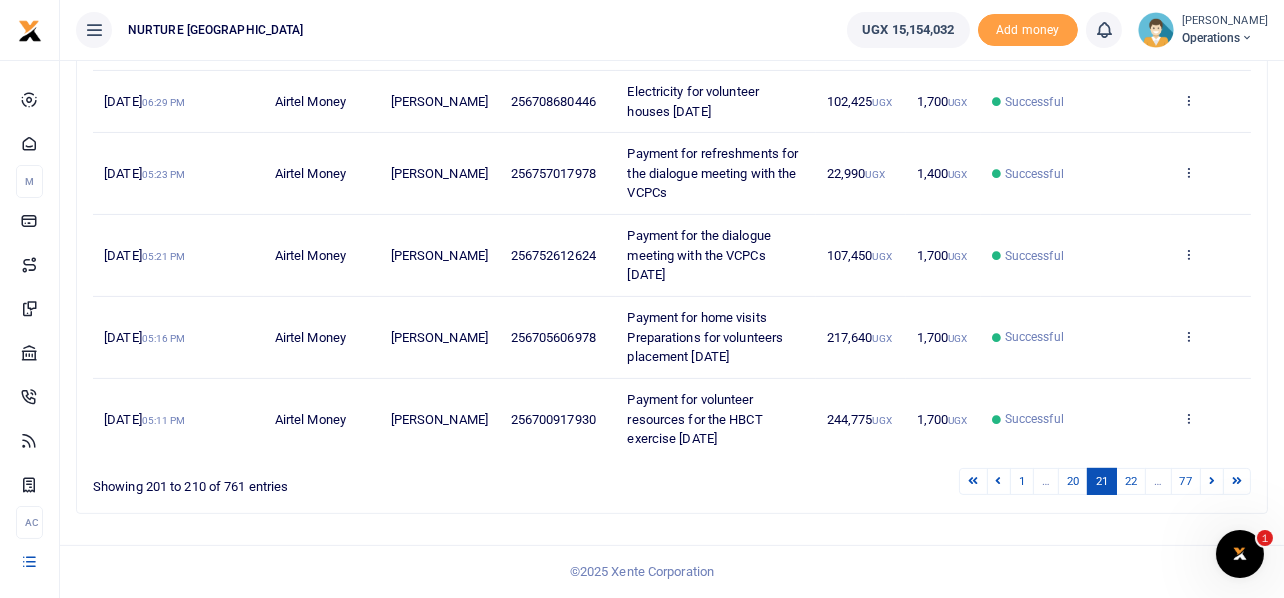 scroll, scrollTop: 710, scrollLeft: 0, axis: vertical 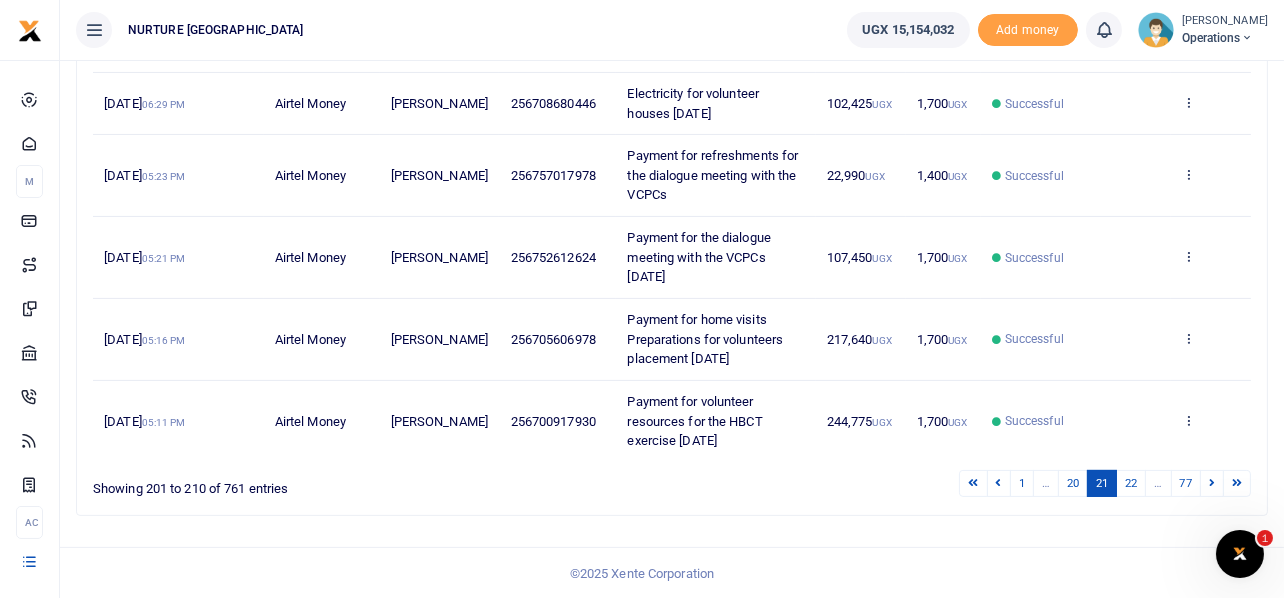 click on "22" at bounding box center [1131, 483] 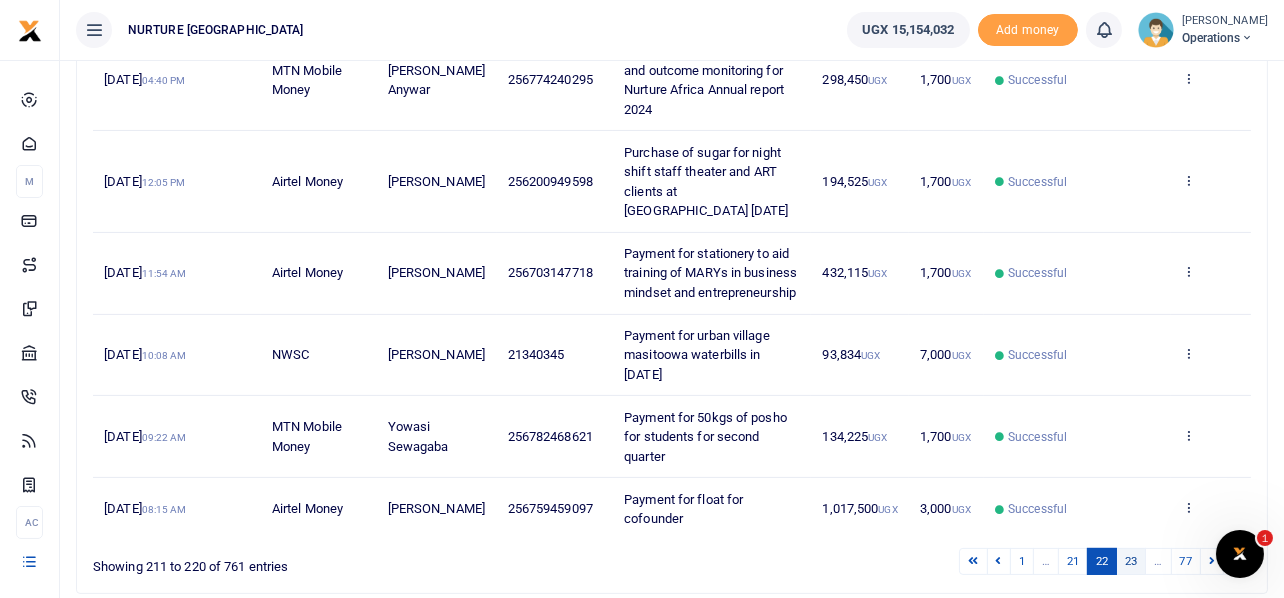 click on "23" at bounding box center [1131, 561] 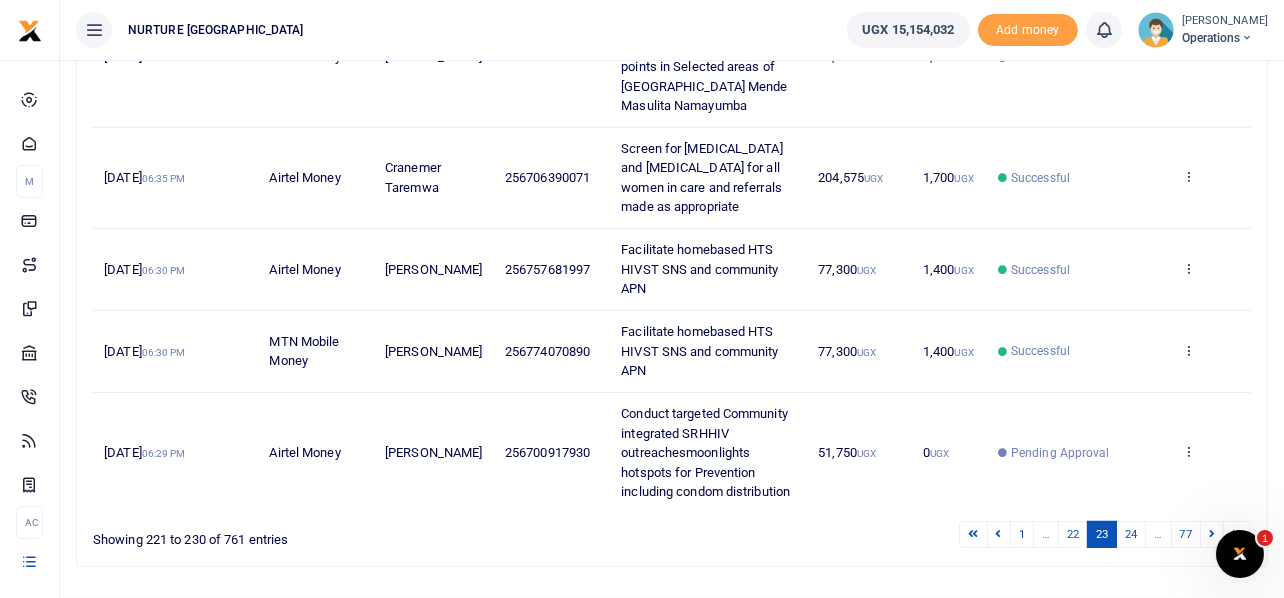 scroll, scrollTop: 1022, scrollLeft: 0, axis: vertical 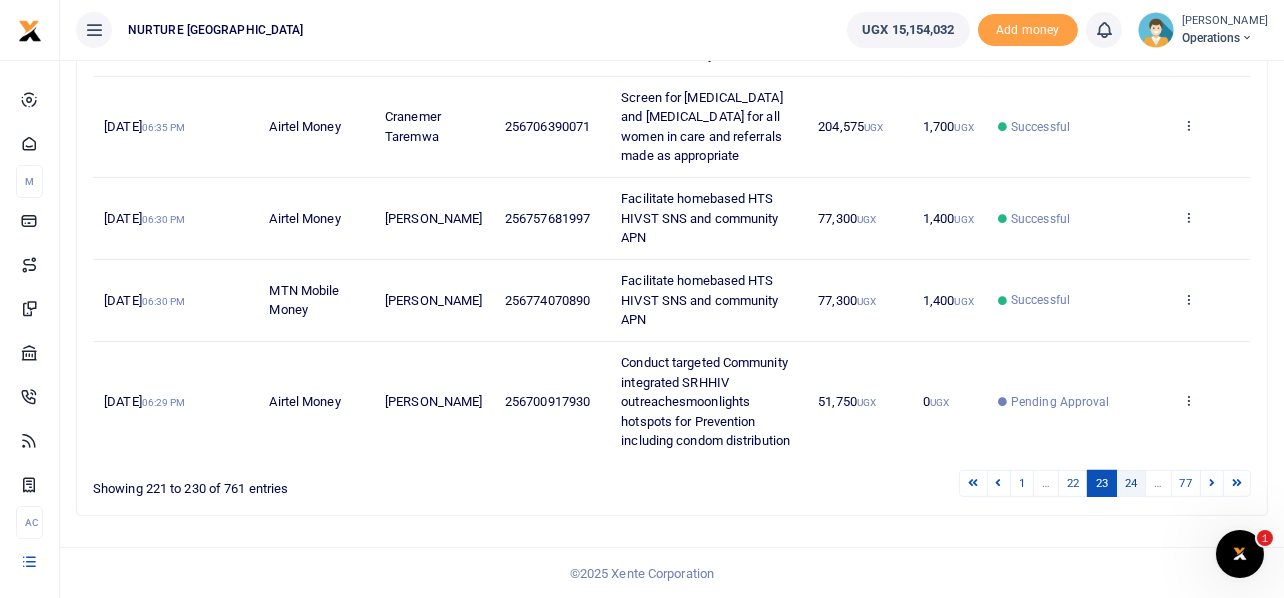 click on "24" at bounding box center [1131, 483] 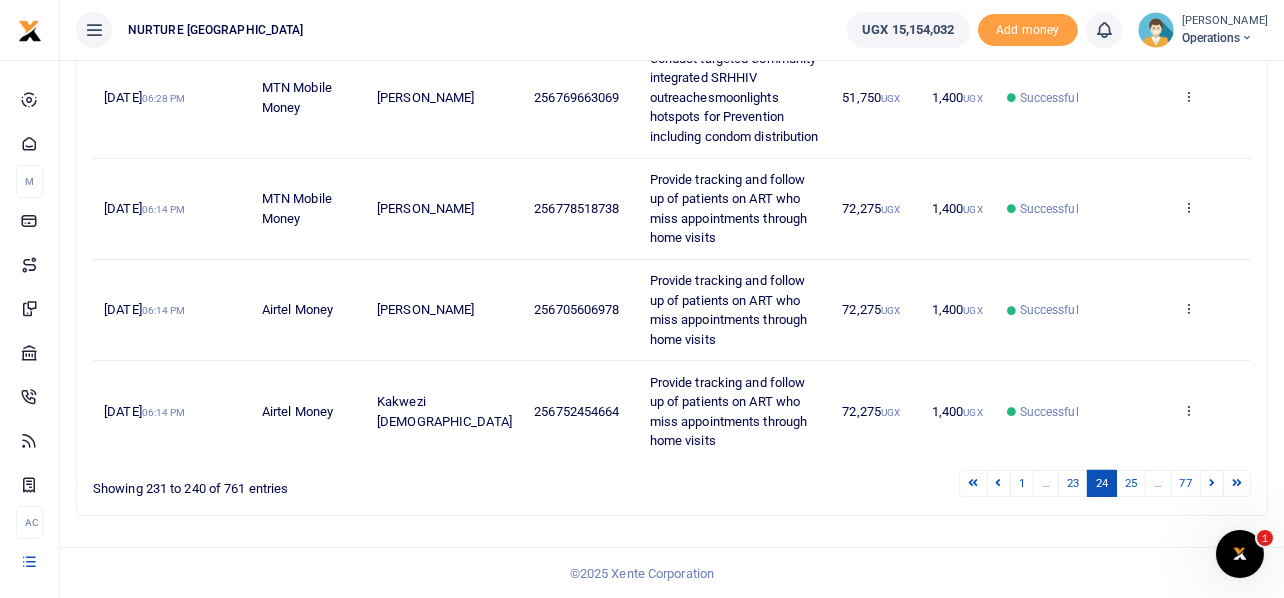 click on "25" at bounding box center [1131, 483] 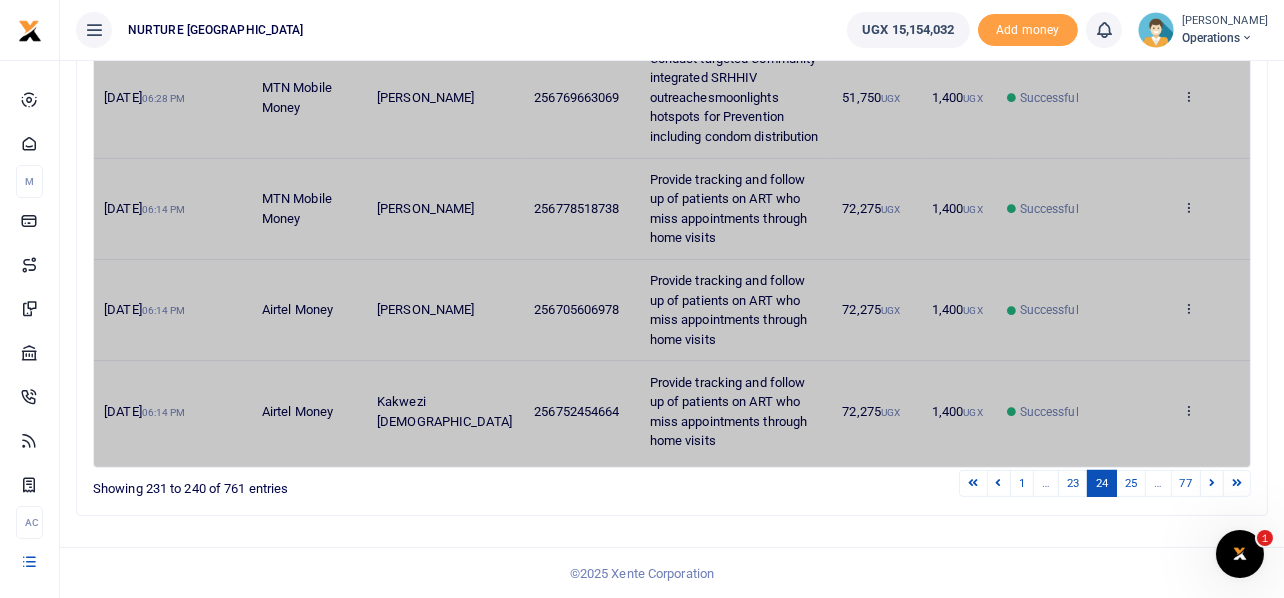 scroll, scrollTop: 905, scrollLeft: 0, axis: vertical 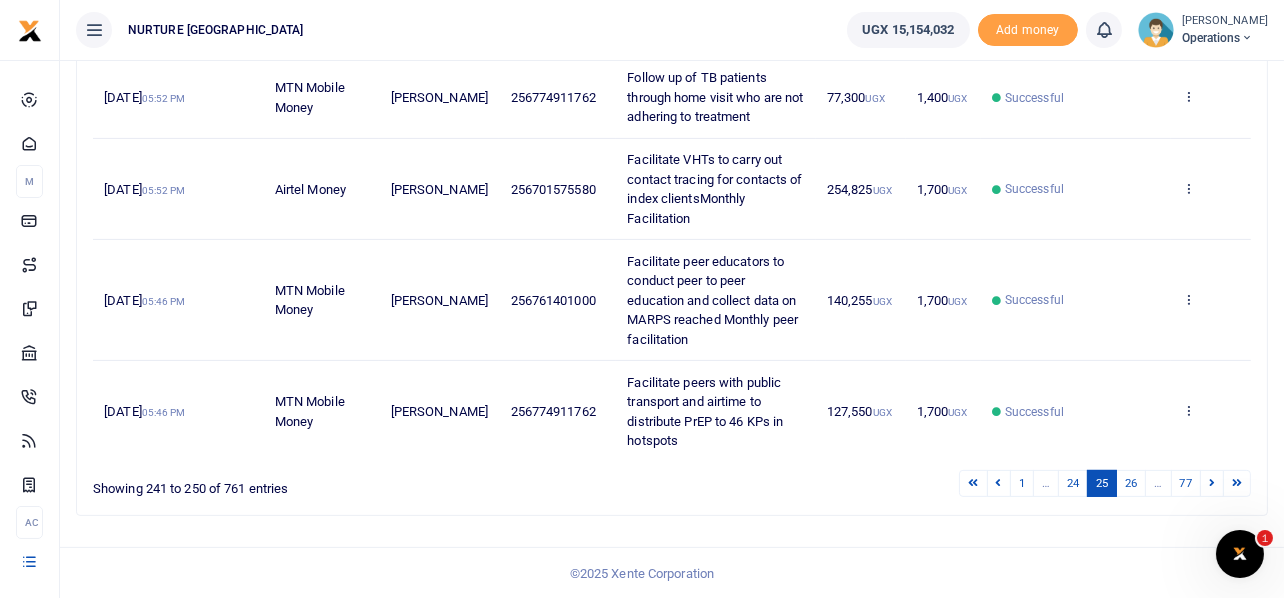 click on "26" at bounding box center (1131, 483) 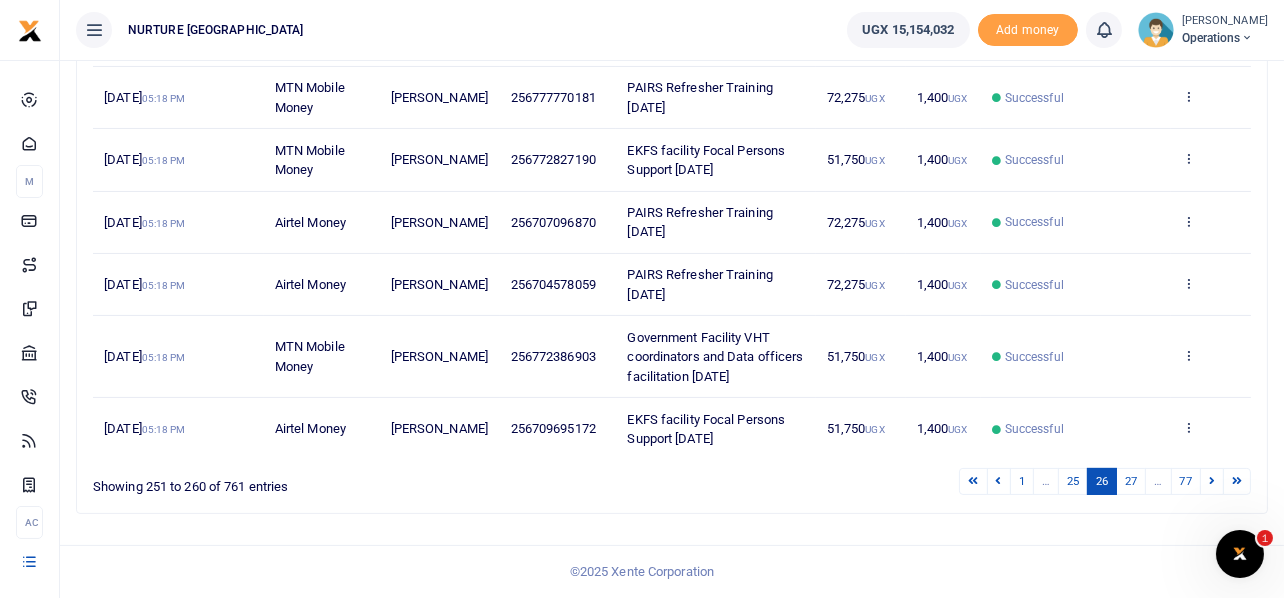 scroll, scrollTop: 555, scrollLeft: 0, axis: vertical 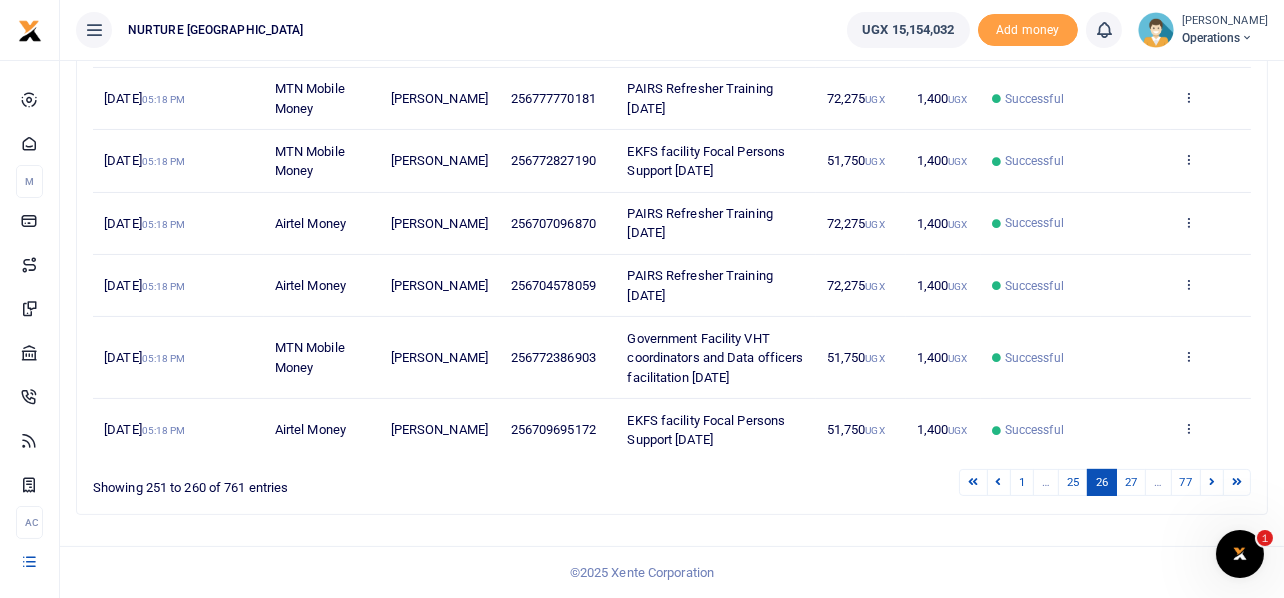 click on "27" at bounding box center (1131, 482) 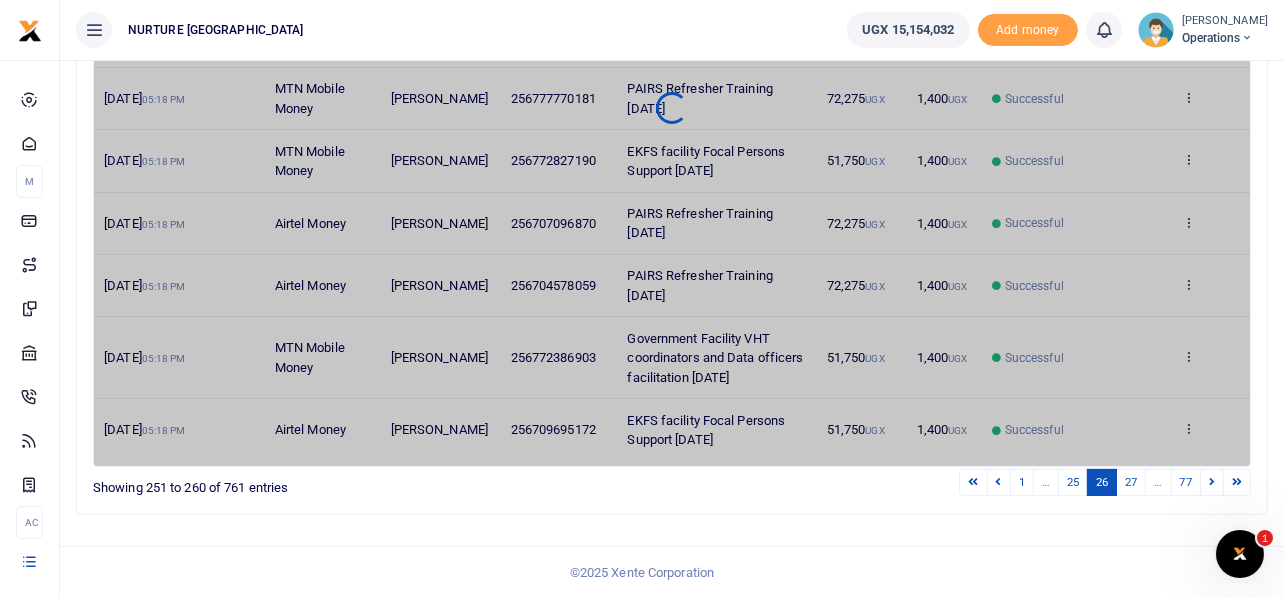 scroll, scrollTop: 535, scrollLeft: 0, axis: vertical 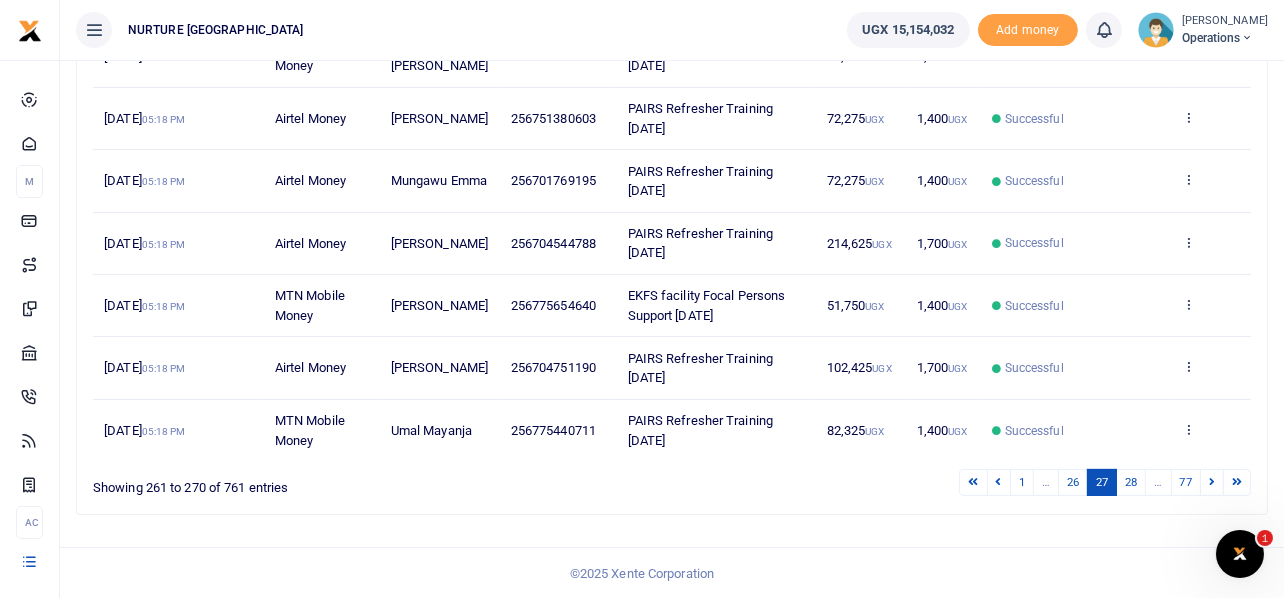 click on "28" at bounding box center [1131, 482] 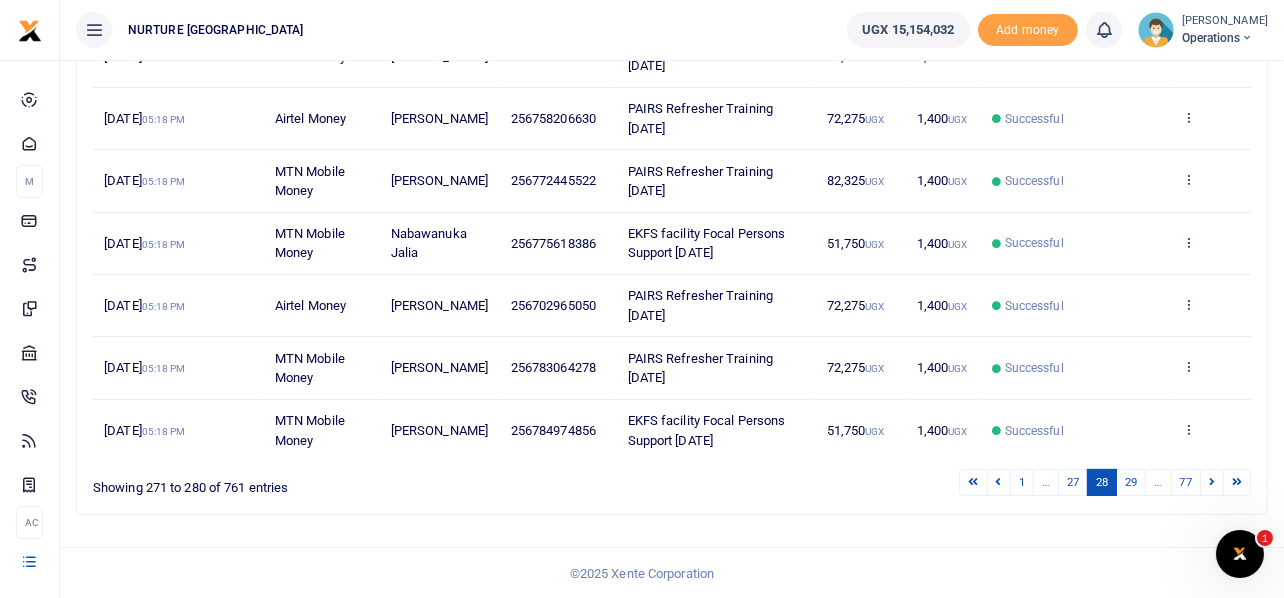 click on "29" at bounding box center [1131, 482] 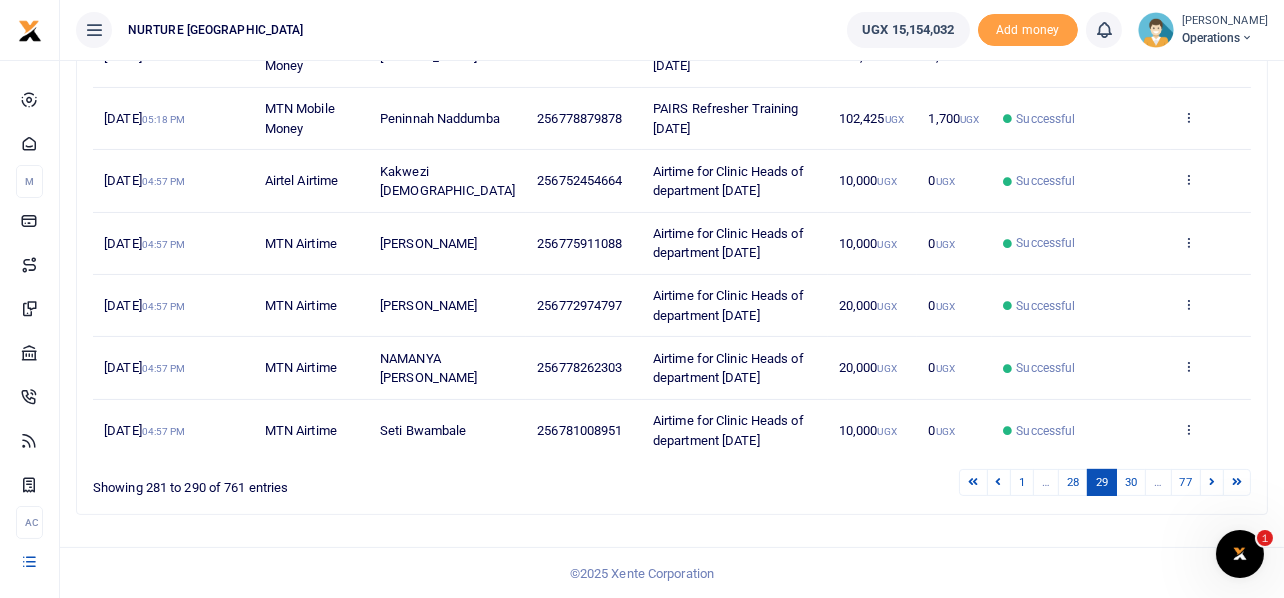 click on "30" at bounding box center (1131, 482) 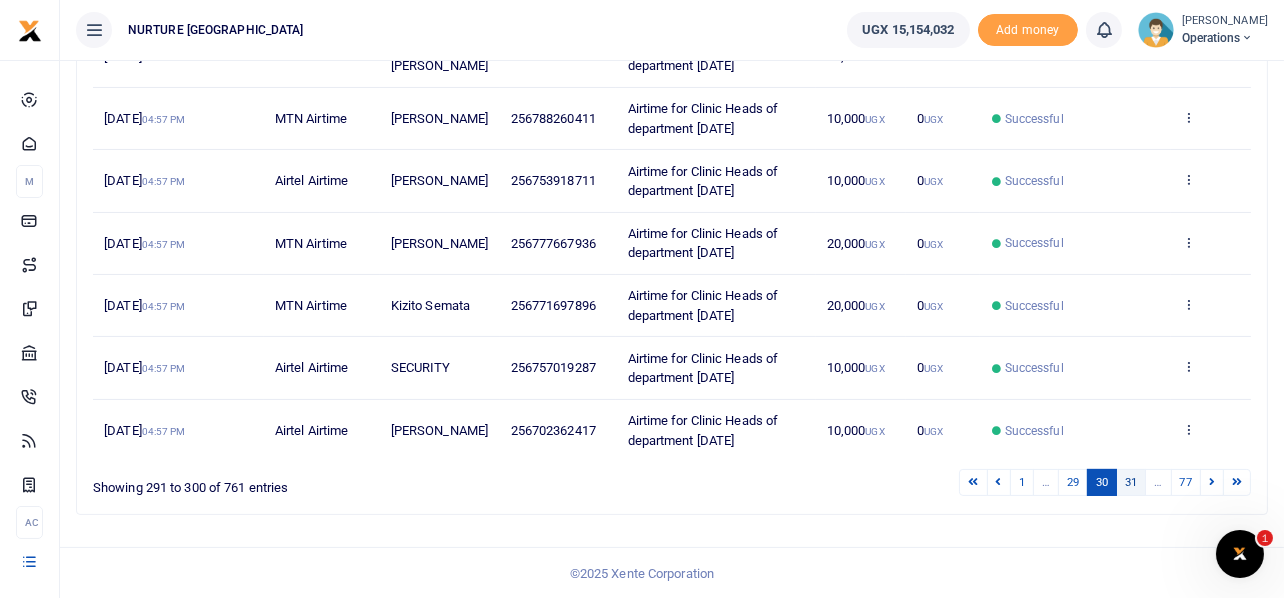 click on "31" at bounding box center [1131, 482] 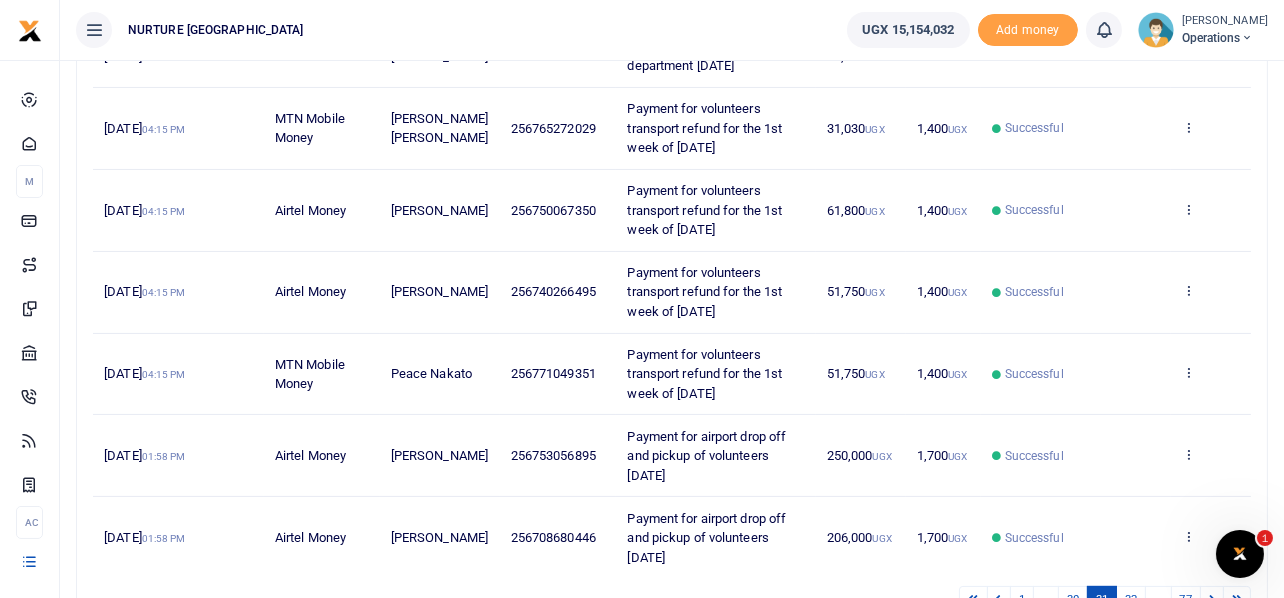 scroll, scrollTop: 549, scrollLeft: 0, axis: vertical 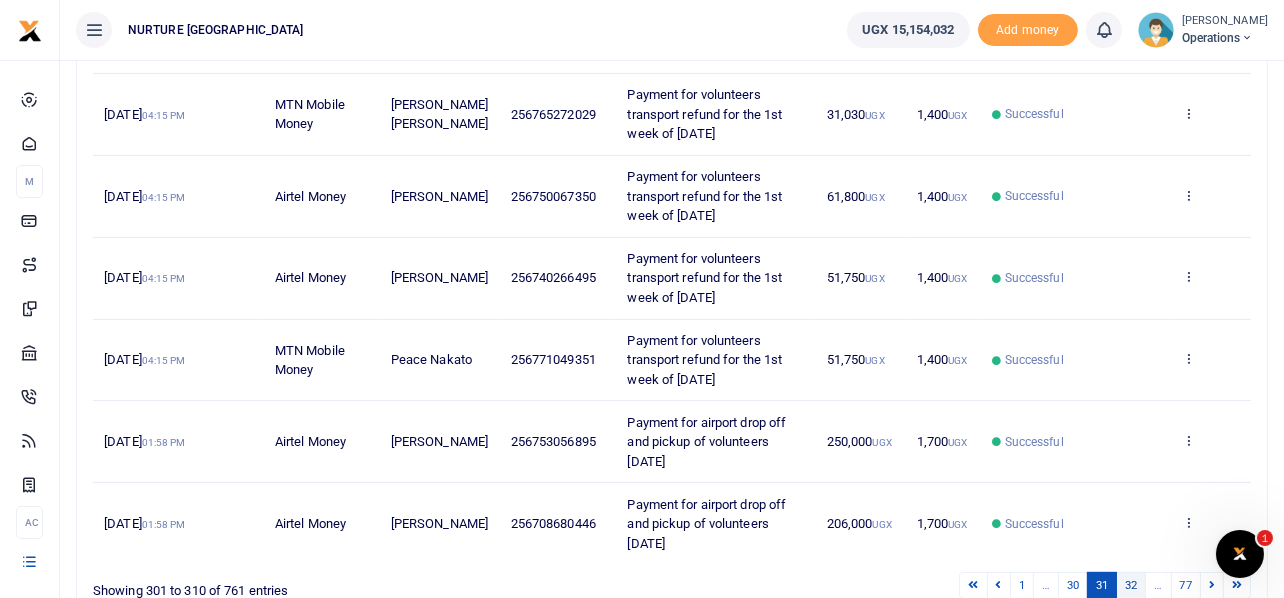 click on "32" at bounding box center (1131, 585) 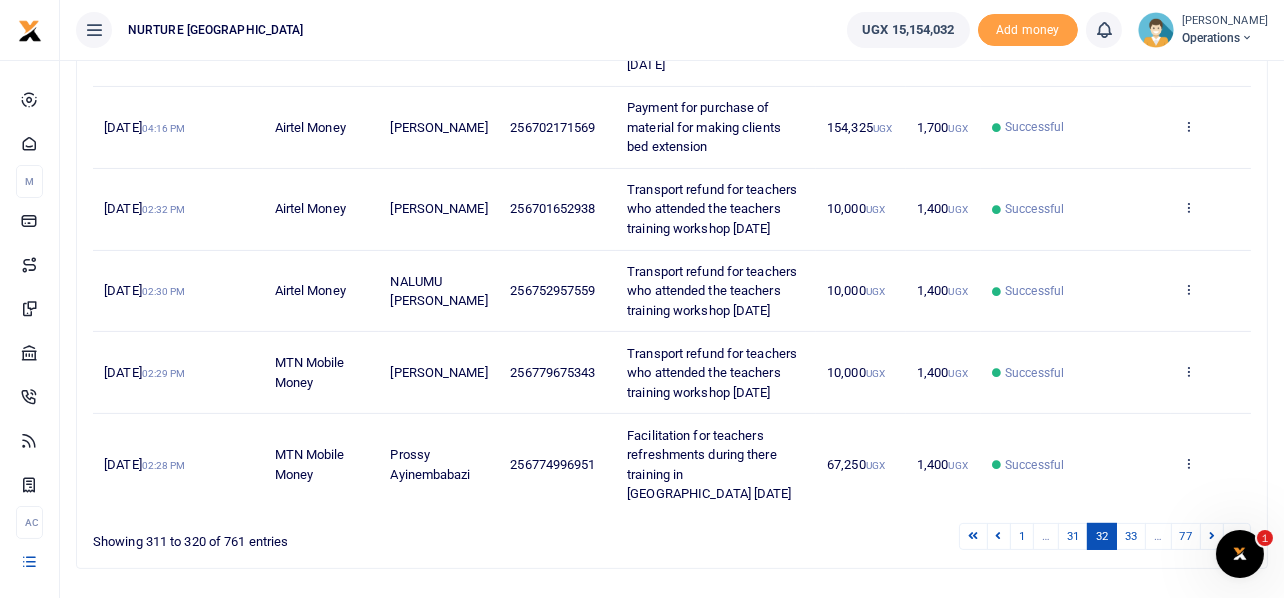 scroll, scrollTop: 729, scrollLeft: 0, axis: vertical 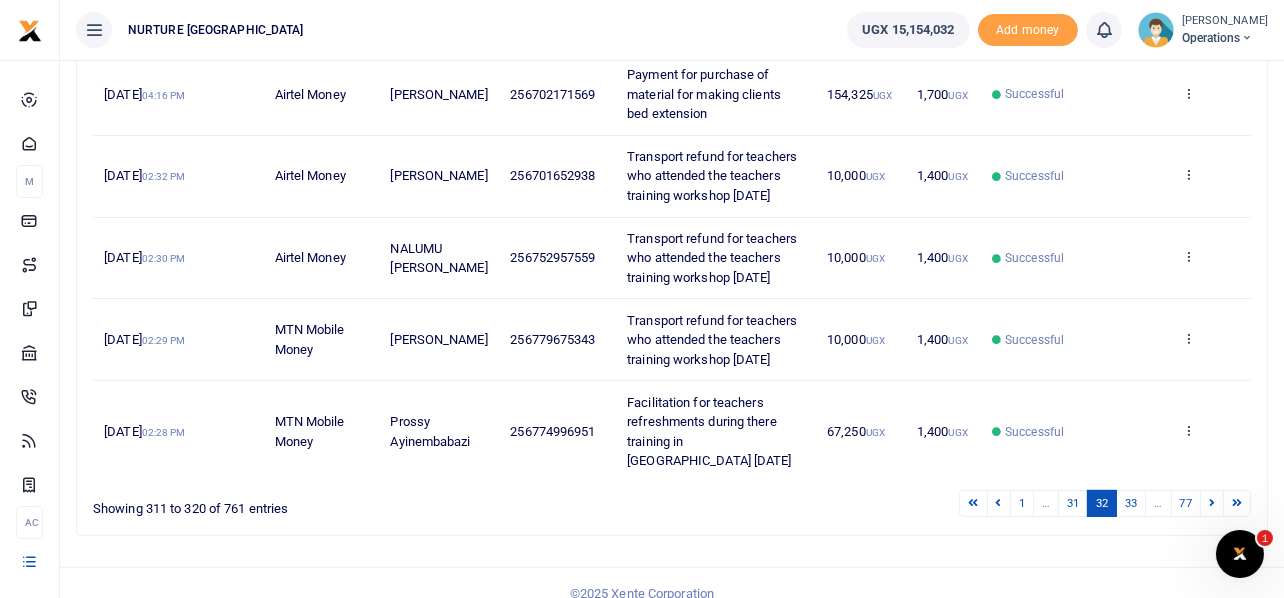 drag, startPoint x: 629, startPoint y: 149, endPoint x: 800, endPoint y: 193, distance: 176.5701 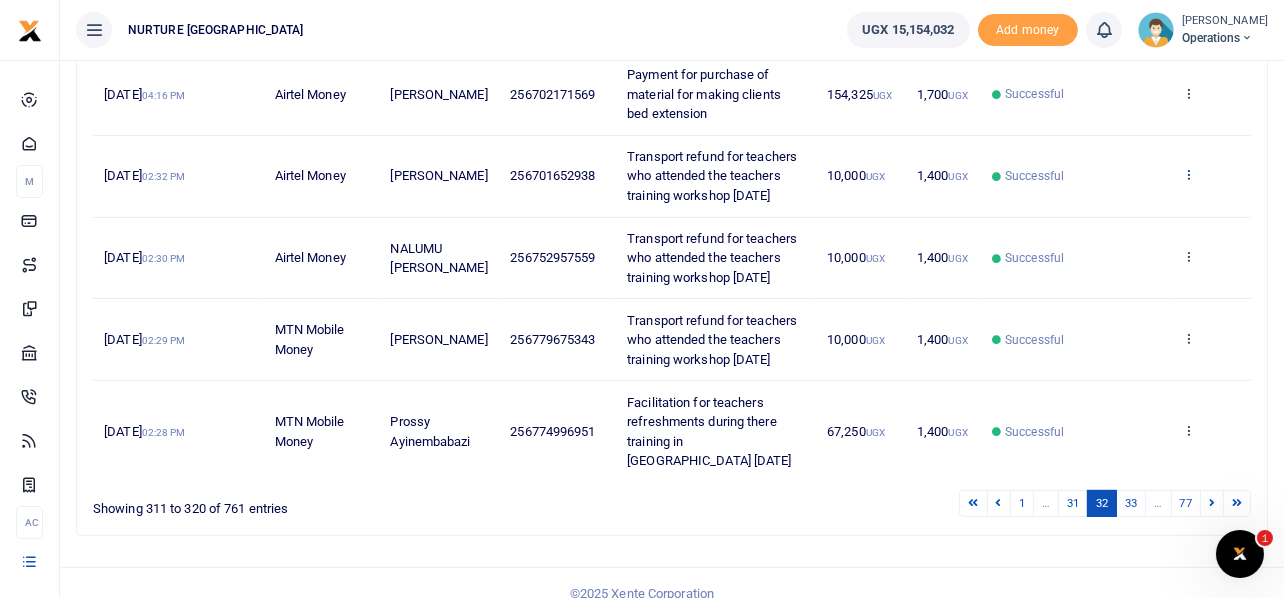 click at bounding box center [1188, 174] 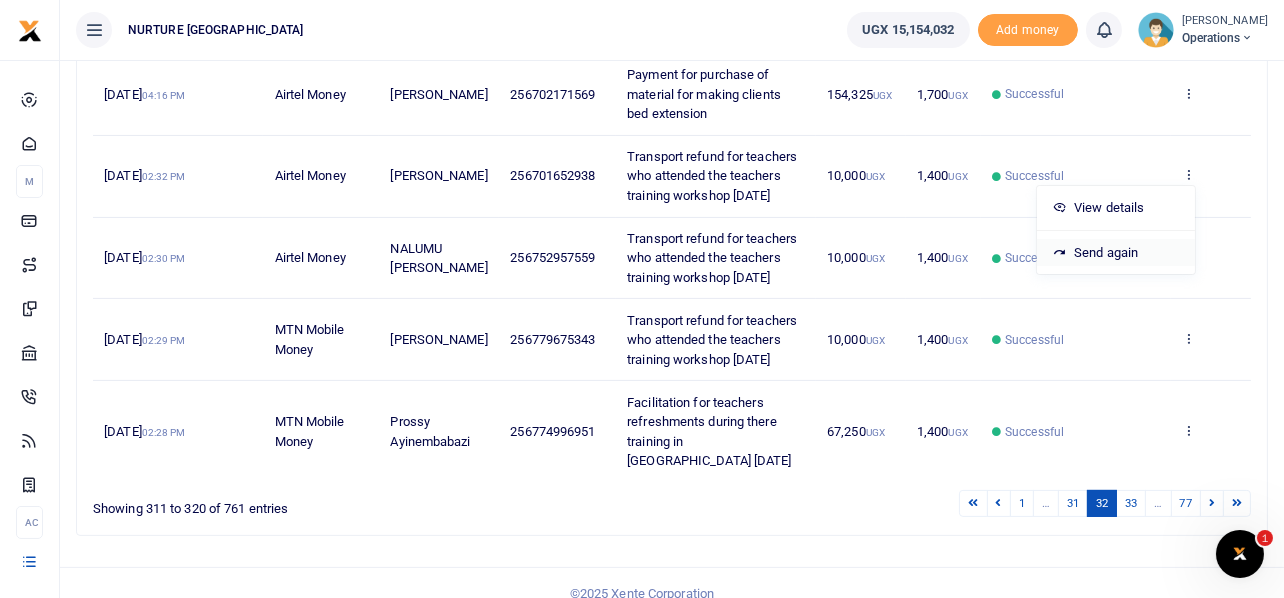 click on "Send again" at bounding box center (1116, 253) 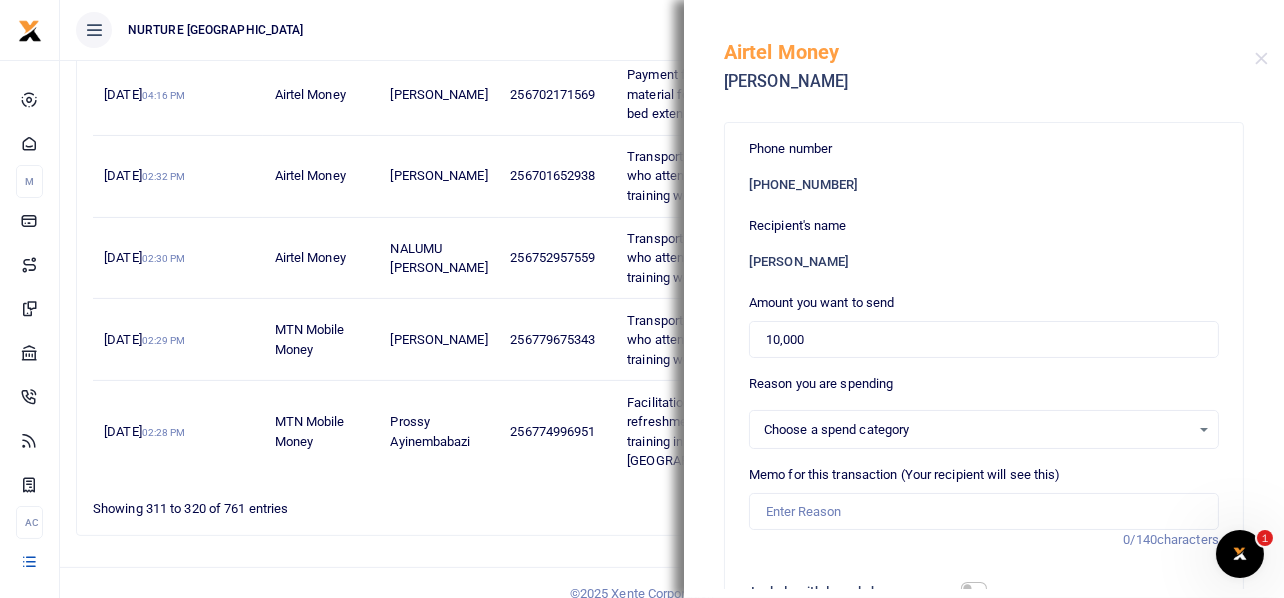 select 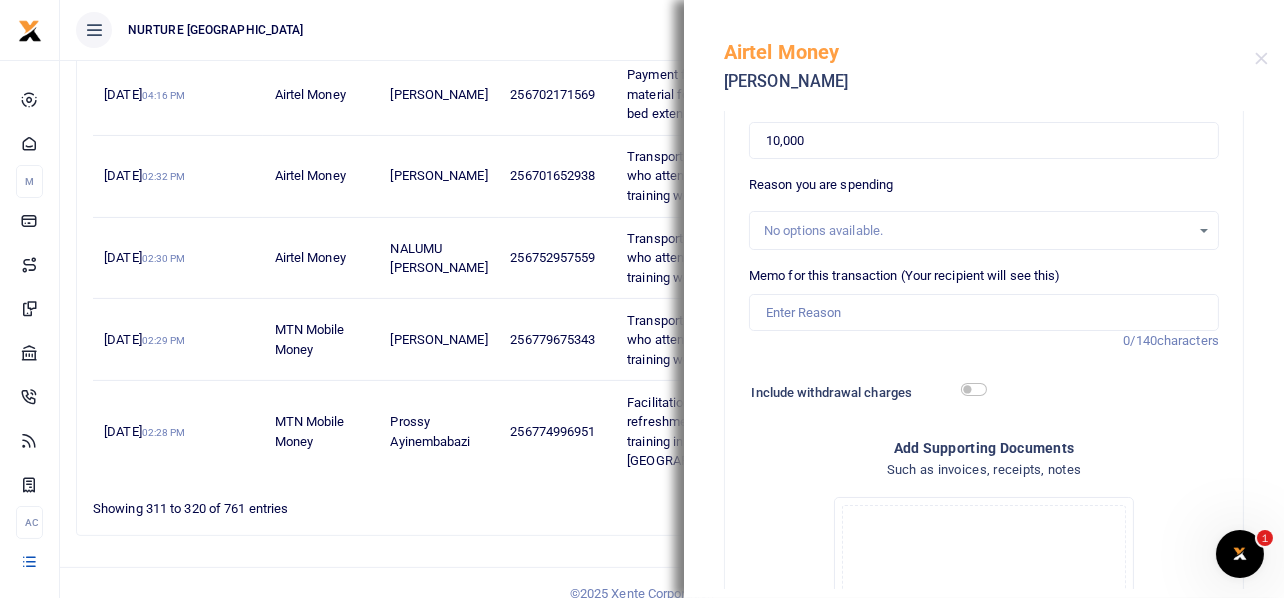 scroll, scrollTop: 300, scrollLeft: 0, axis: vertical 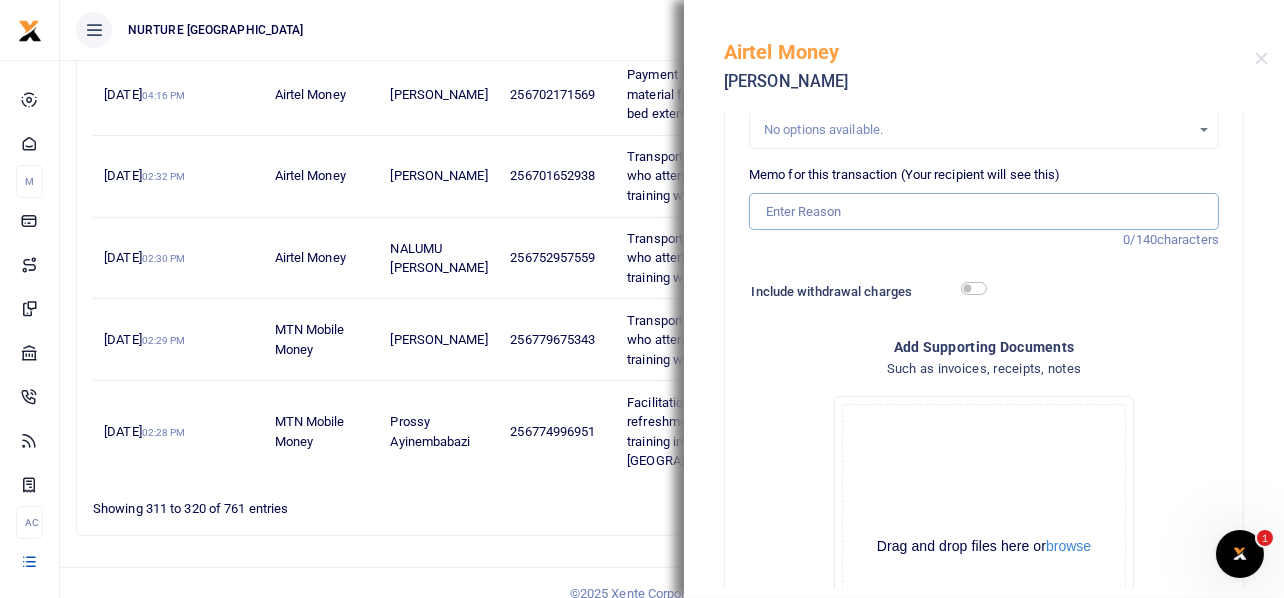click on "Memo for this transaction (Your recipient will see this)" at bounding box center (984, 212) 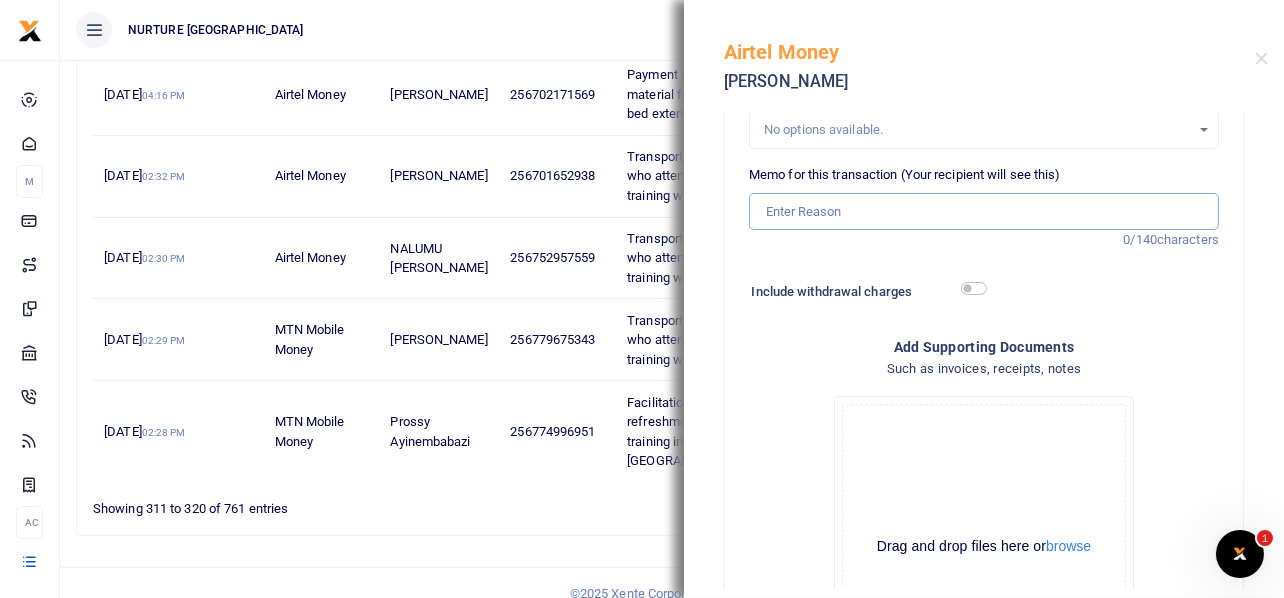 paste on "Transport refund for teachers who attended the teachers training workshop July 2025" 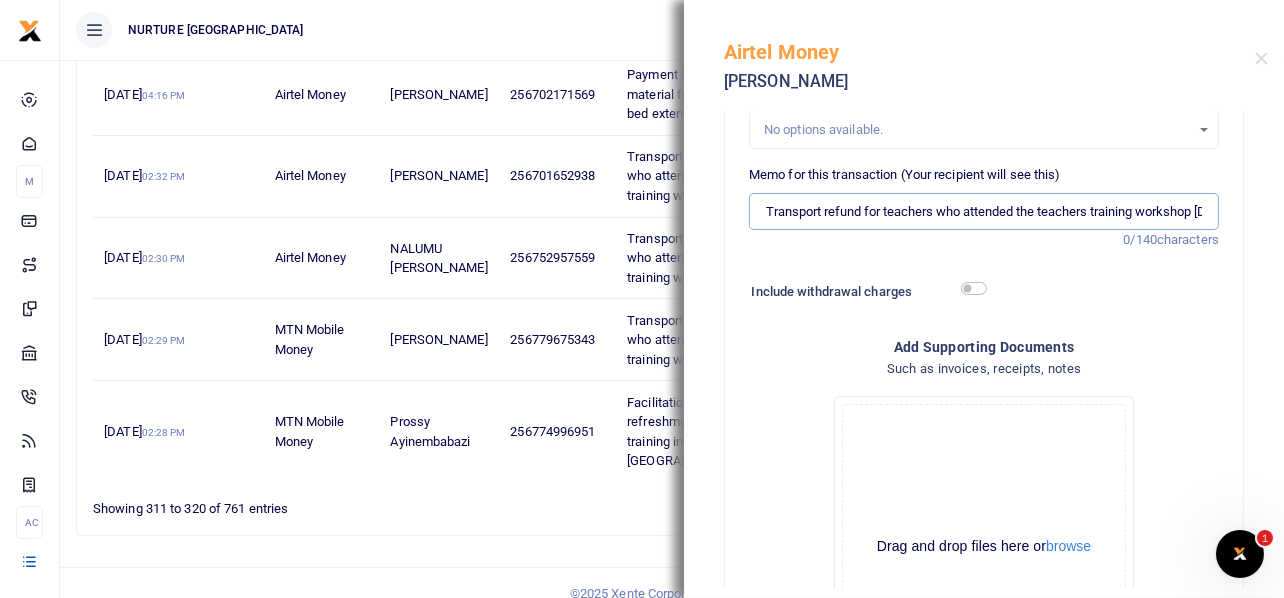 scroll, scrollTop: 0, scrollLeft: 70, axis: horizontal 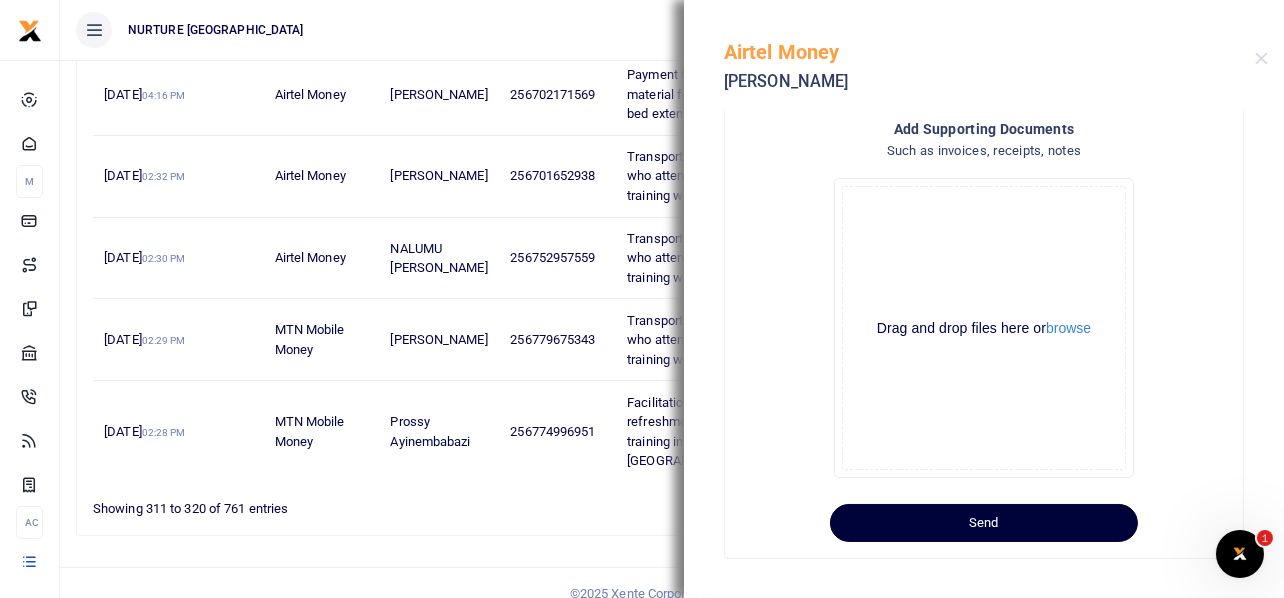 type on "Transport refund for teachers who attended the teachers training workshop July 2025" 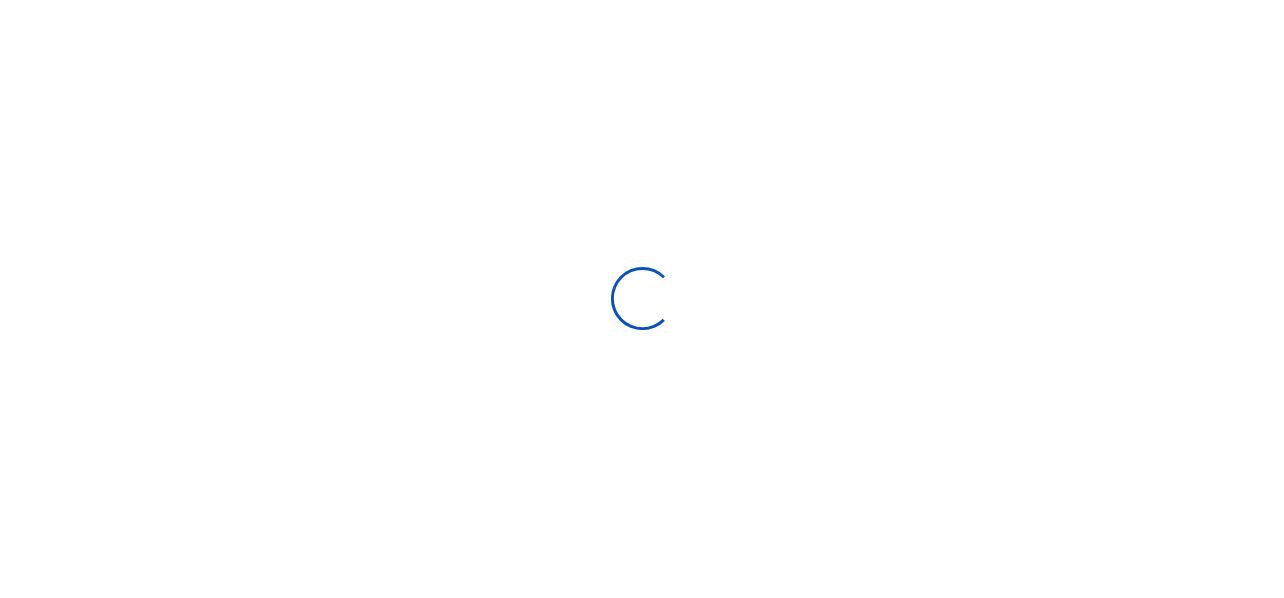 scroll, scrollTop: 0, scrollLeft: 0, axis: both 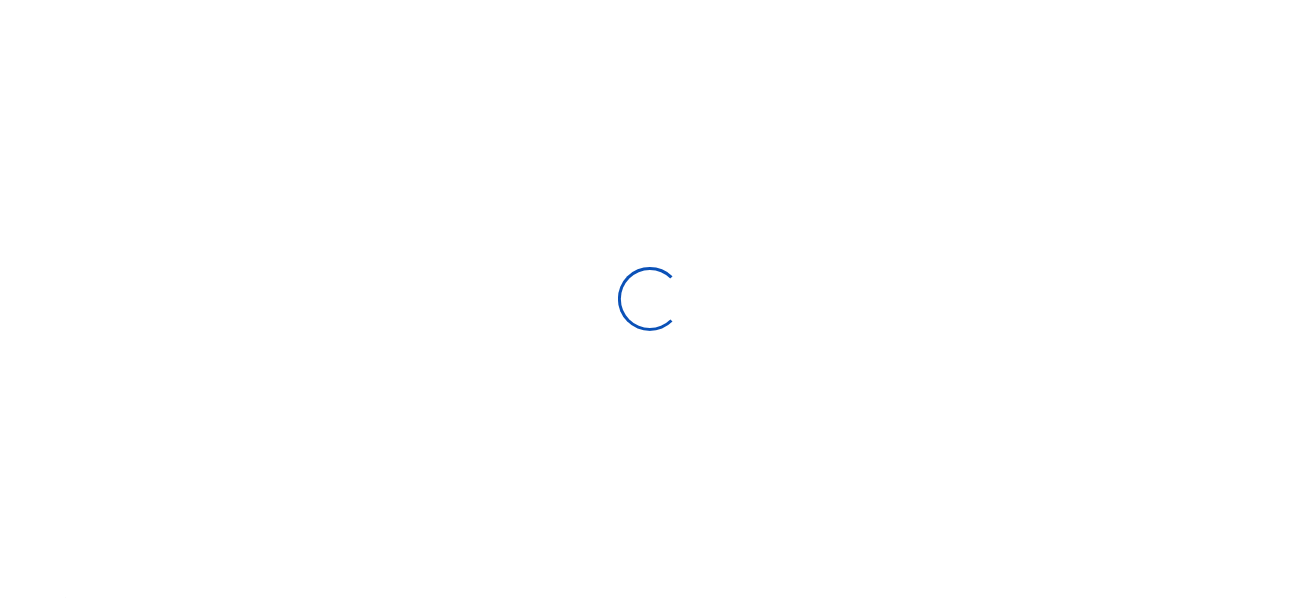 select 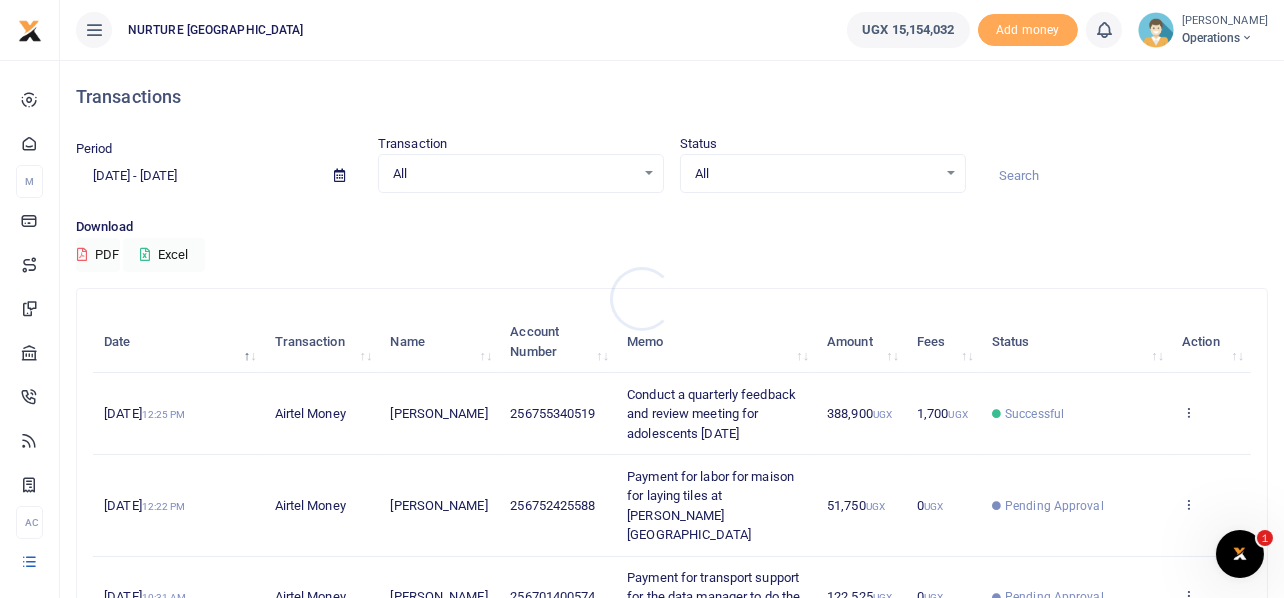 scroll, scrollTop: 0, scrollLeft: 0, axis: both 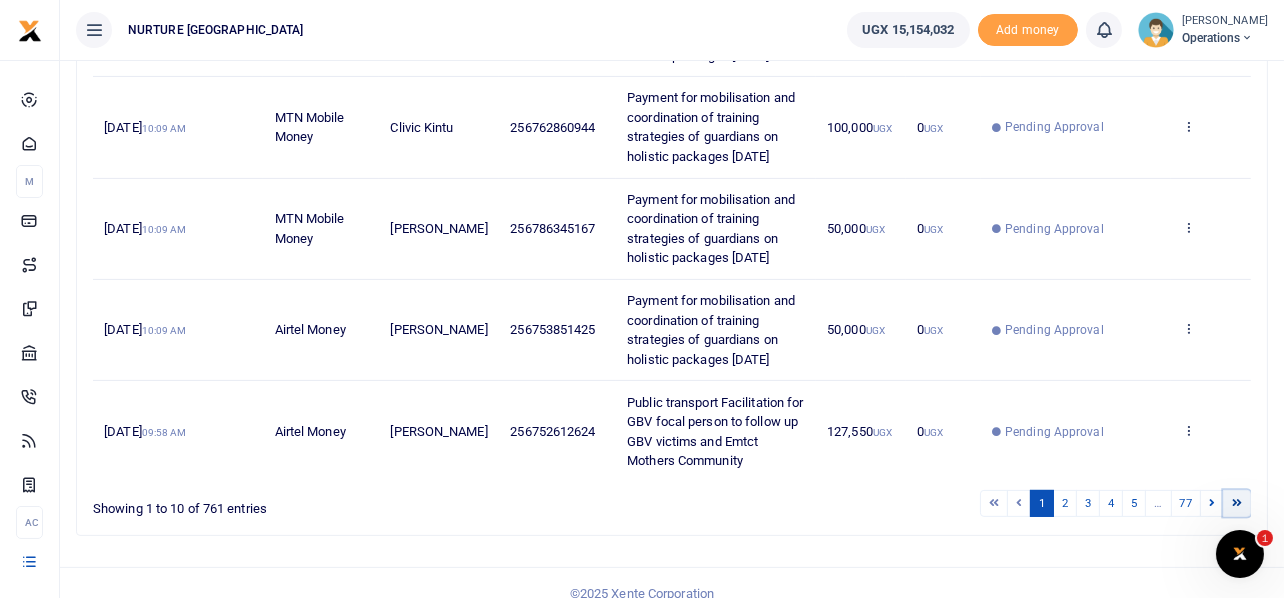click at bounding box center [1237, 502] 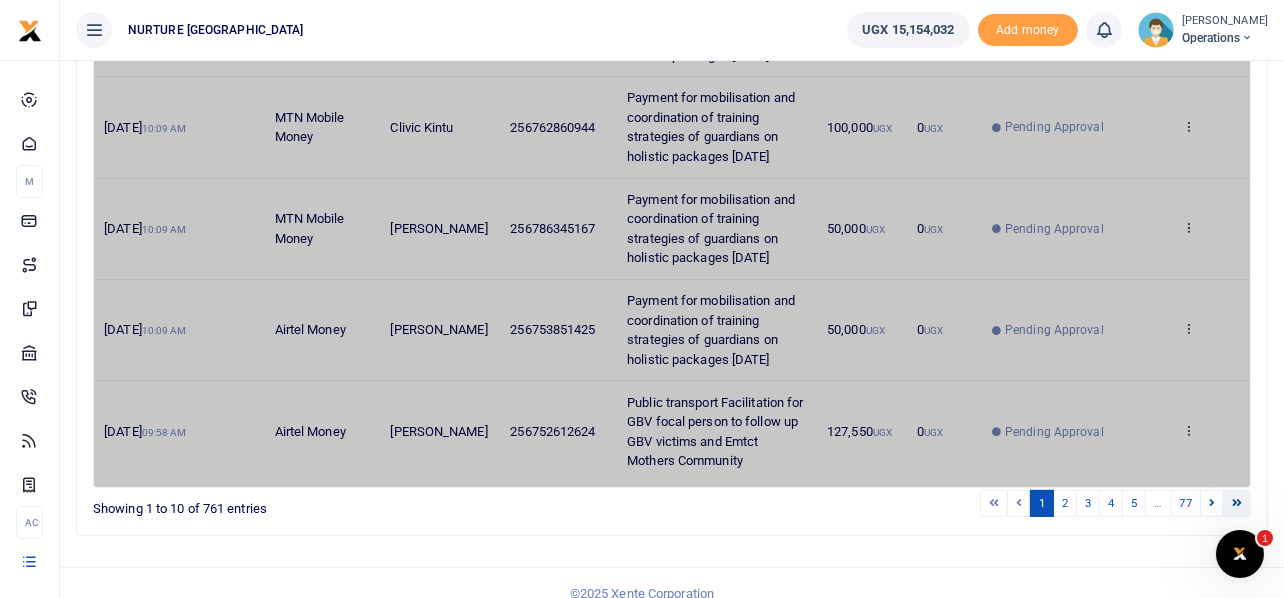 scroll, scrollTop: 76, scrollLeft: 0, axis: vertical 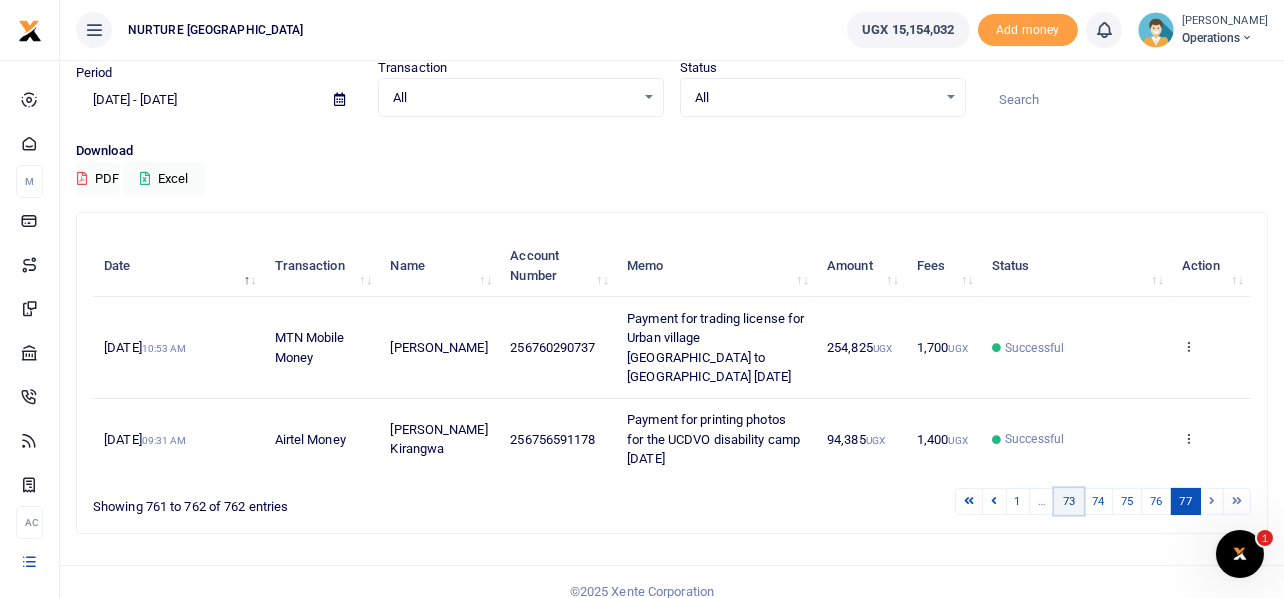 click on "73" at bounding box center [1069, 501] 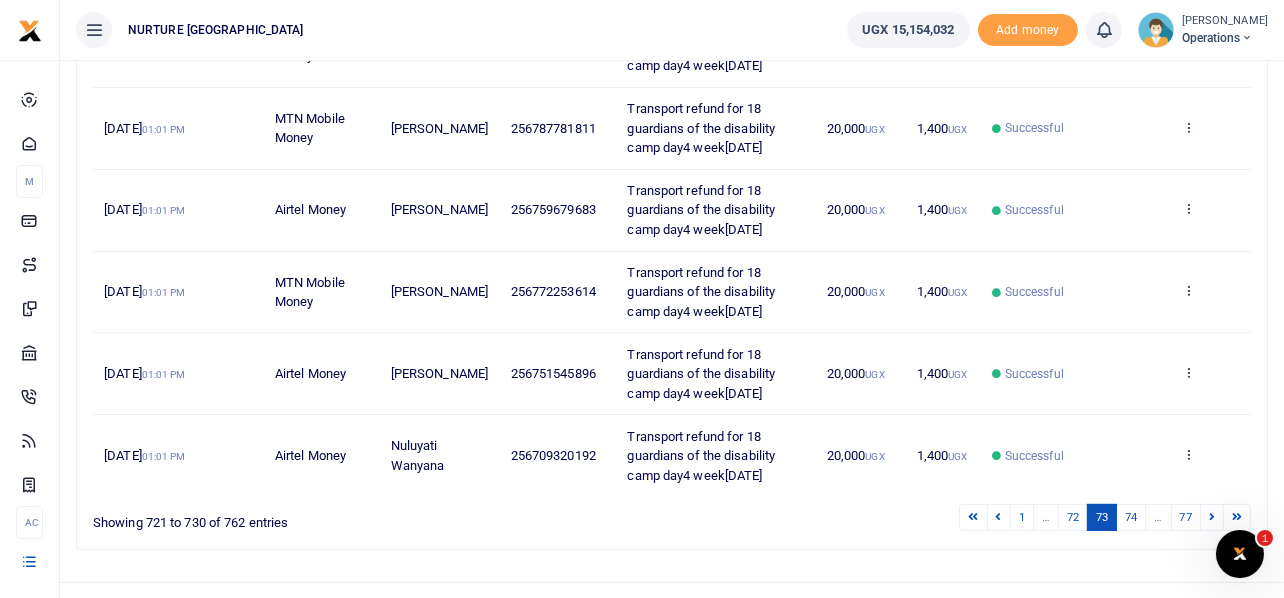 scroll, scrollTop: 729, scrollLeft: 0, axis: vertical 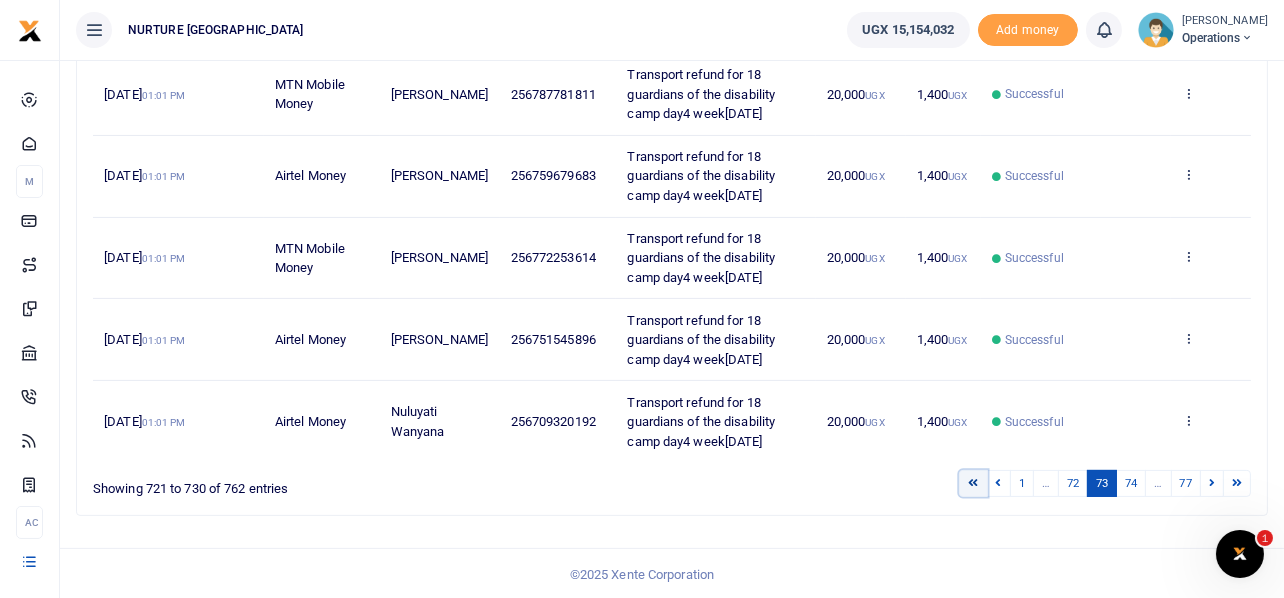 click at bounding box center [973, 483] 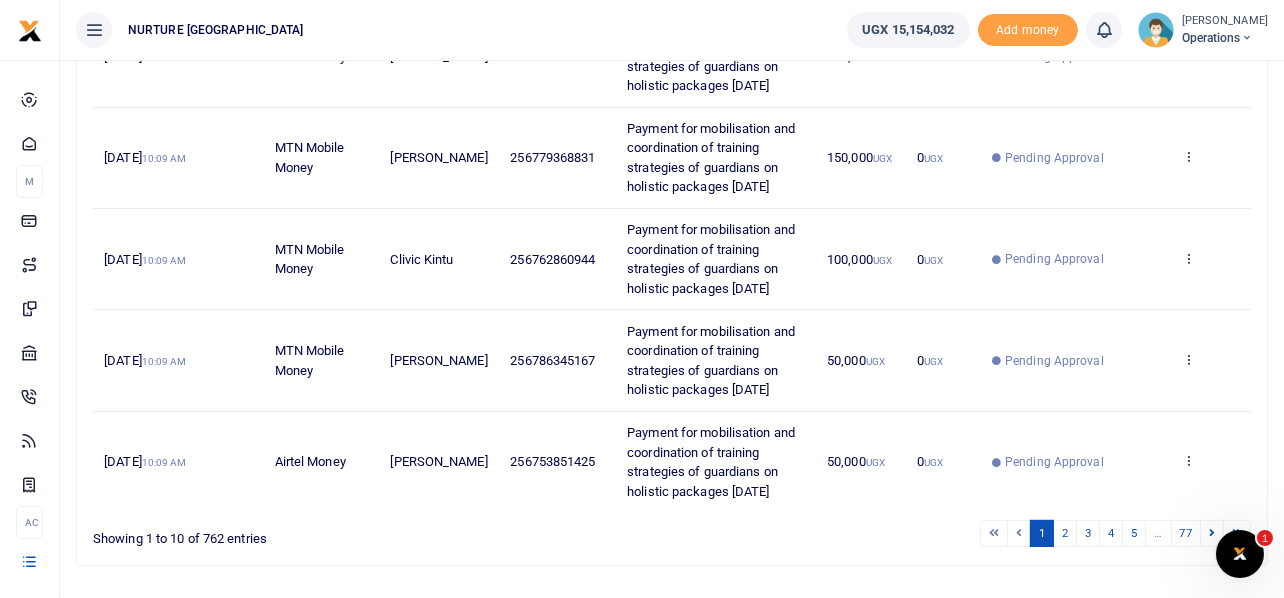 scroll, scrollTop: 827, scrollLeft: 0, axis: vertical 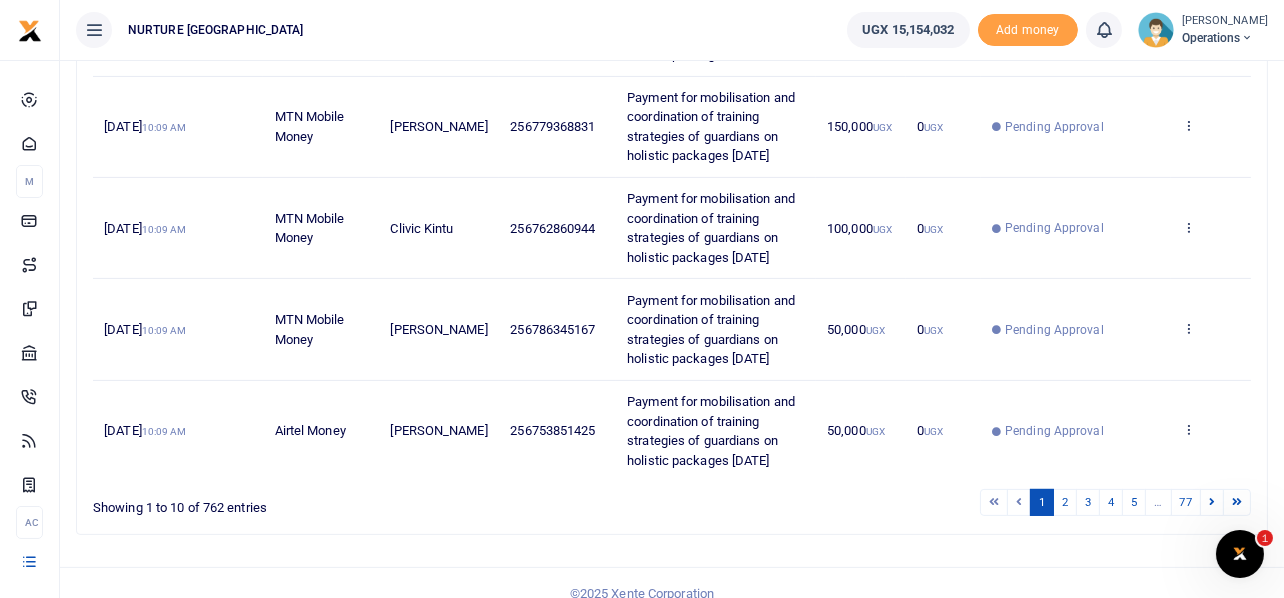 click on "…" at bounding box center [1158, 502] 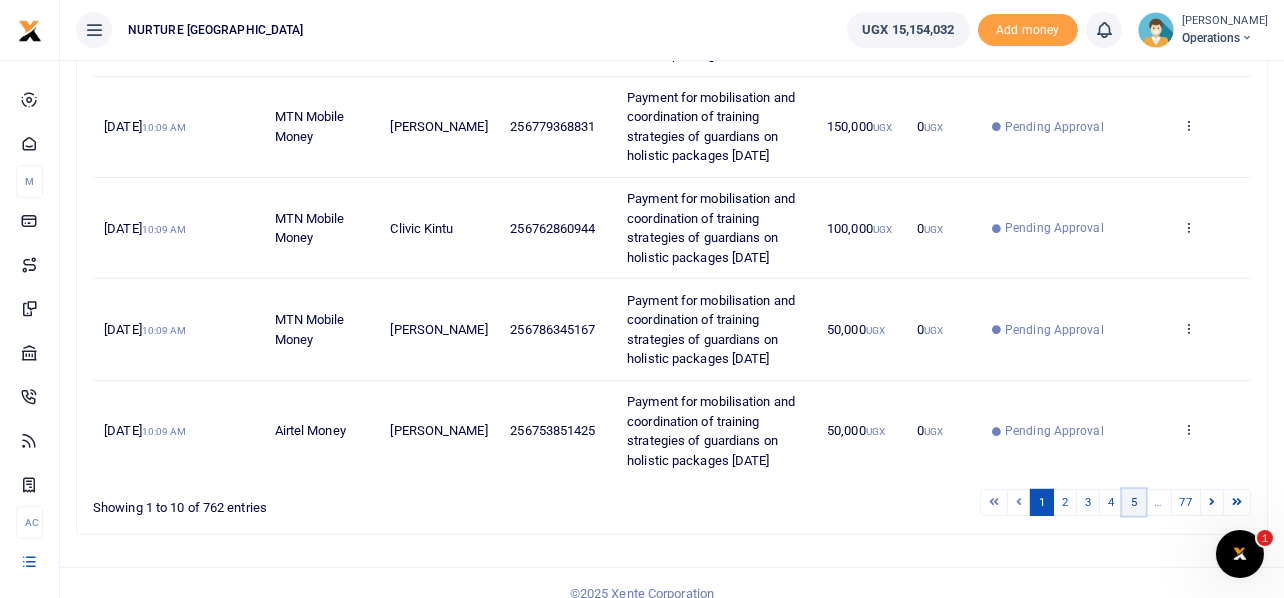 click on "5" at bounding box center [1134, 502] 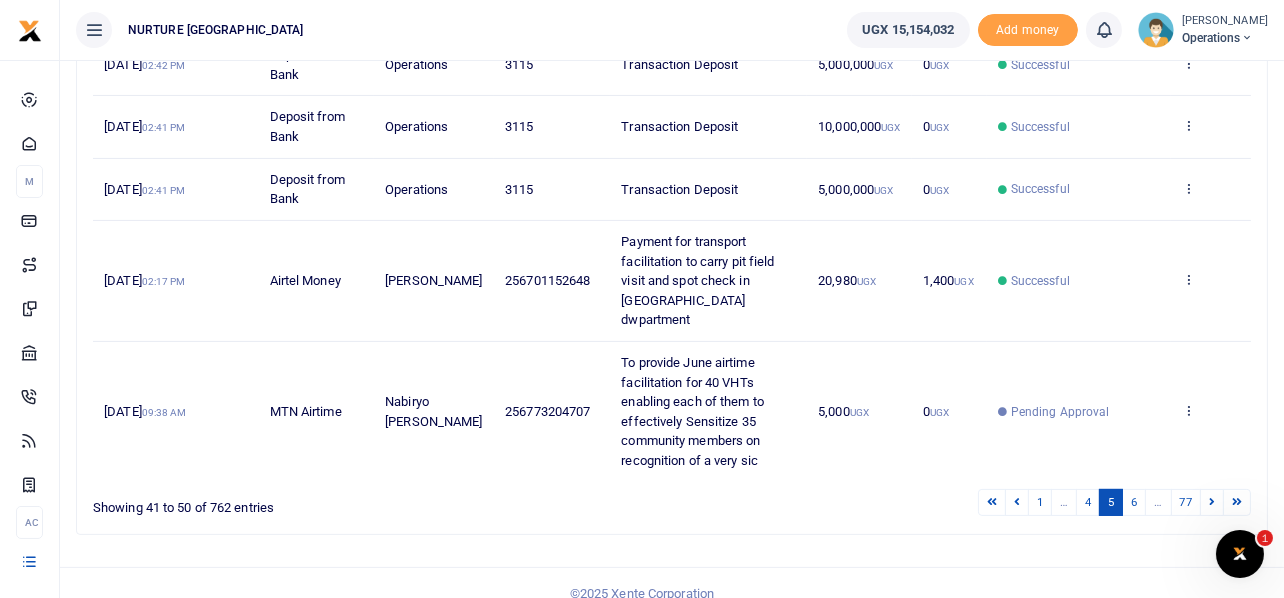 click on "6" at bounding box center (1134, 502) 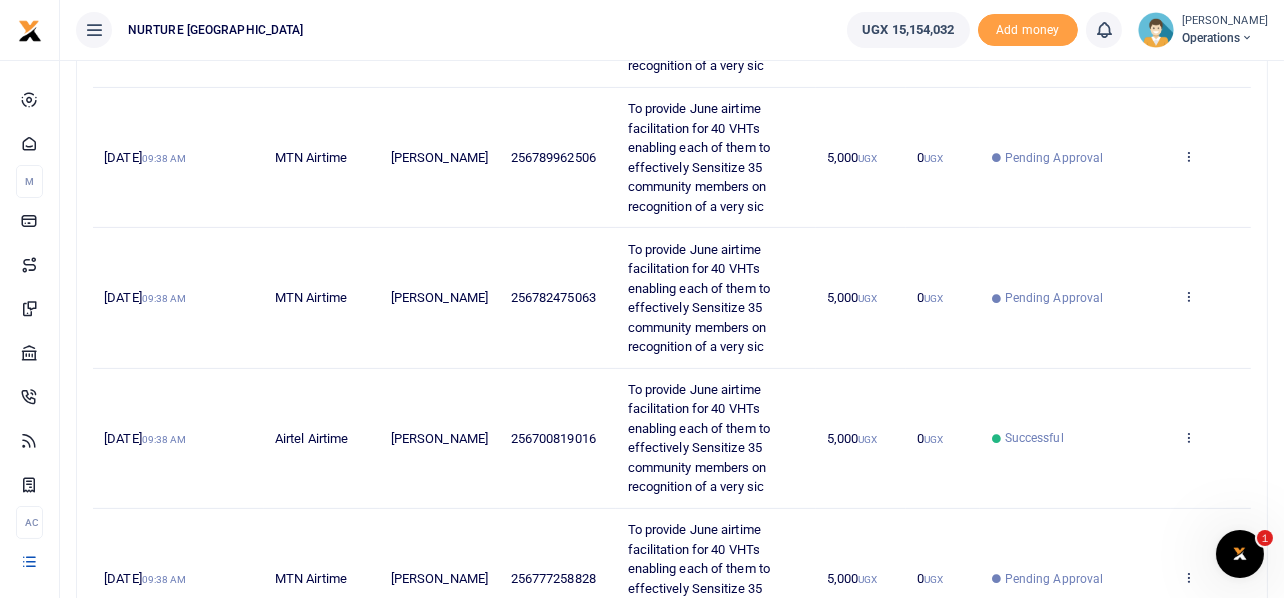 click on "23rd Jul 2025  09:38 AM MTN Airtime Catherine Najjuuko 256777506785 To provide June airtime facilitation for 40 VHTs enabling each of them to effectively Sensitize 35 community members on recognition of a very sic 5,000 UGX  0 UGX  Successful
View details
Send again
23rd Jul 2025  09:38 AM Airtel Airtime Resty Namawejje 256701733114 To provide June airtime facilitation for 40 VHTs enabling each of them to effectively Sensitize 35 community members on recognition of a very sic 5,000 UGX  0 UGX  Pending Approval
View details" at bounding box center [672, 227] 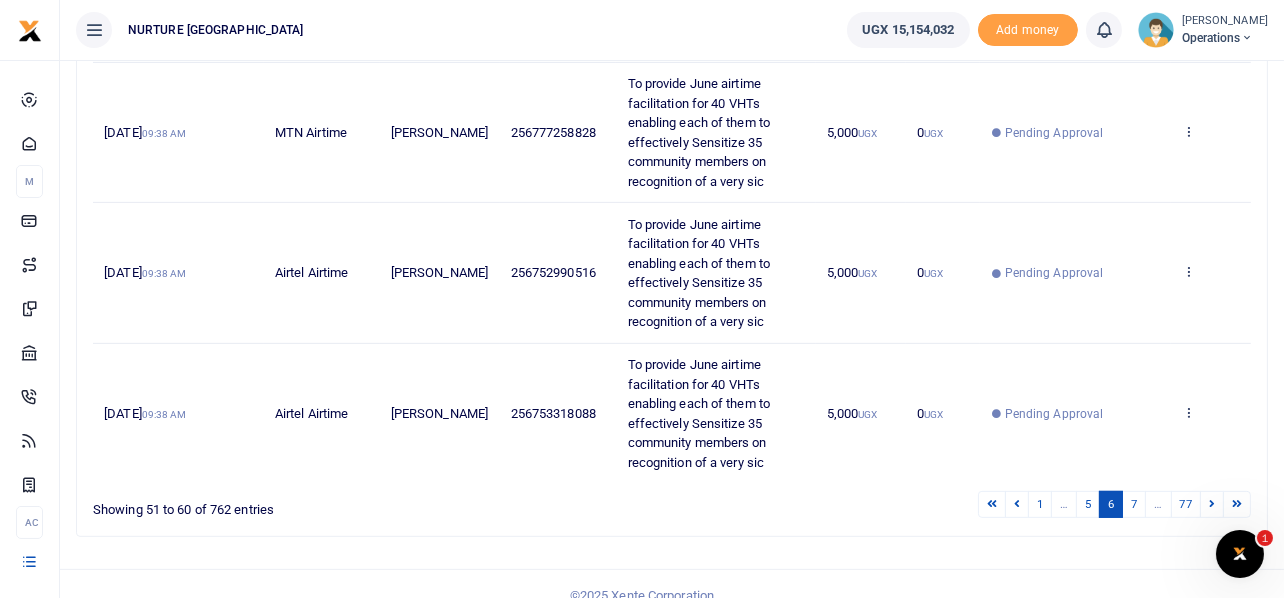 scroll, scrollTop: 1314, scrollLeft: 0, axis: vertical 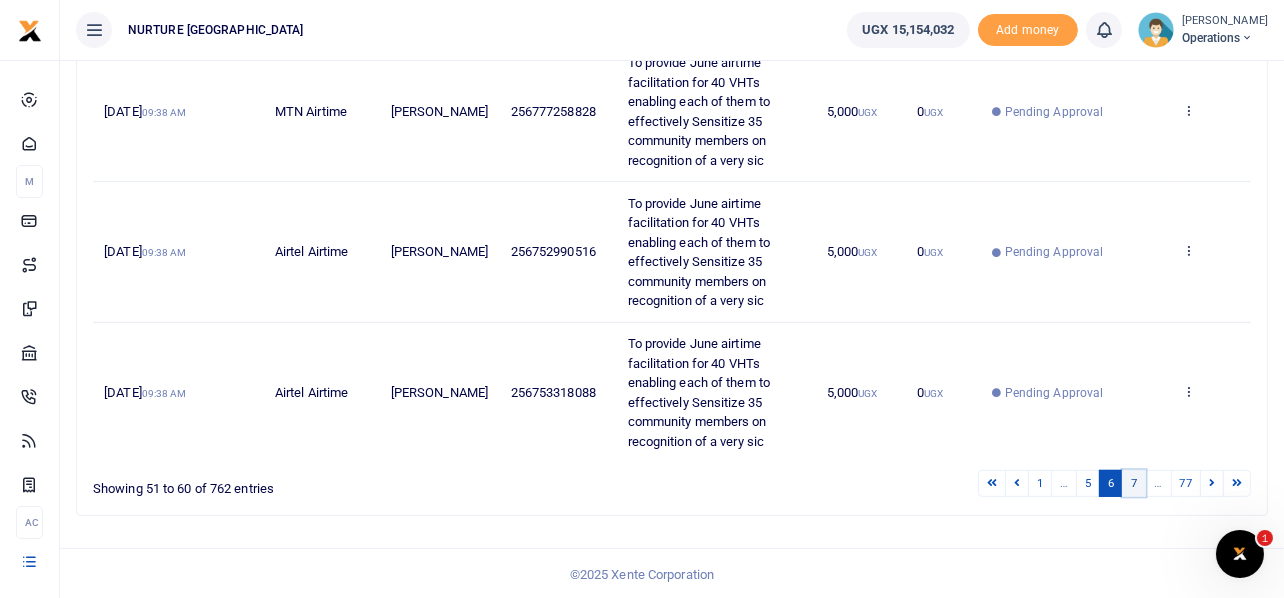 click on "7" at bounding box center [1134, 483] 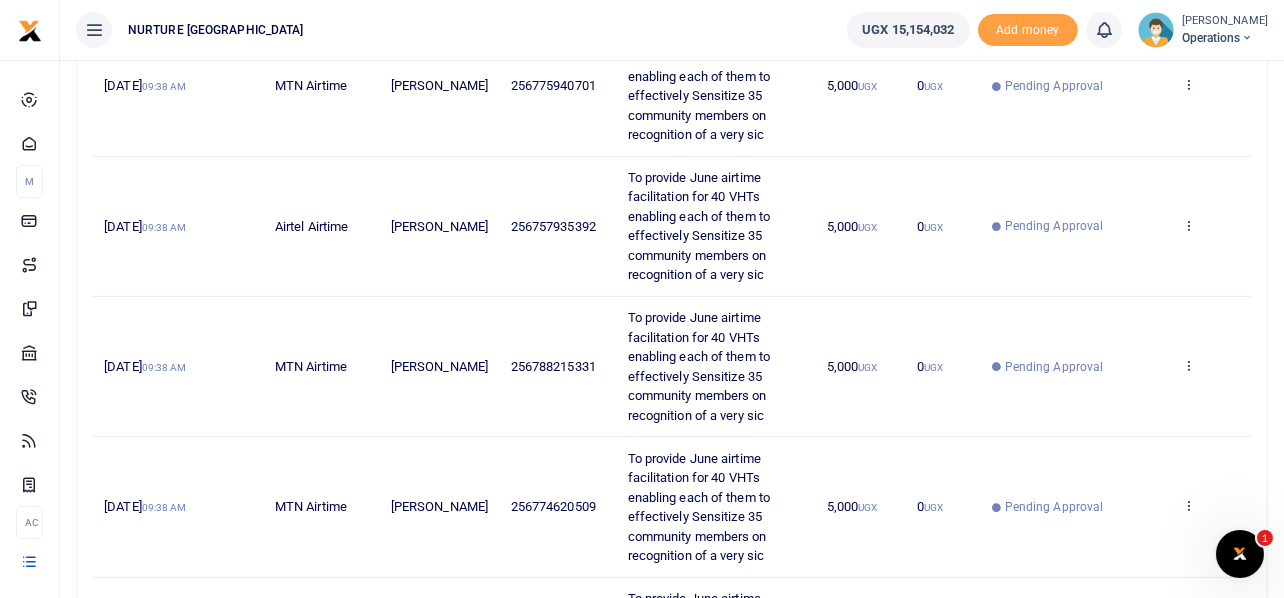 scroll, scrollTop: 1314, scrollLeft: 0, axis: vertical 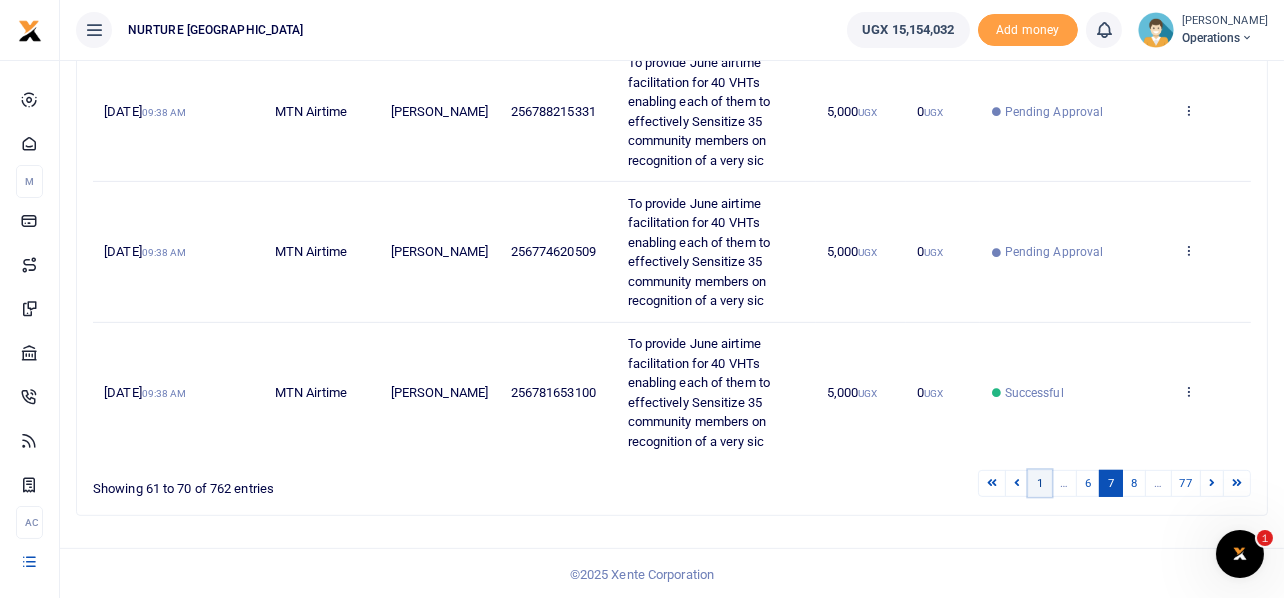 click on "1" at bounding box center [1040, 483] 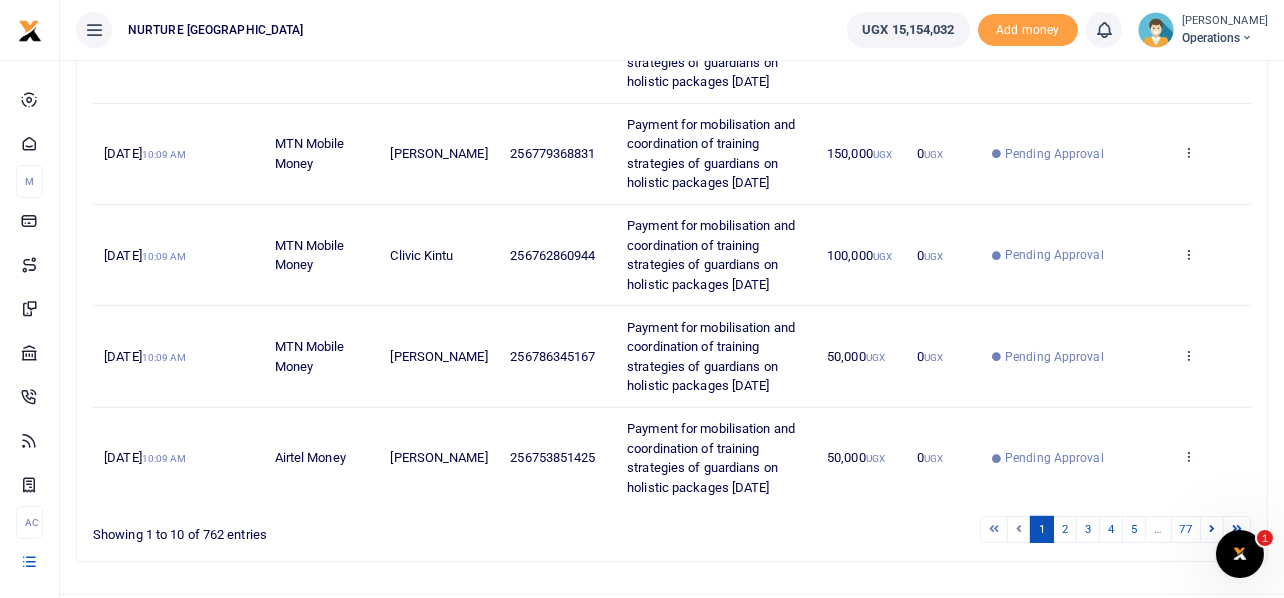 scroll, scrollTop: 827, scrollLeft: 0, axis: vertical 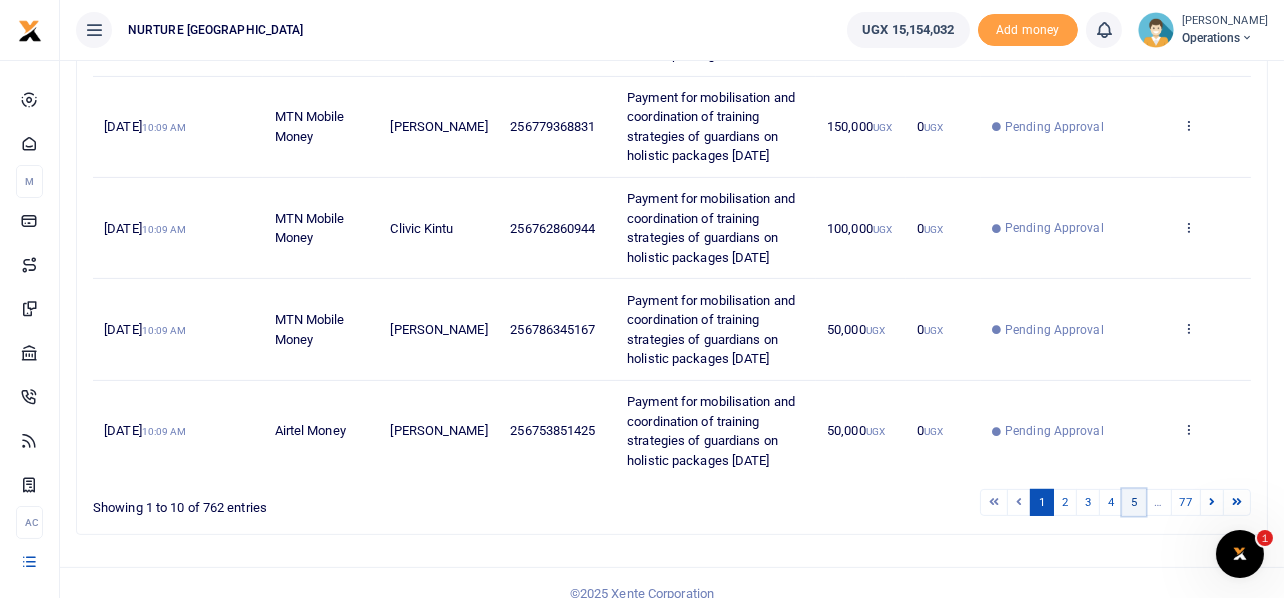 click on "5" at bounding box center [1134, 502] 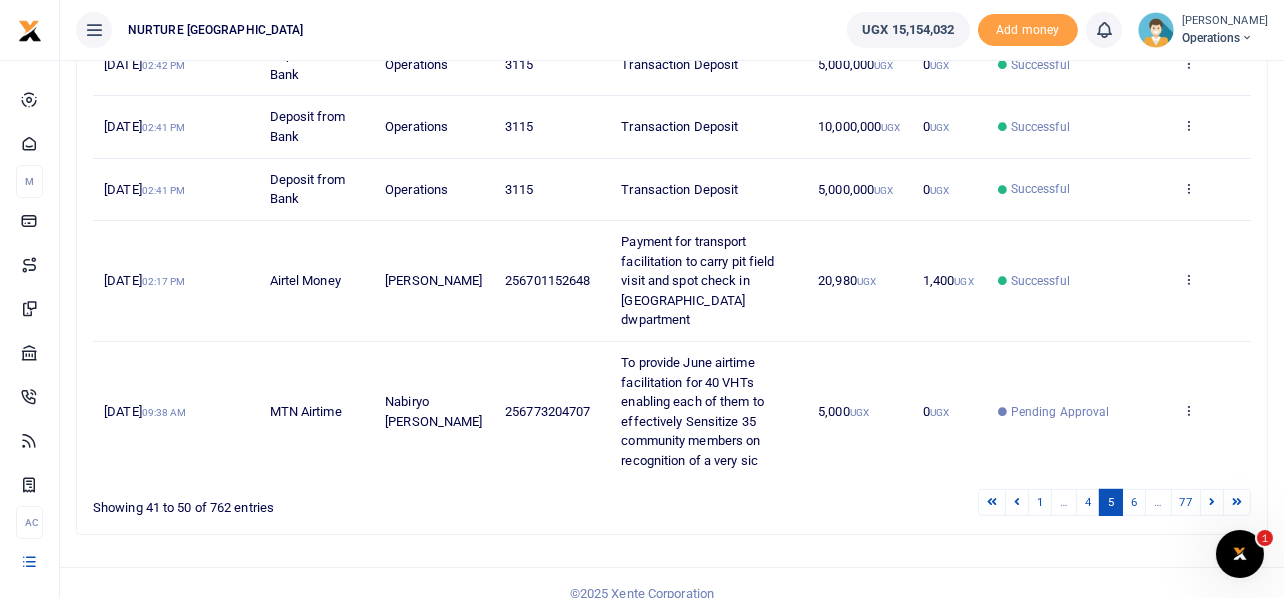 click on "6" at bounding box center (1134, 502) 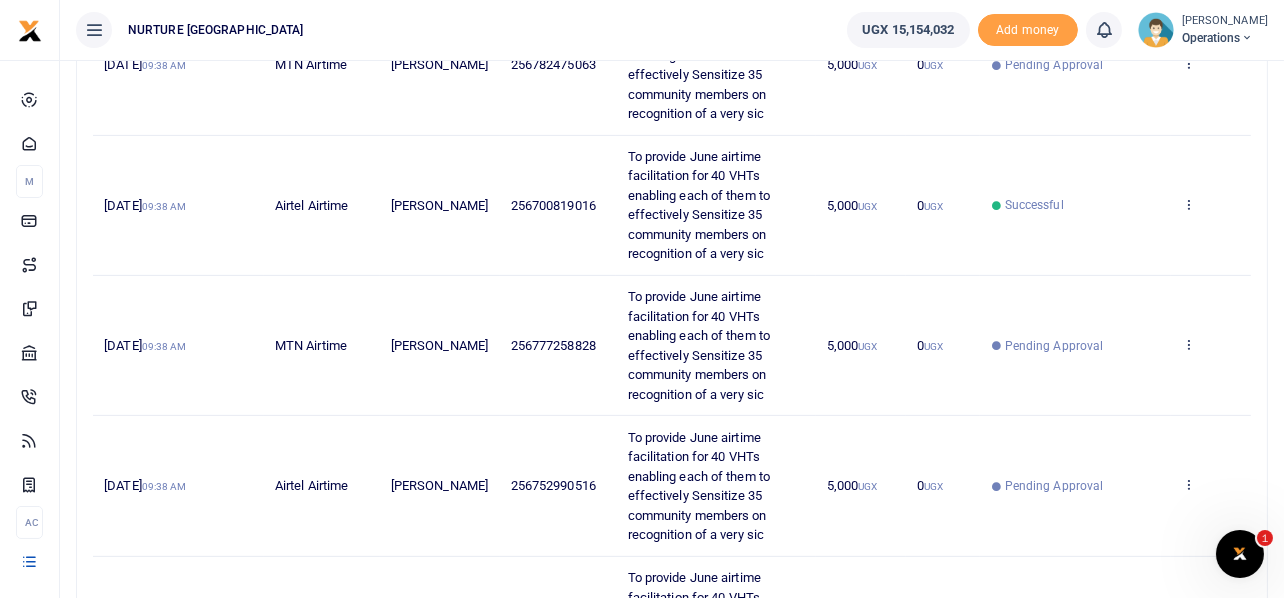 click on "23rd Jul 2025  09:38 AM MTN Airtime Catherine Najjuuko 256777506785 To provide June airtime facilitation for 40 VHTs enabling each of them to effectively Sensitize 35 community members on recognition of a very sic 5,000 UGX  0 UGX  Successful
View details
Send again
23rd Jul 2025  09:38 AM Airtel Airtime Resty Namawejje 256701733114 To provide June airtime facilitation for 40 VHTs enabling each of them to effectively Sensitize 35 community members on recognition of a very sic 5,000 UGX  0 UGX  Pending Approval
View details" at bounding box center [672, -6] 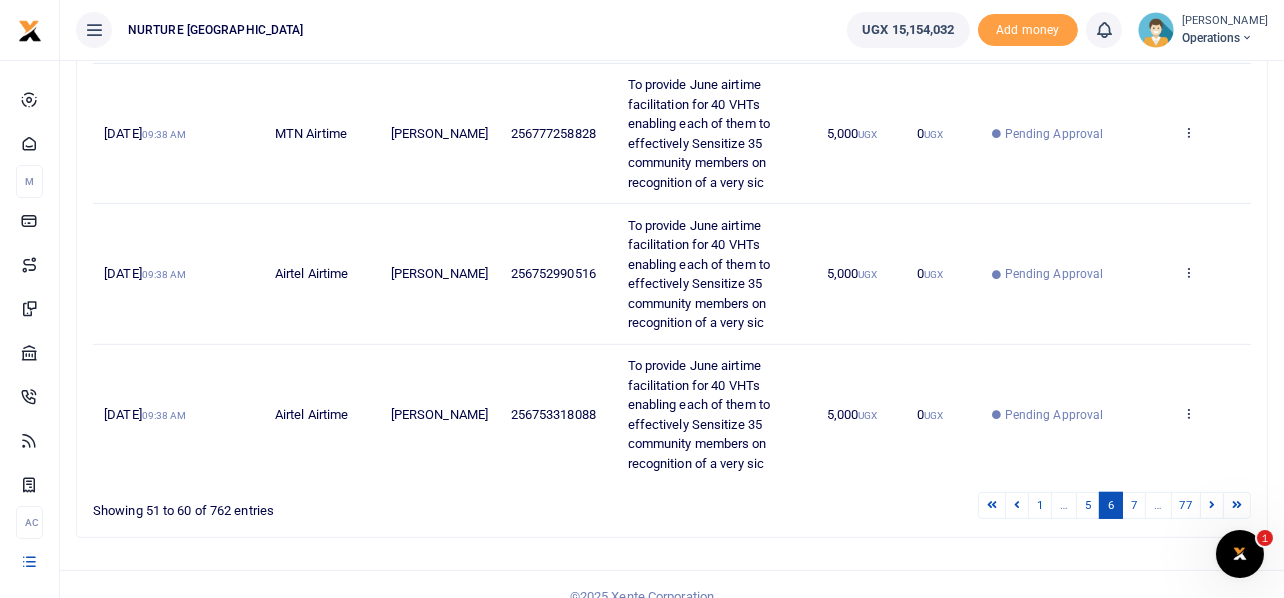 scroll, scrollTop: 1314, scrollLeft: 0, axis: vertical 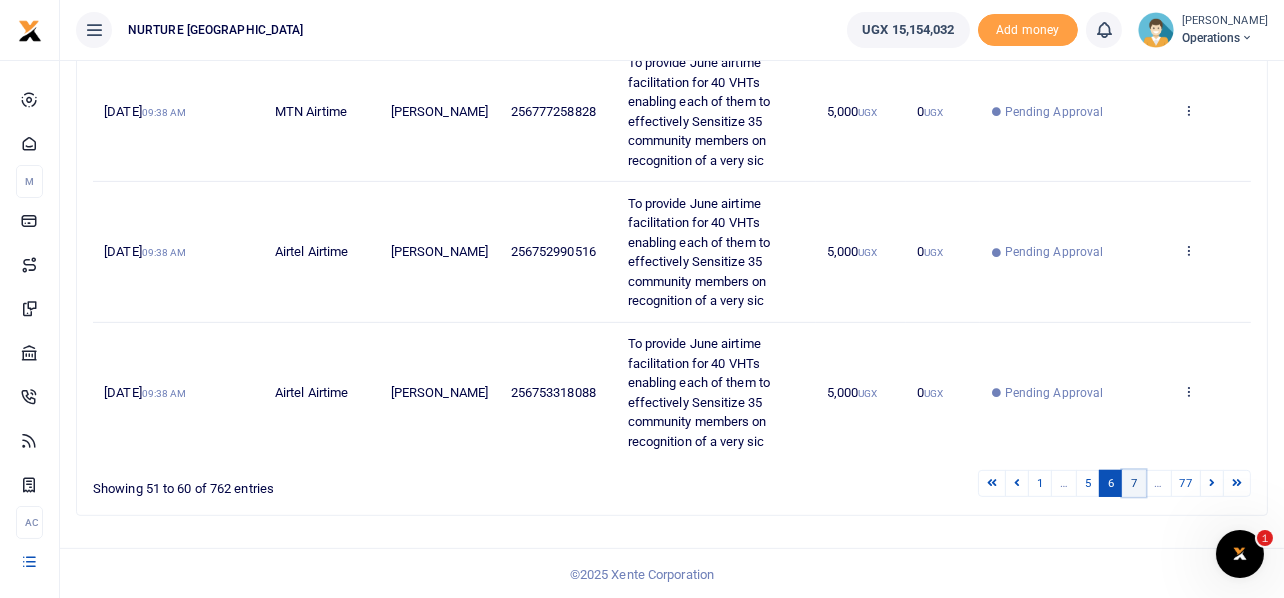 click on "7" at bounding box center (1134, 483) 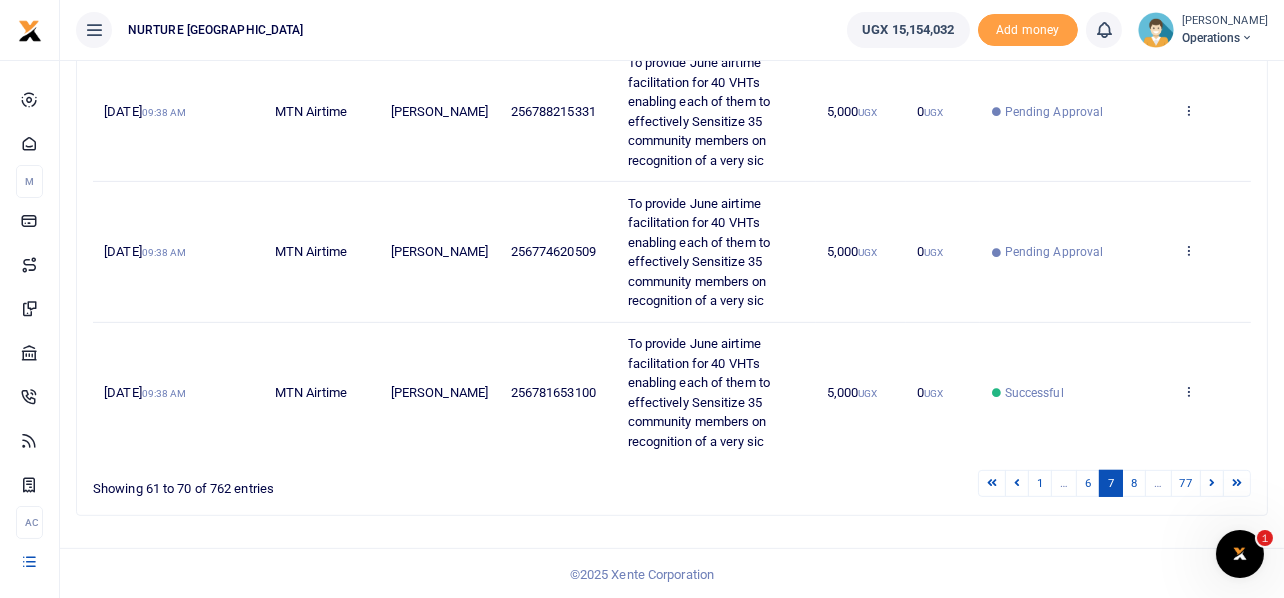 click on "8" at bounding box center (1134, 483) 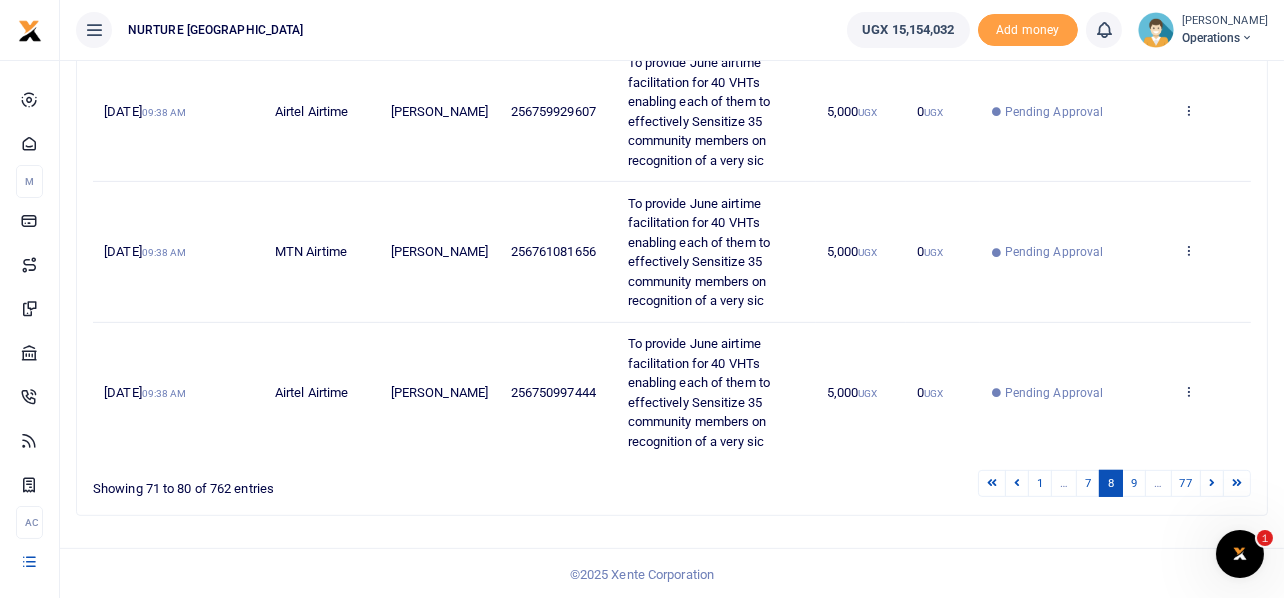 click on "9" at bounding box center [1134, 483] 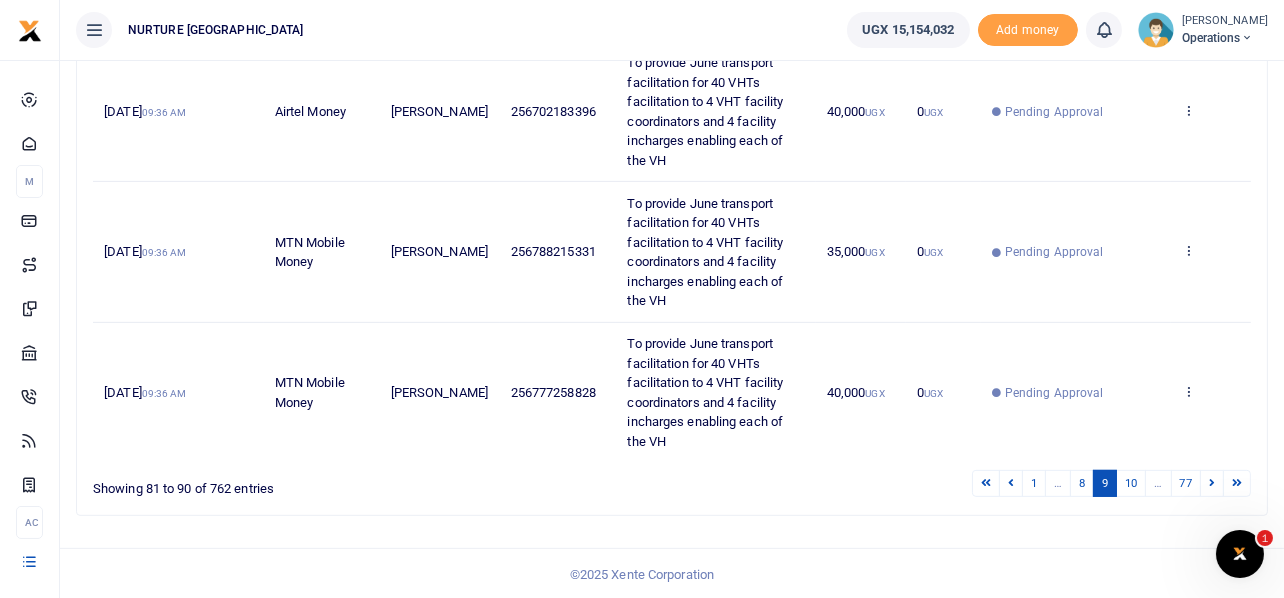 click on "10" at bounding box center (1131, 483) 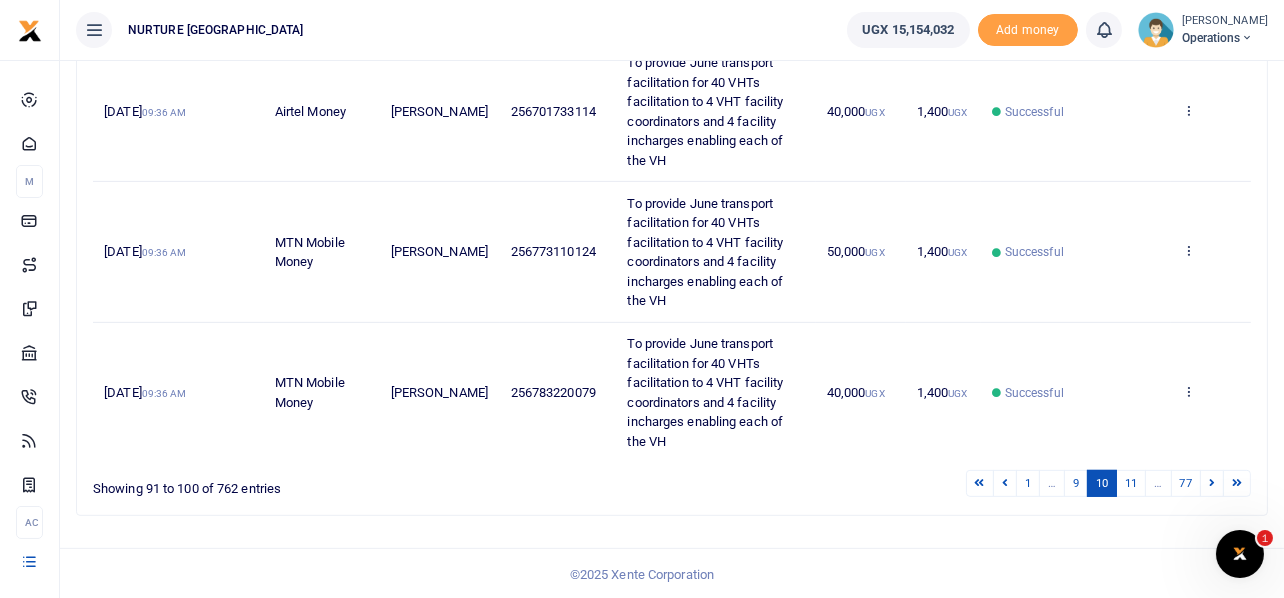 click on "11" at bounding box center [1131, 483] 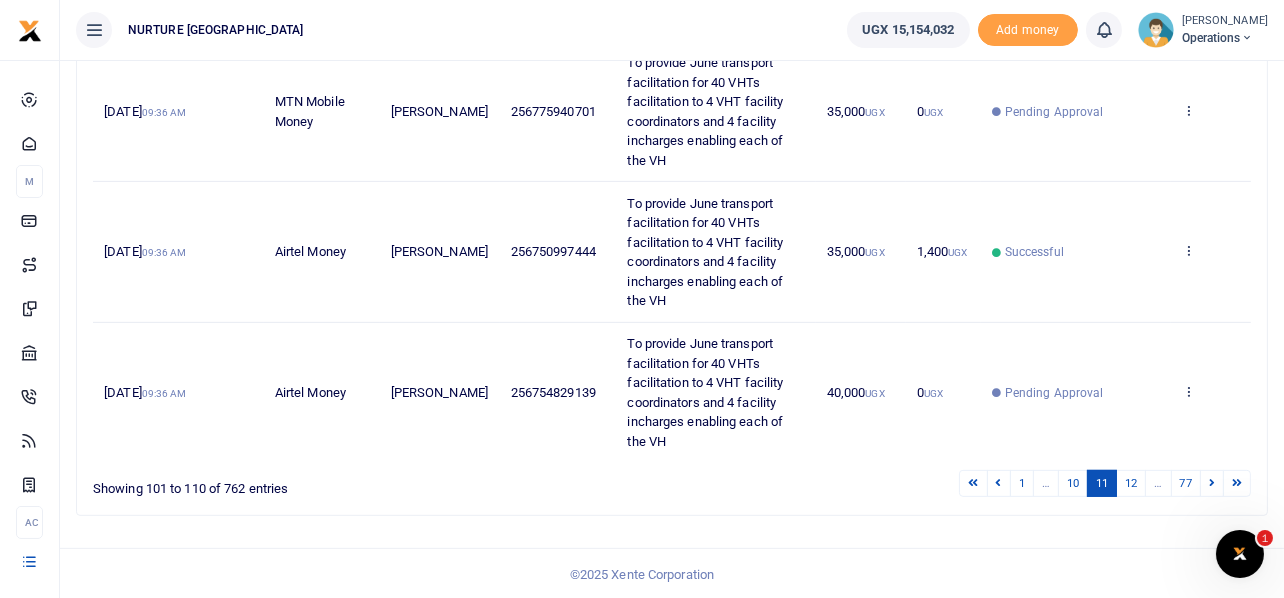click on "12" at bounding box center (1131, 483) 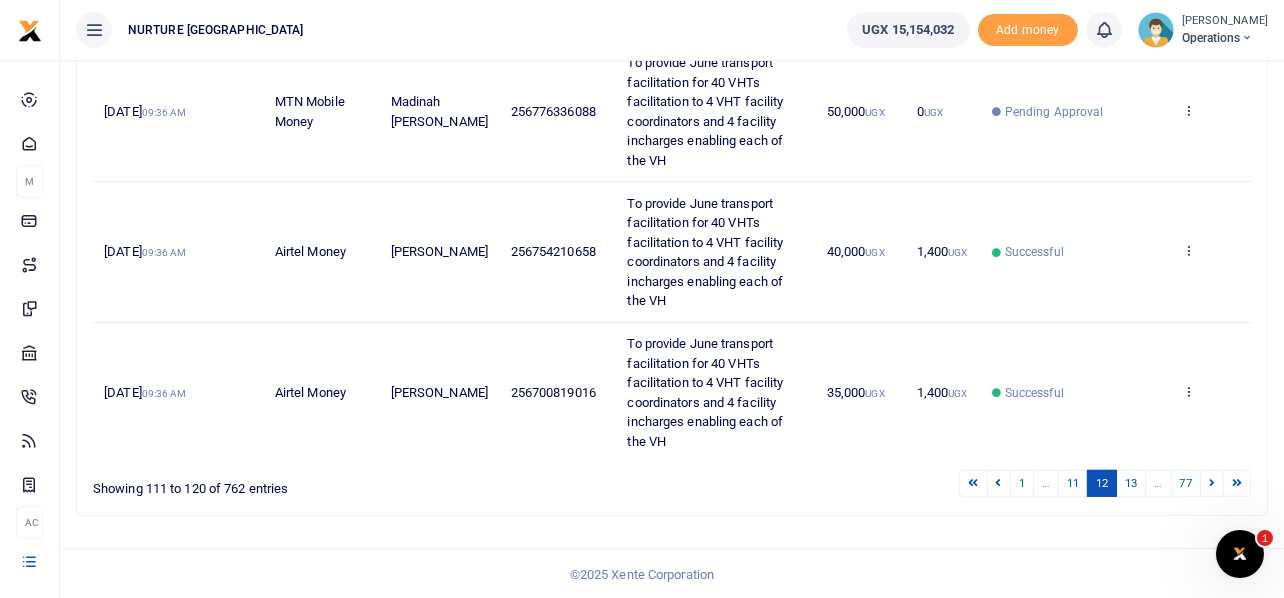 click on "13" at bounding box center (1131, 483) 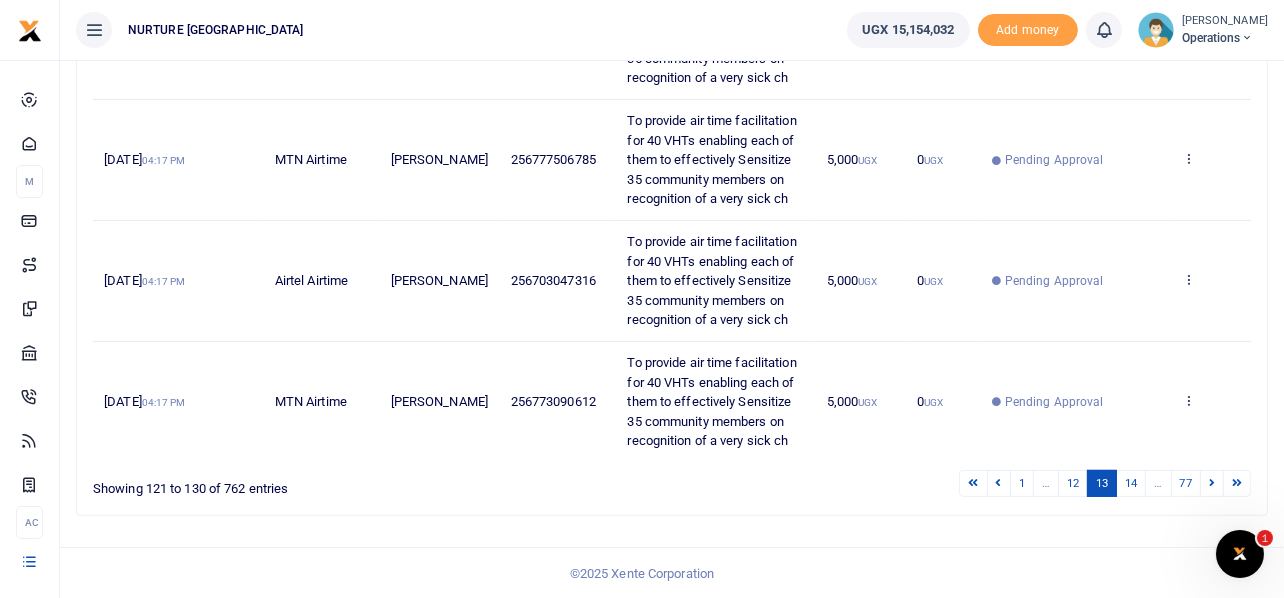 click on "14" at bounding box center (1131, 483) 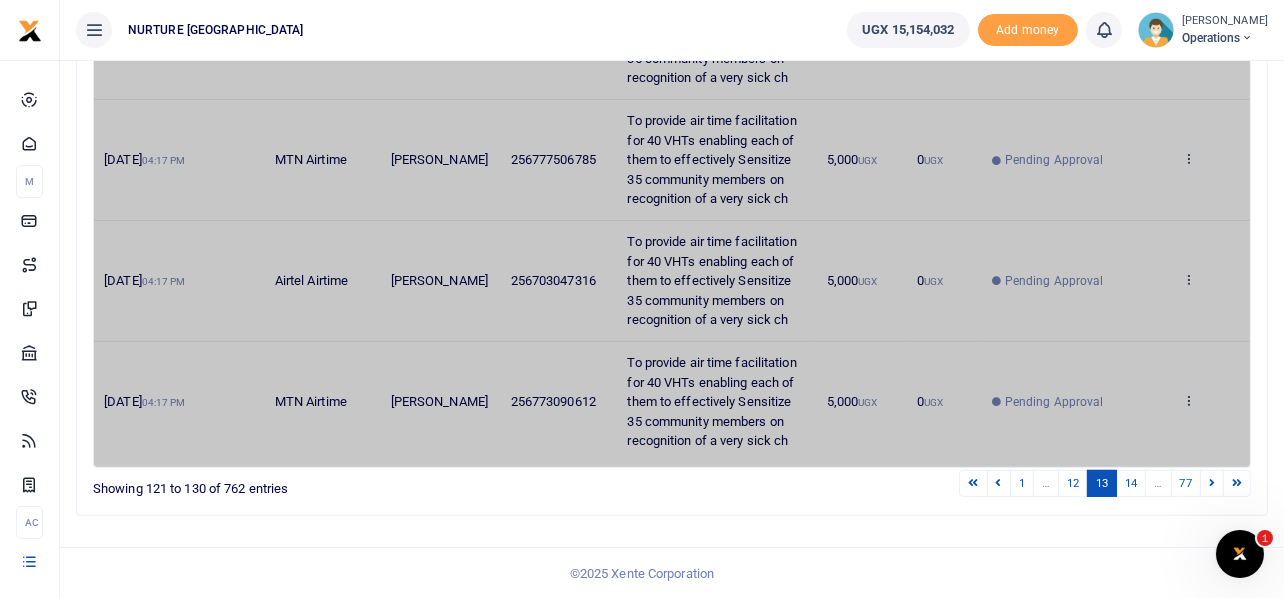 scroll, scrollTop: 1119, scrollLeft: 0, axis: vertical 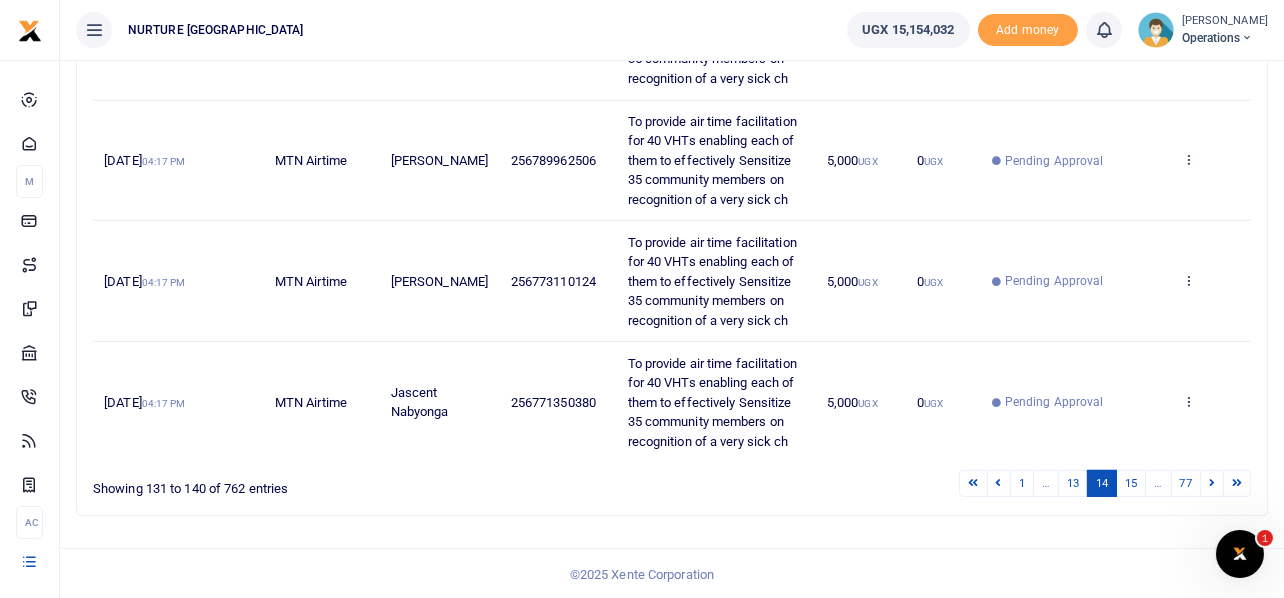 click on "15" at bounding box center [1131, 483] 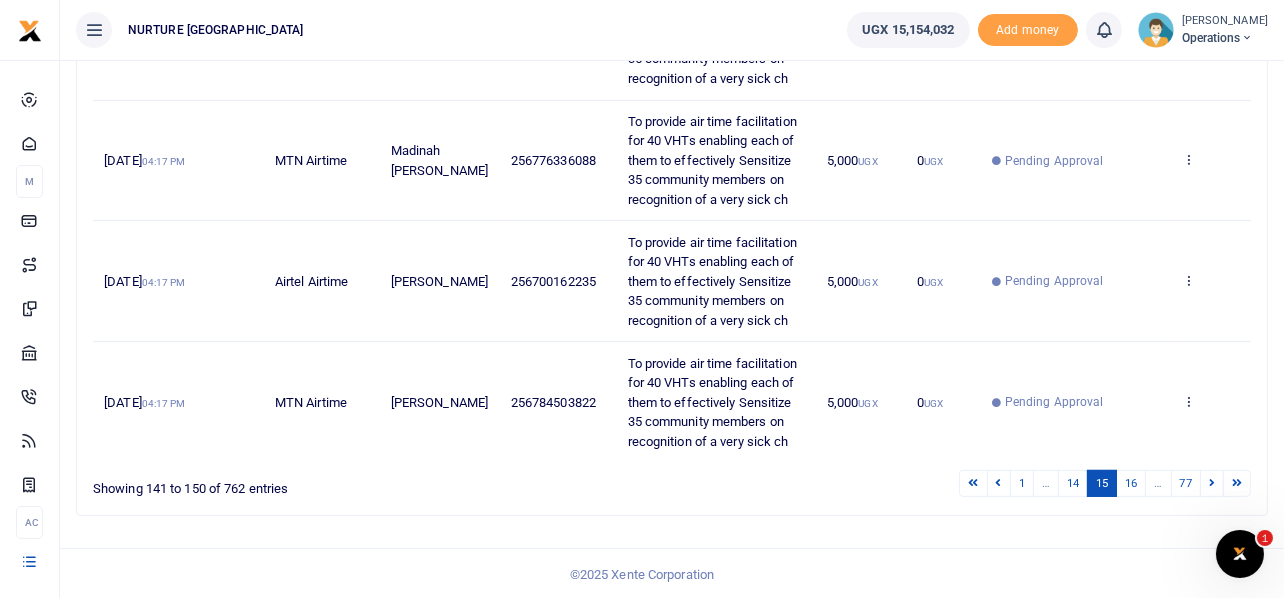 click on "16" at bounding box center (1131, 483) 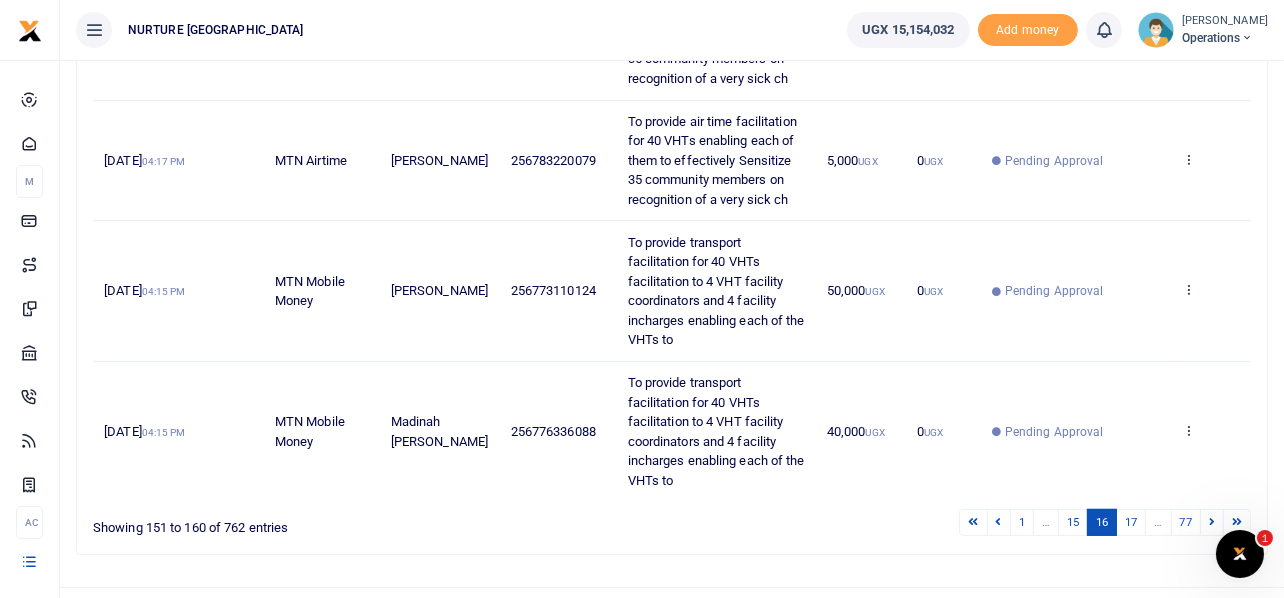 click on "Pending Approval" at bounding box center (1076, 431) 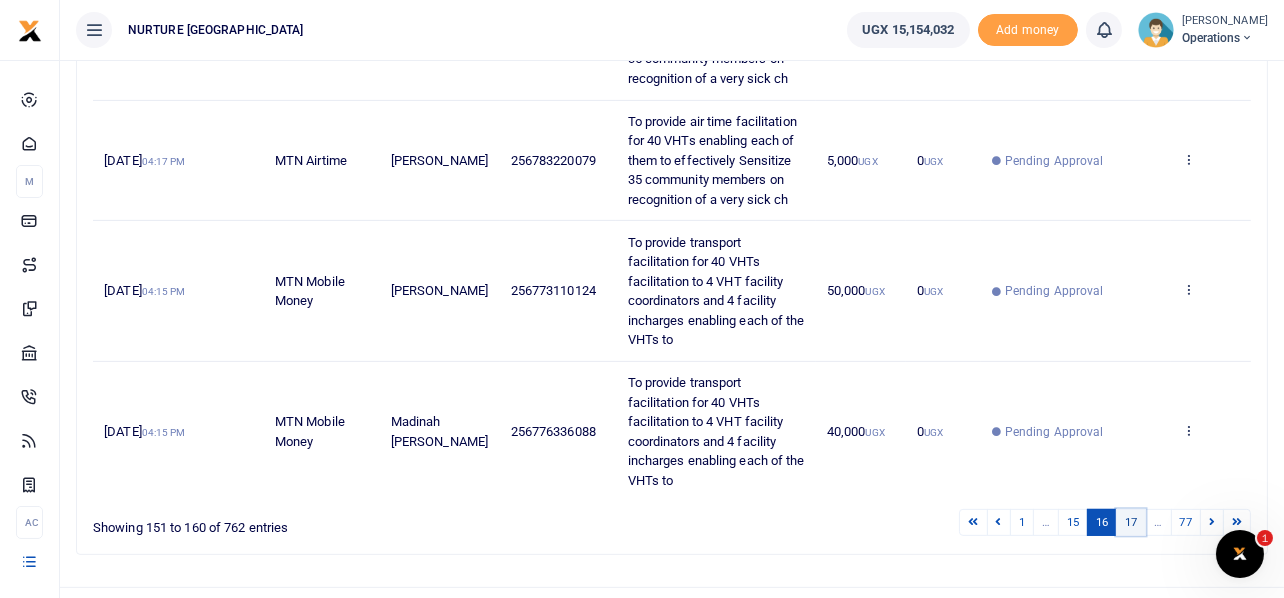click on "17" at bounding box center [1131, 522] 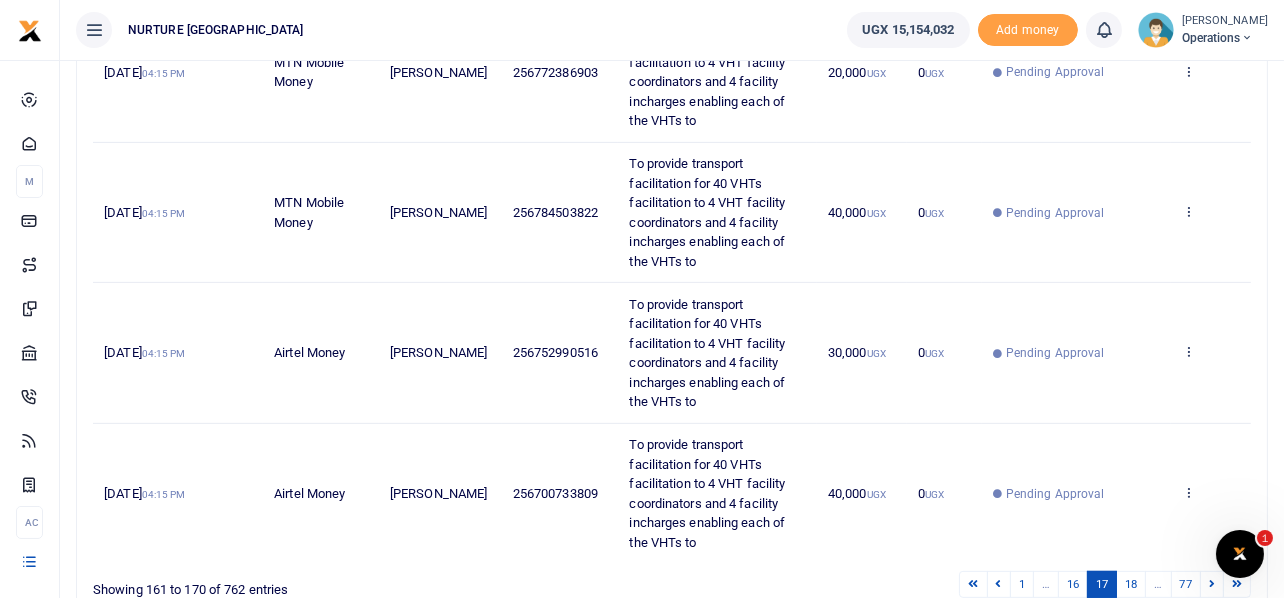 scroll, scrollTop: 1314, scrollLeft: 0, axis: vertical 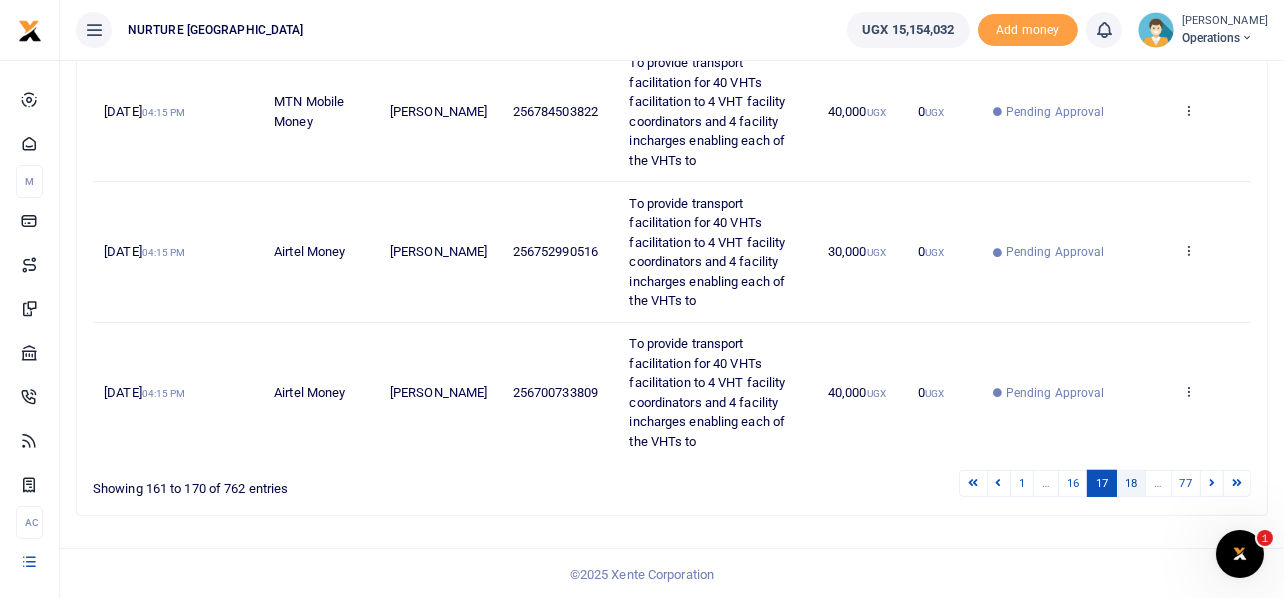 click on "18" at bounding box center (1131, 483) 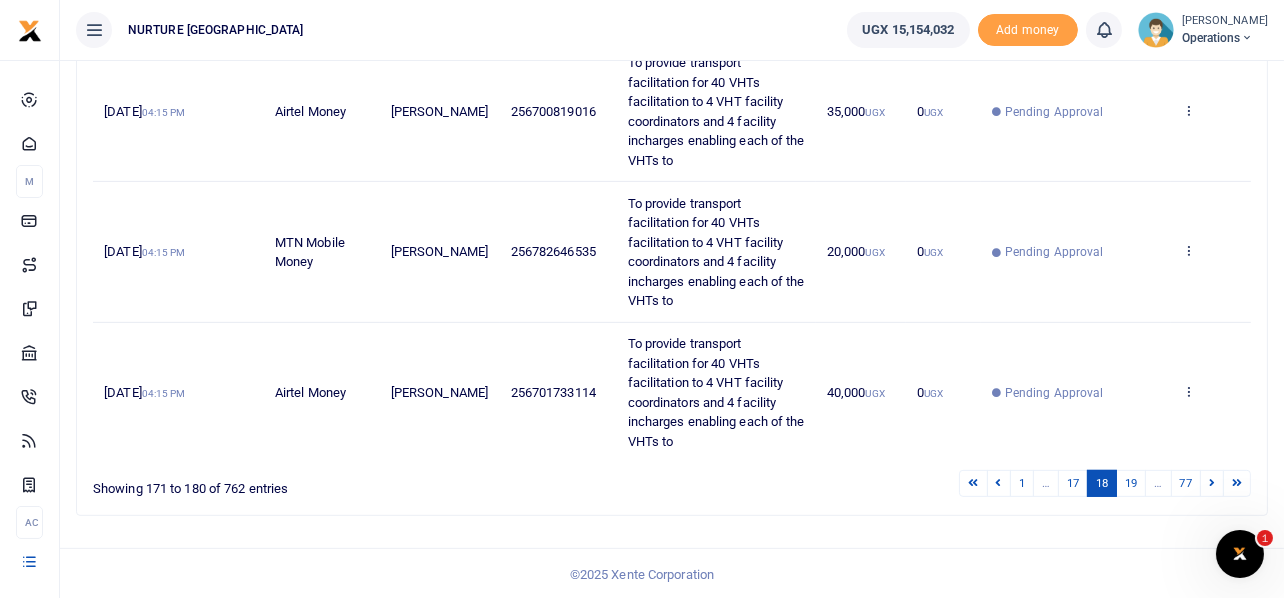 click on "19" at bounding box center [1131, 483] 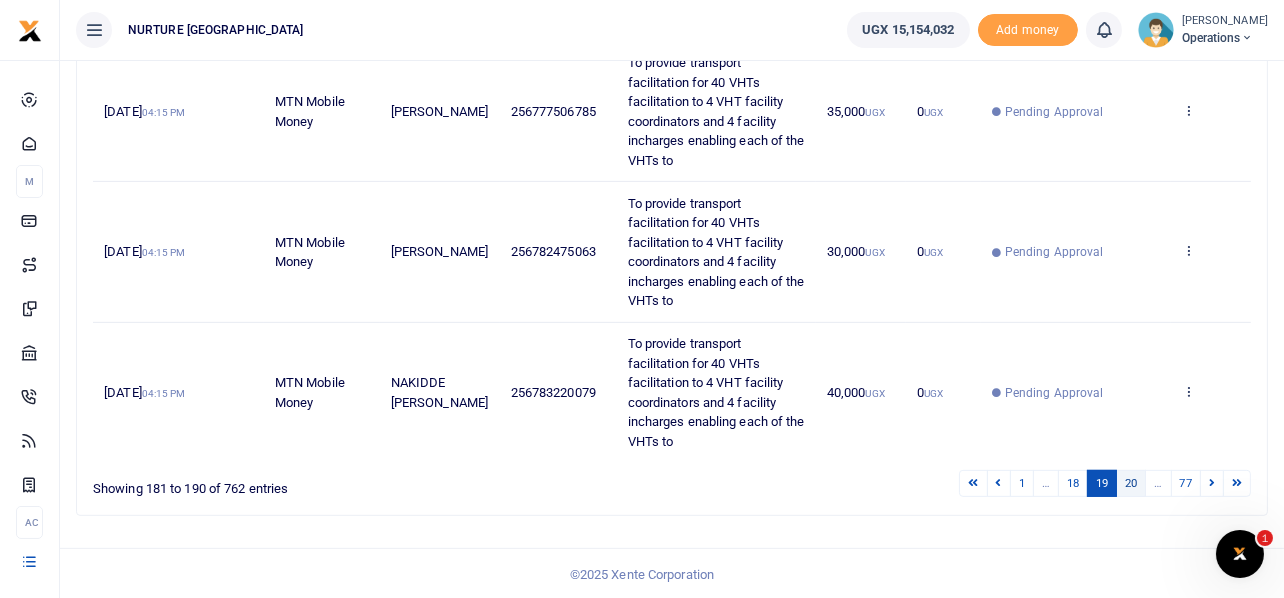 click on "20" at bounding box center [1131, 483] 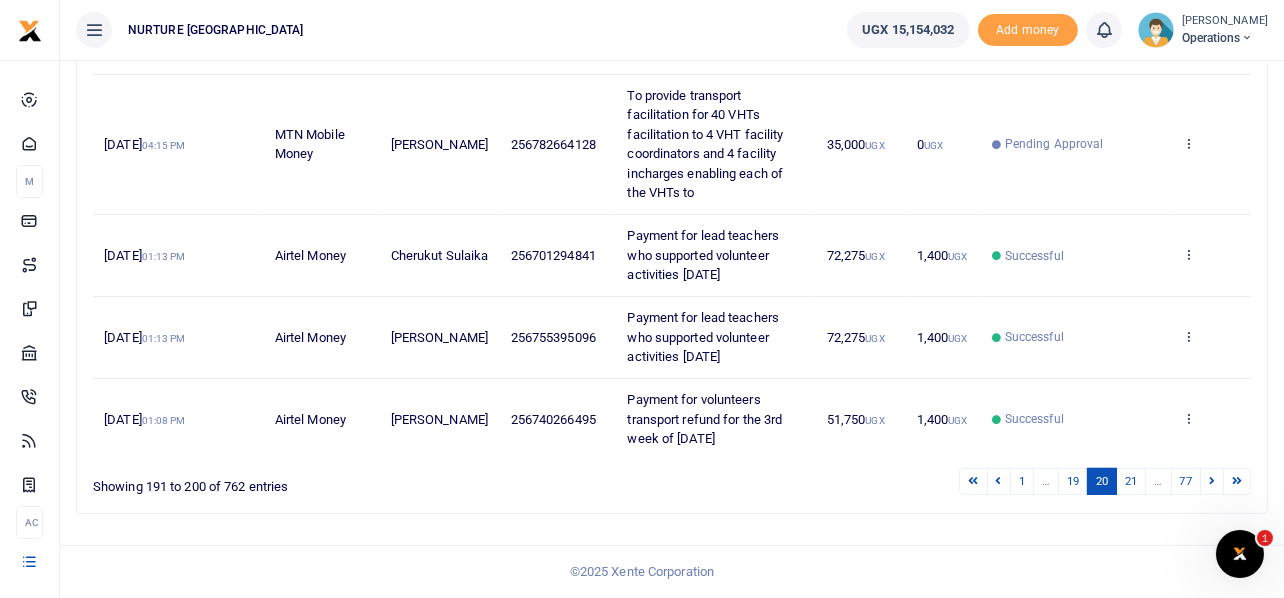scroll, scrollTop: 1139, scrollLeft: 0, axis: vertical 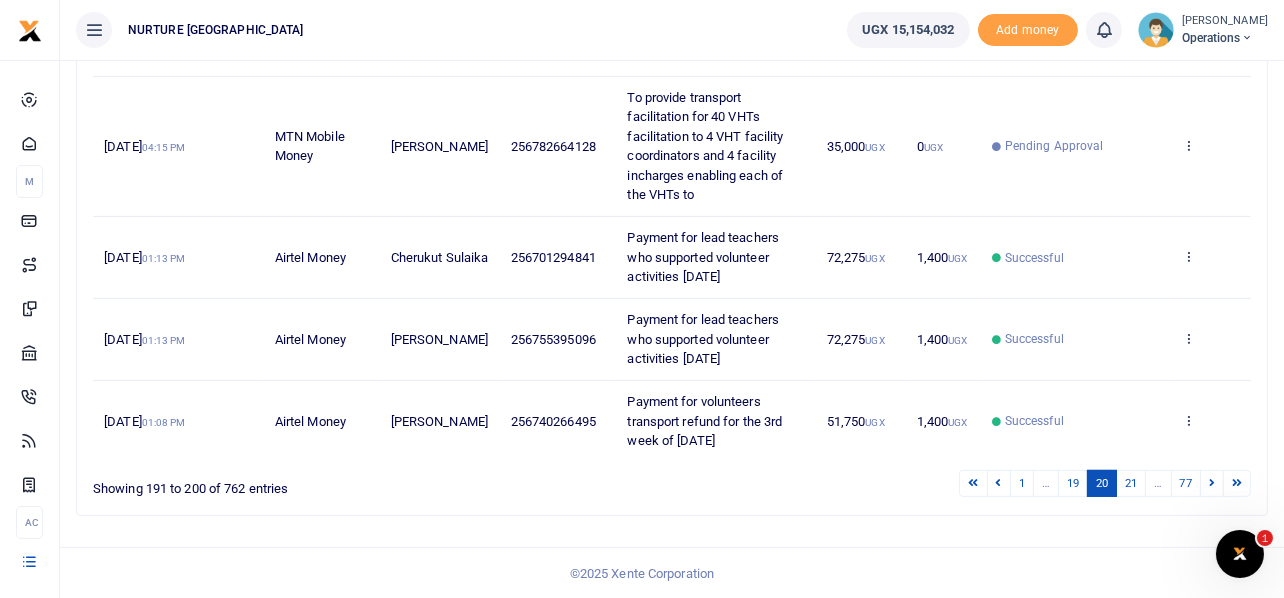 click on "21" at bounding box center [1131, 483] 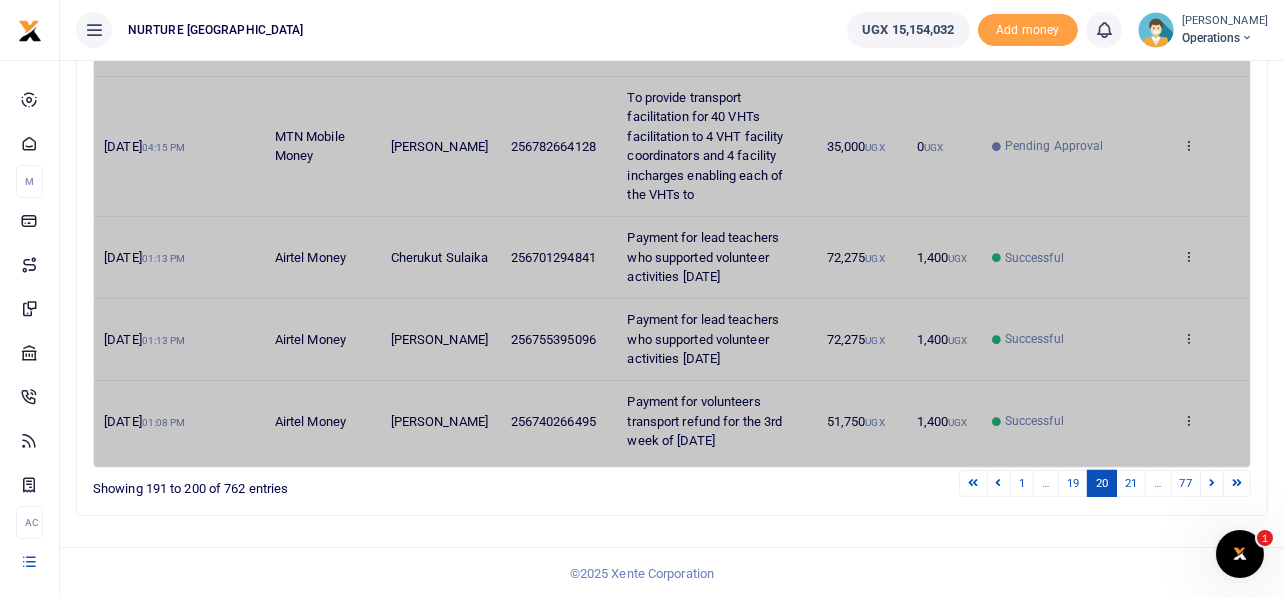 scroll, scrollTop: 710, scrollLeft: 0, axis: vertical 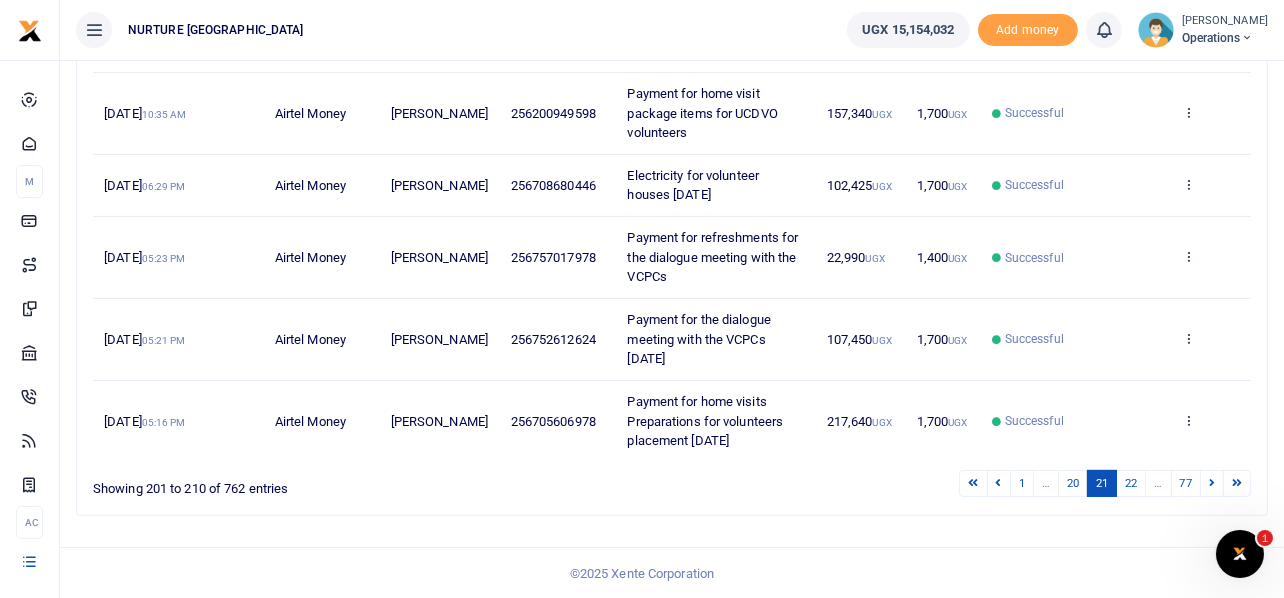 click on "22" at bounding box center (1131, 483) 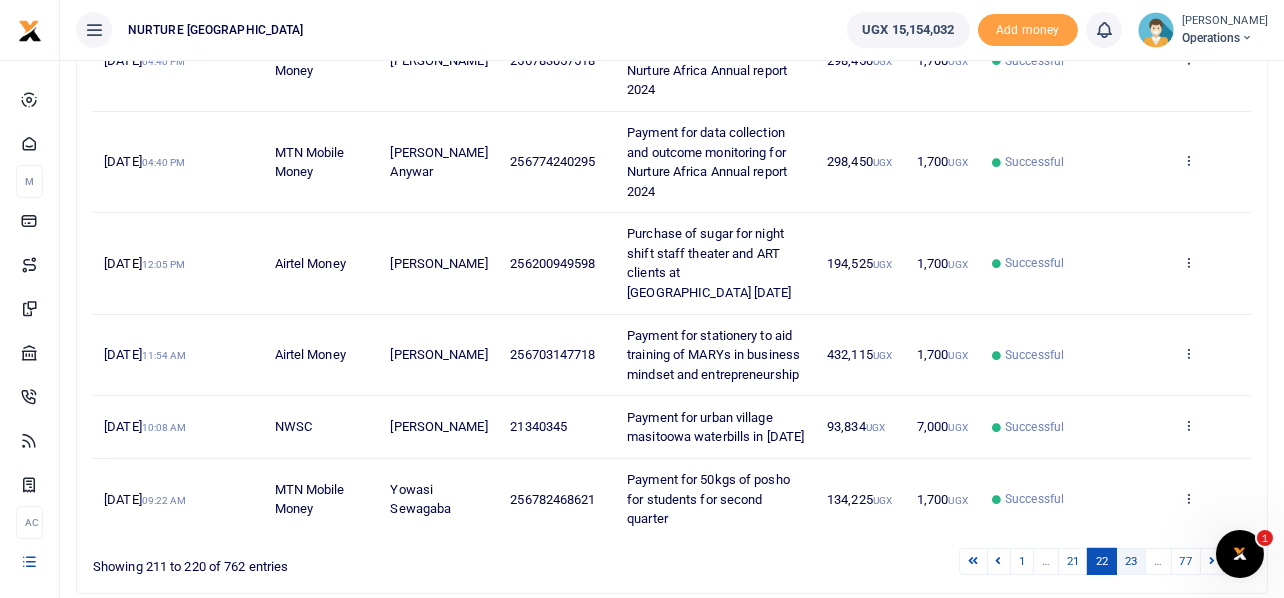 click on "23" at bounding box center (1131, 561) 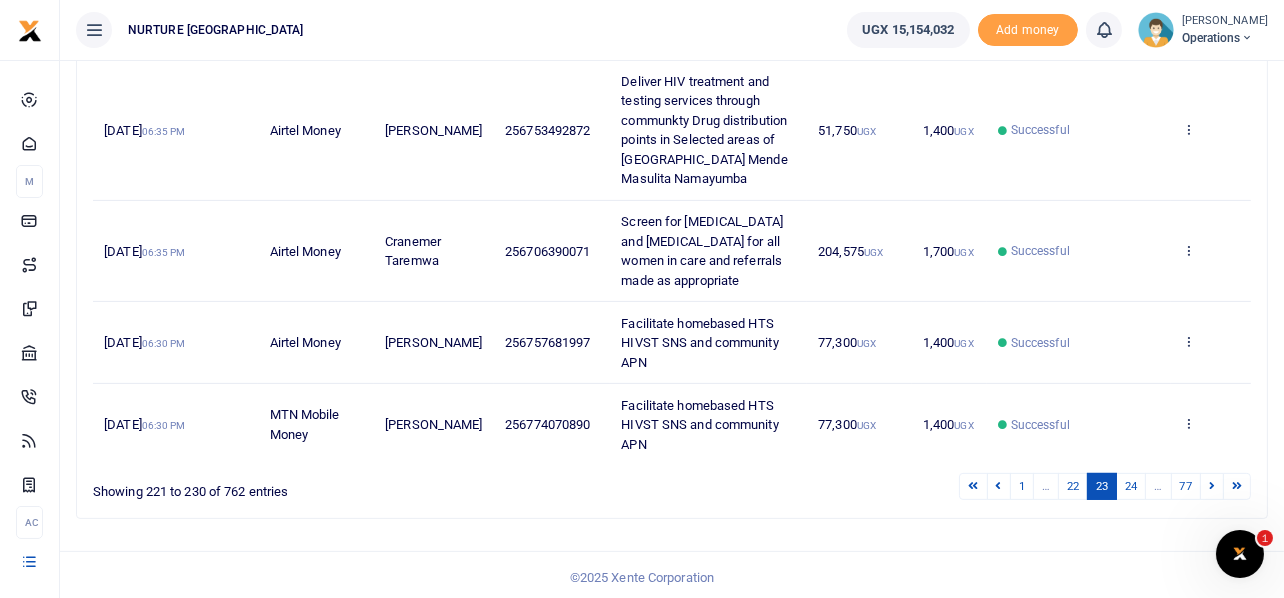 scroll, scrollTop: 963, scrollLeft: 0, axis: vertical 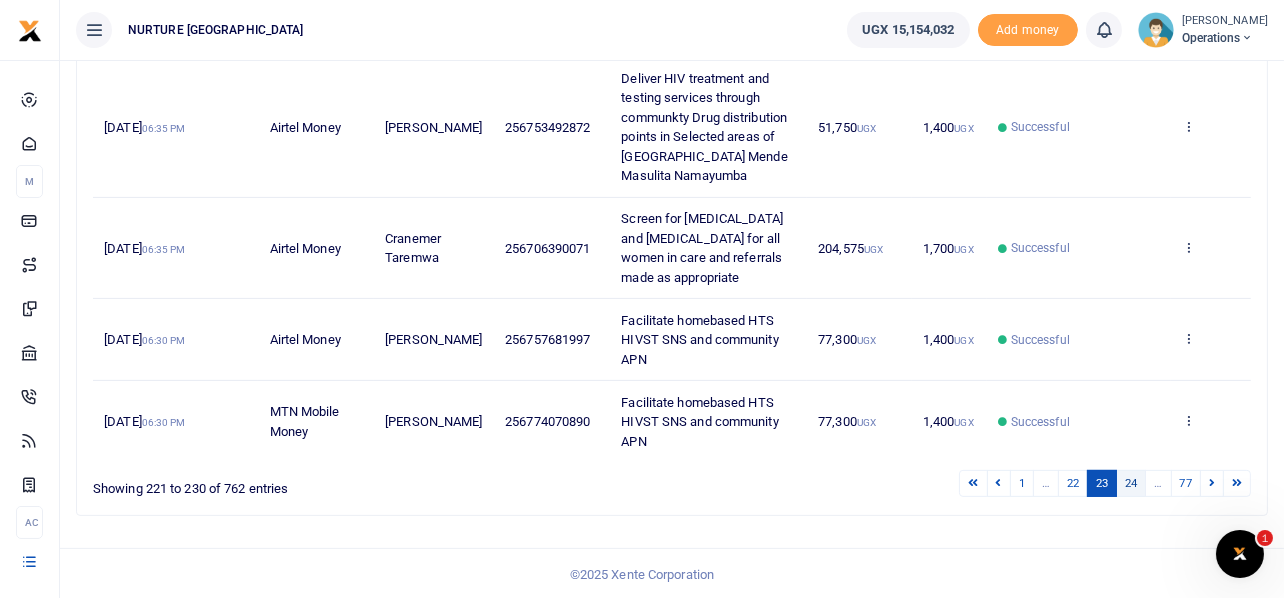 click on "24" at bounding box center (1131, 483) 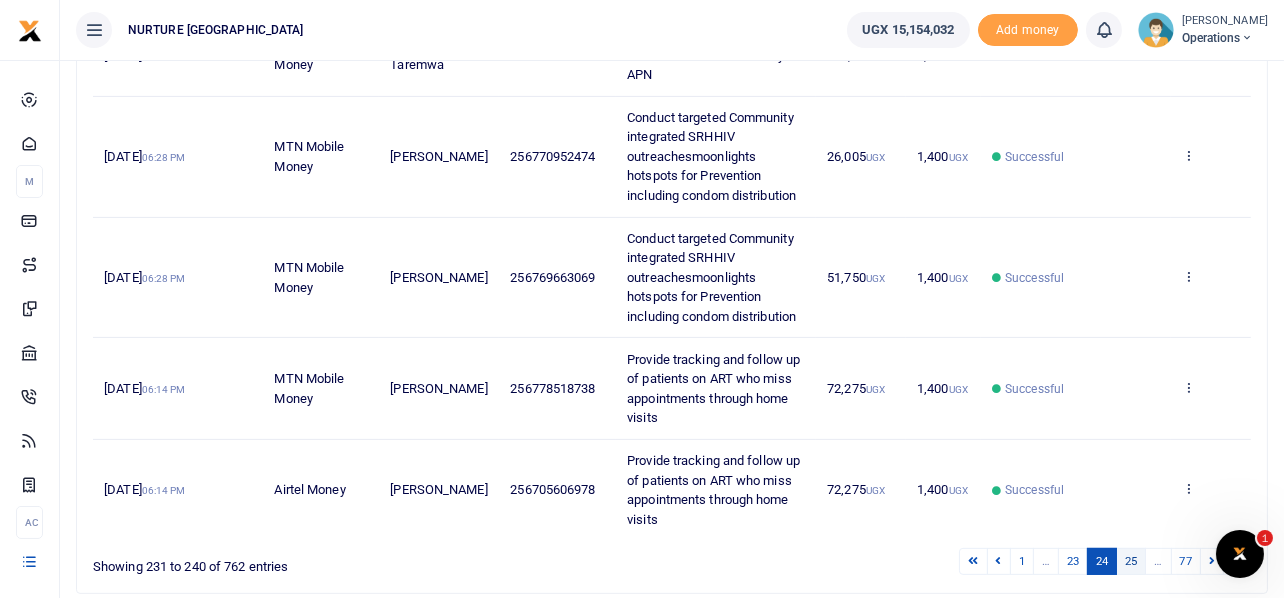 click on "25" at bounding box center [1131, 561] 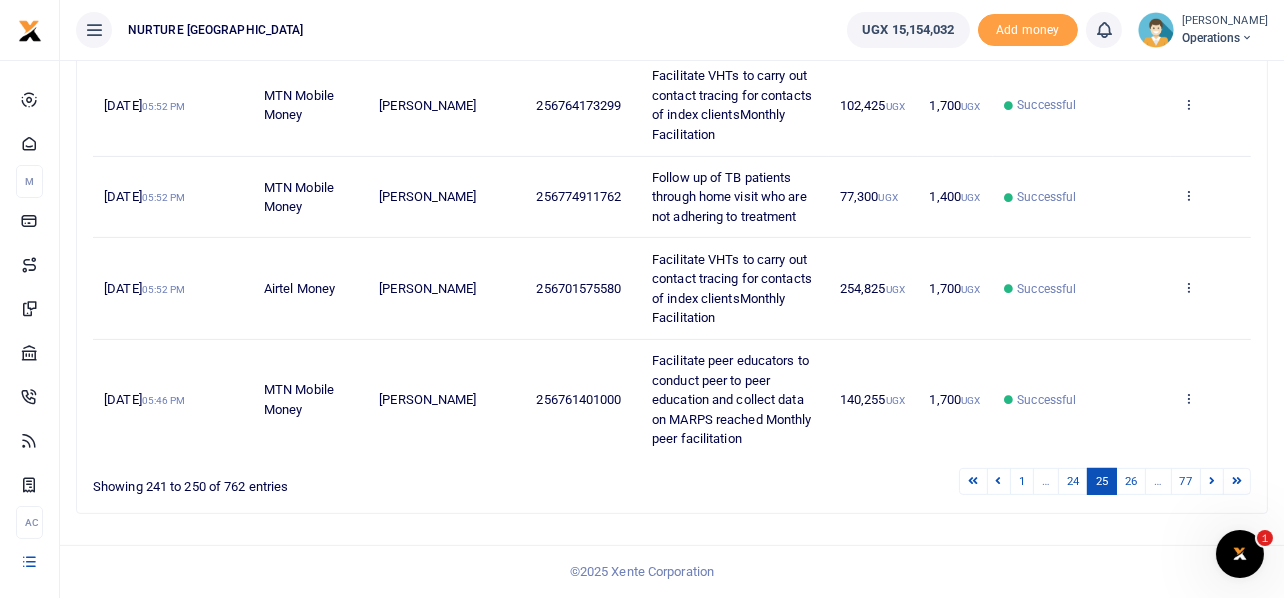scroll, scrollTop: 905, scrollLeft: 0, axis: vertical 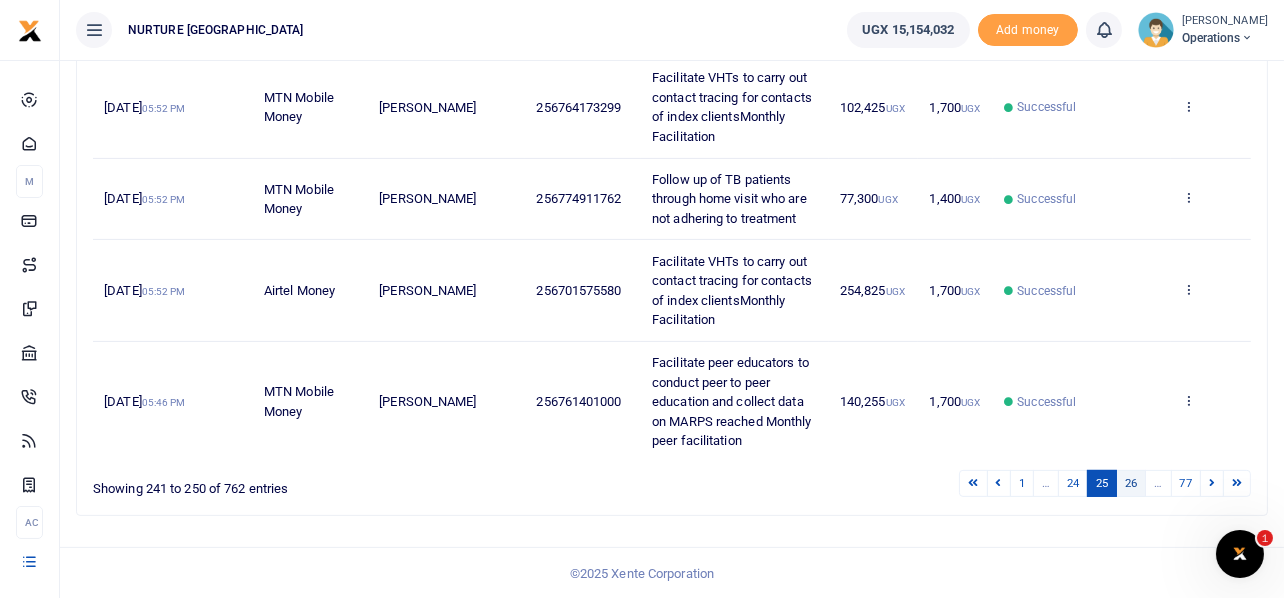 click on "26" at bounding box center (1131, 483) 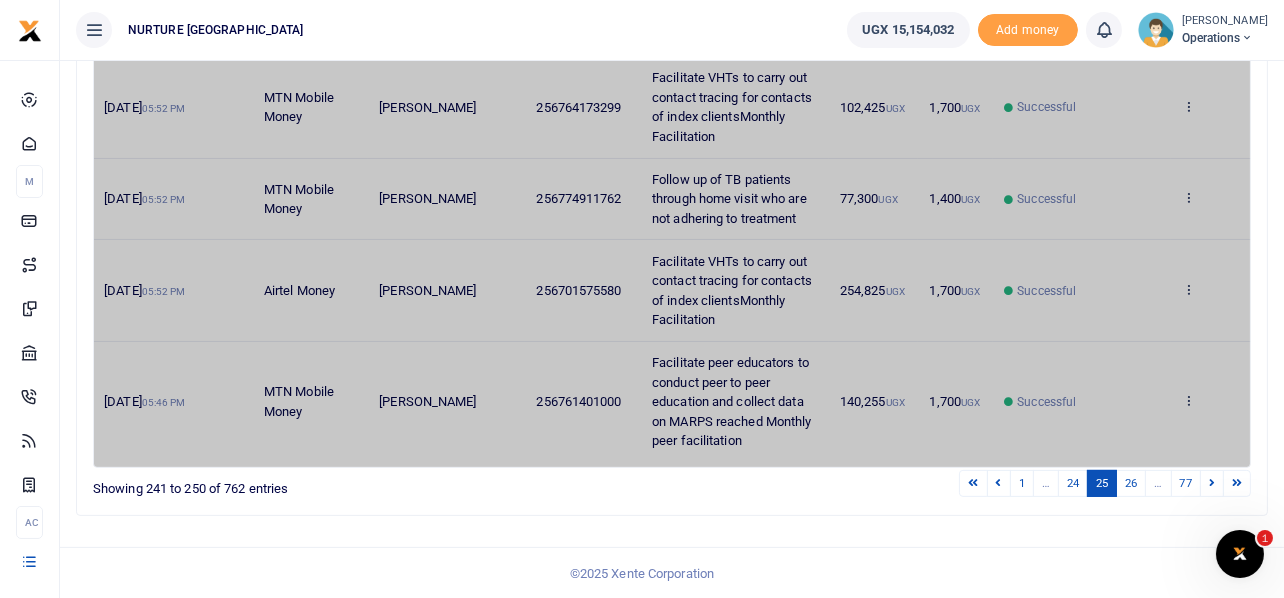 scroll, scrollTop: 594, scrollLeft: 0, axis: vertical 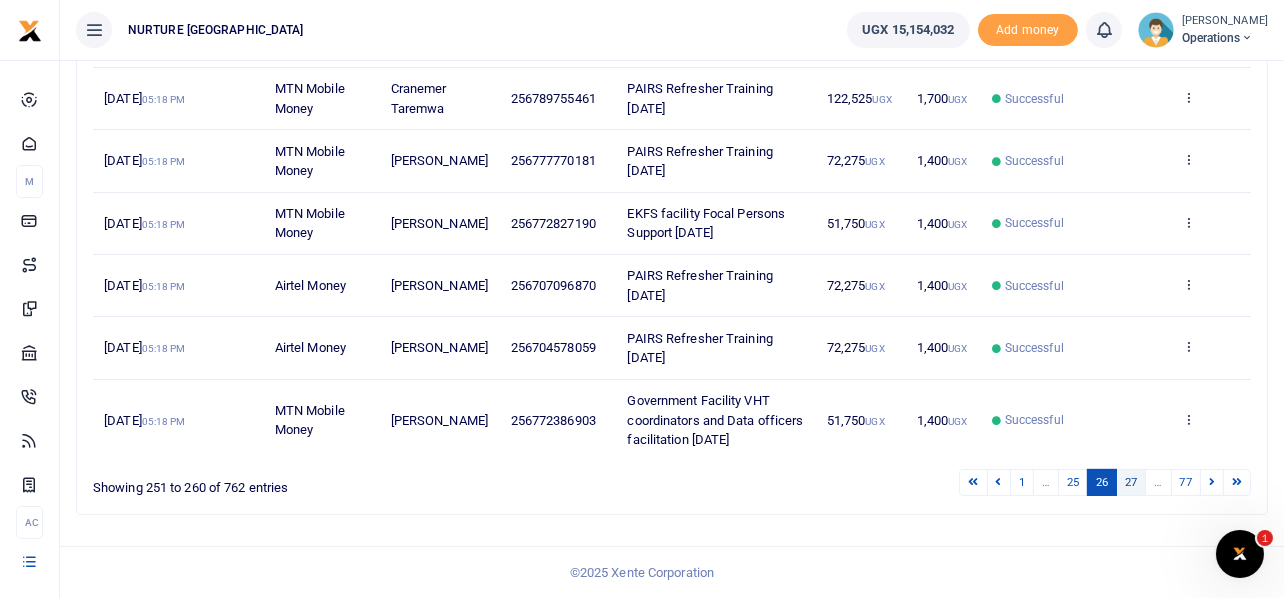 click on "27" at bounding box center [1131, 482] 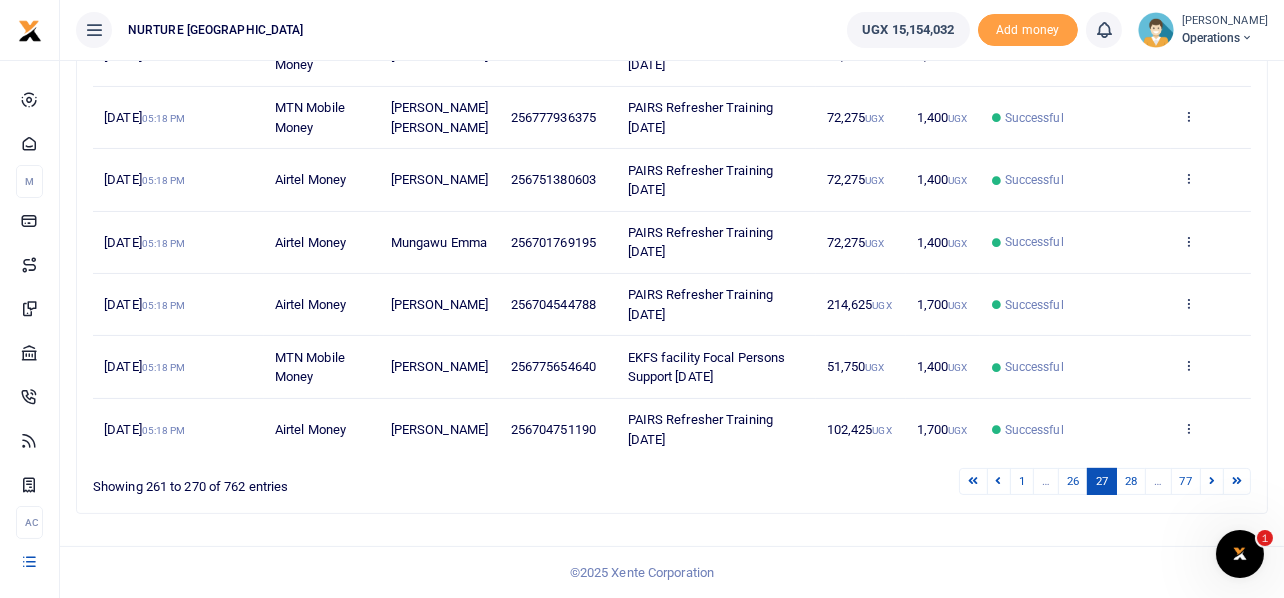 scroll, scrollTop: 535, scrollLeft: 0, axis: vertical 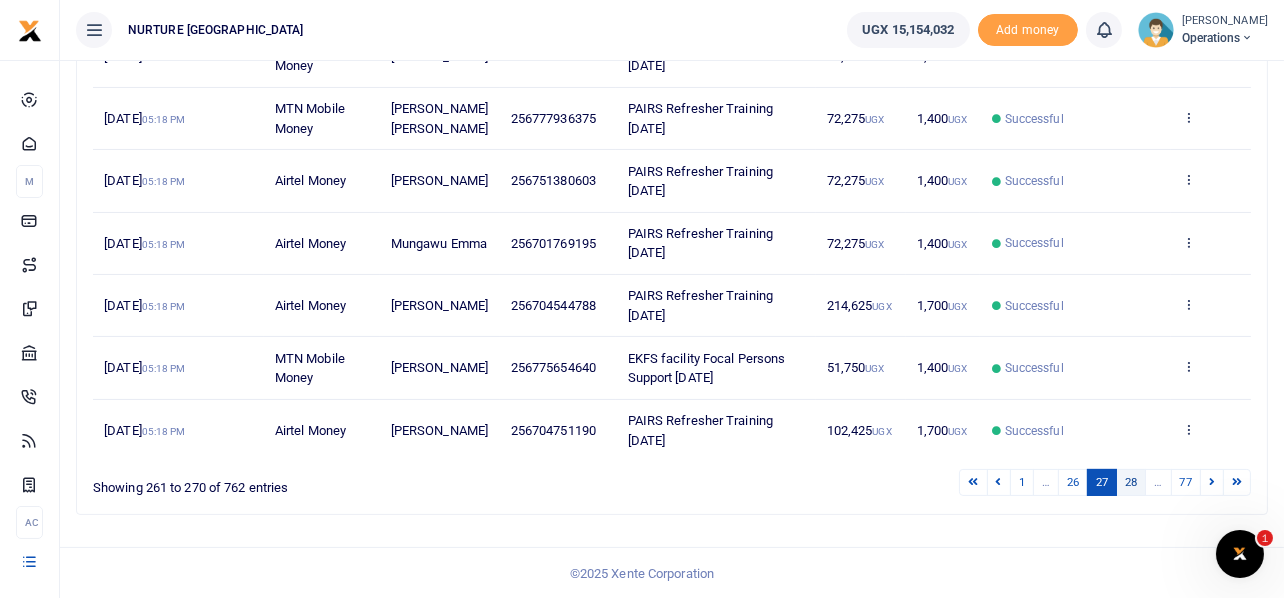 click on "28" at bounding box center [1131, 482] 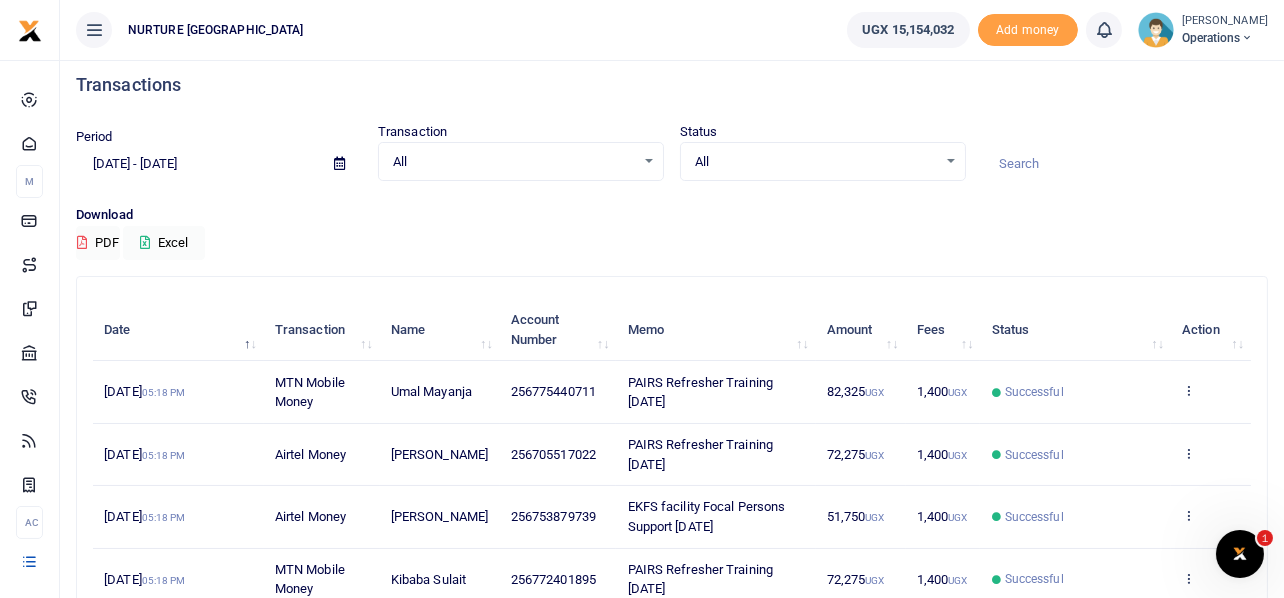 scroll, scrollTop: 0, scrollLeft: 0, axis: both 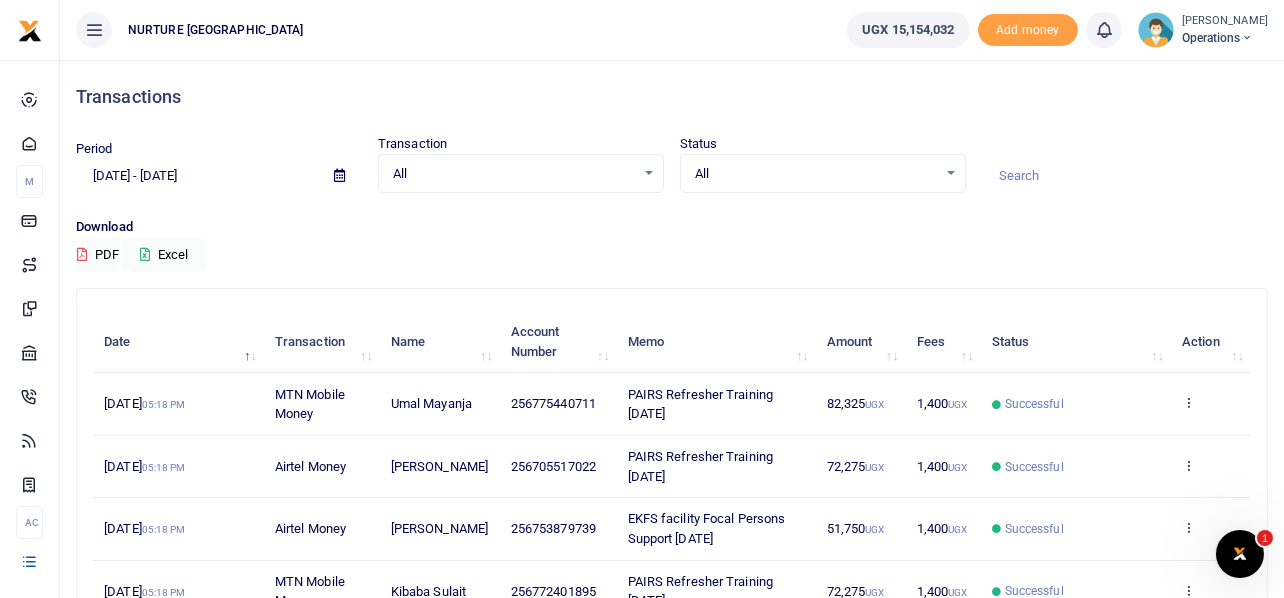 click at bounding box center [339, 175] 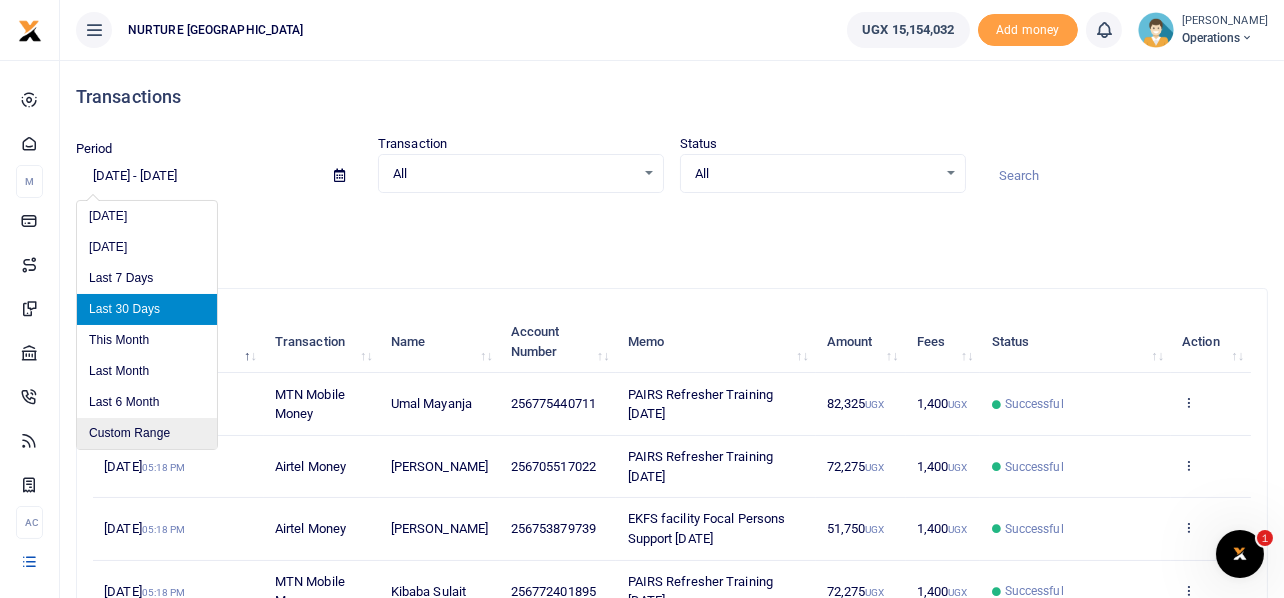 click on "Custom Range" at bounding box center (147, 433) 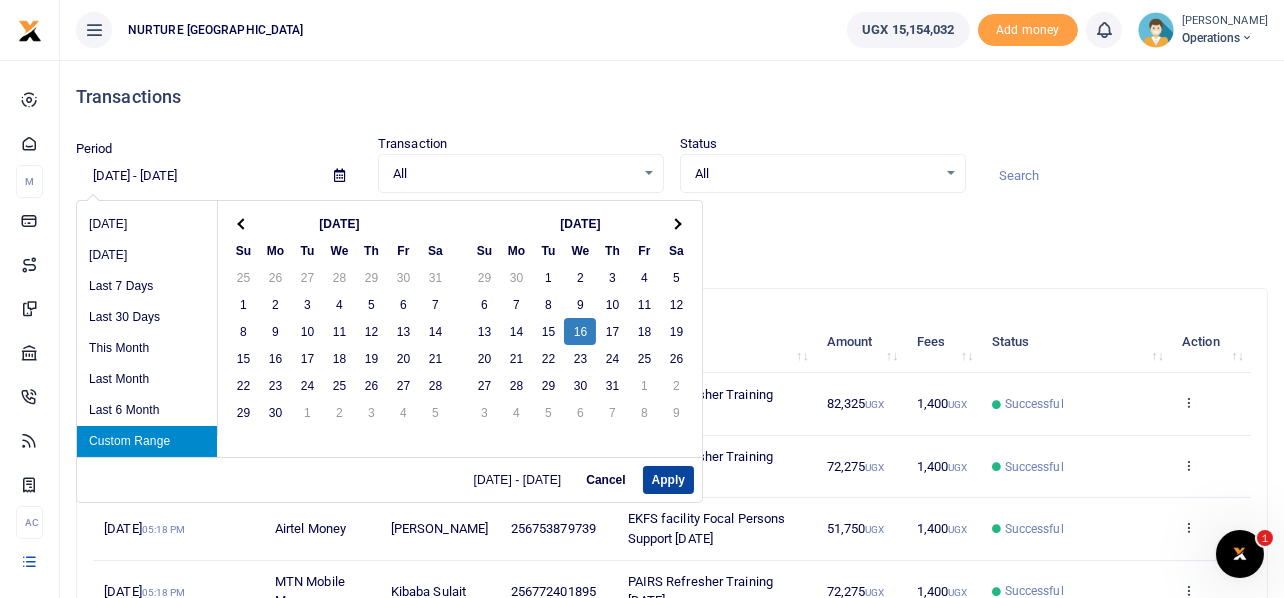 click on "Apply" at bounding box center [668, 480] 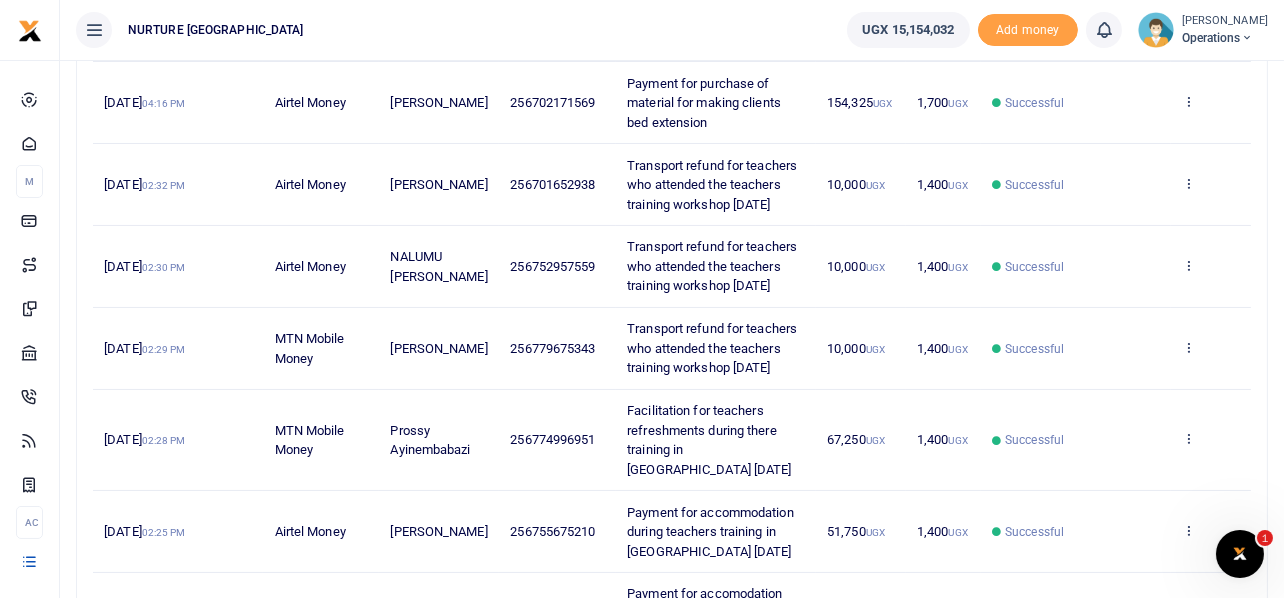 scroll, scrollTop: 248, scrollLeft: 0, axis: vertical 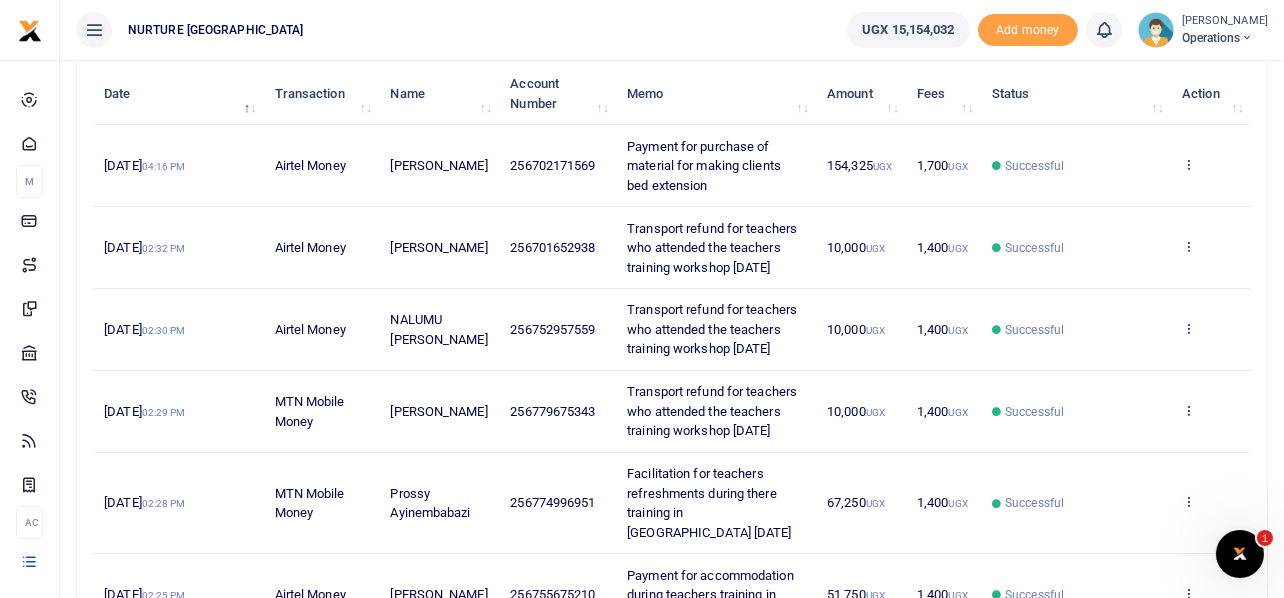 click at bounding box center (1188, 328) 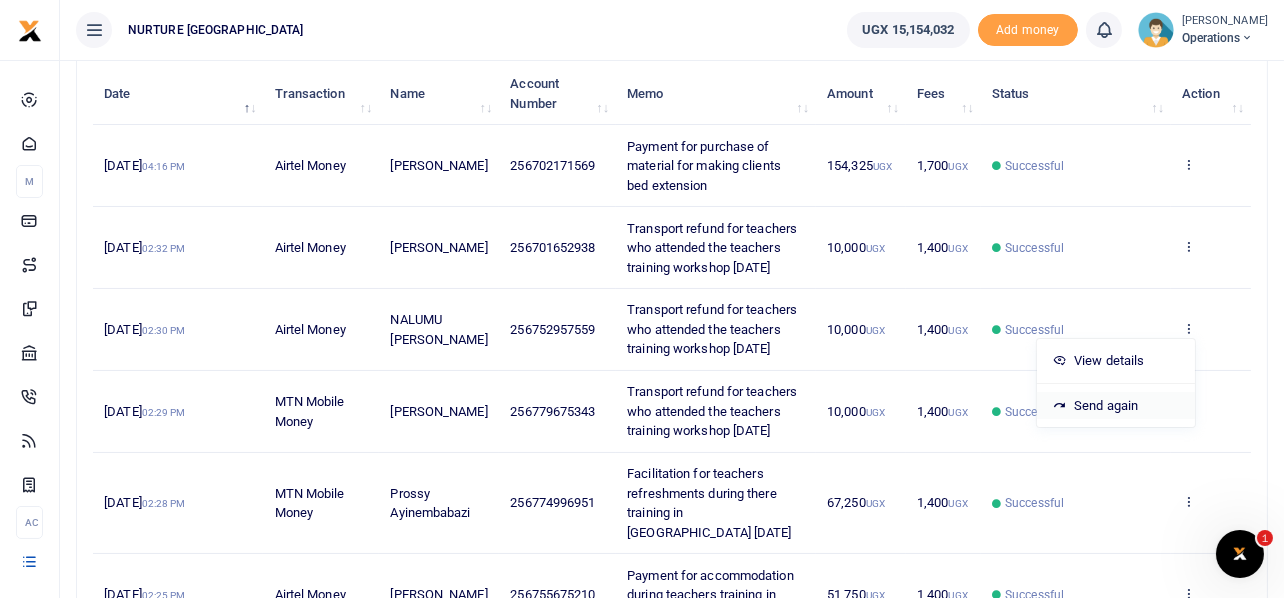 click on "Send again" at bounding box center [1116, 406] 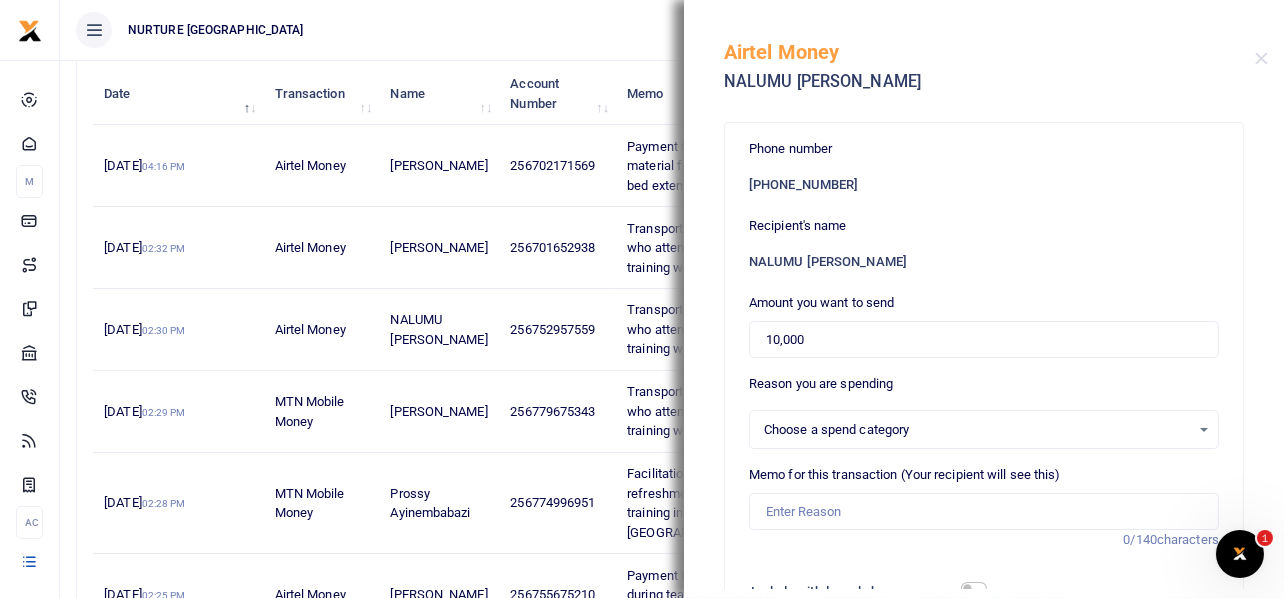 select 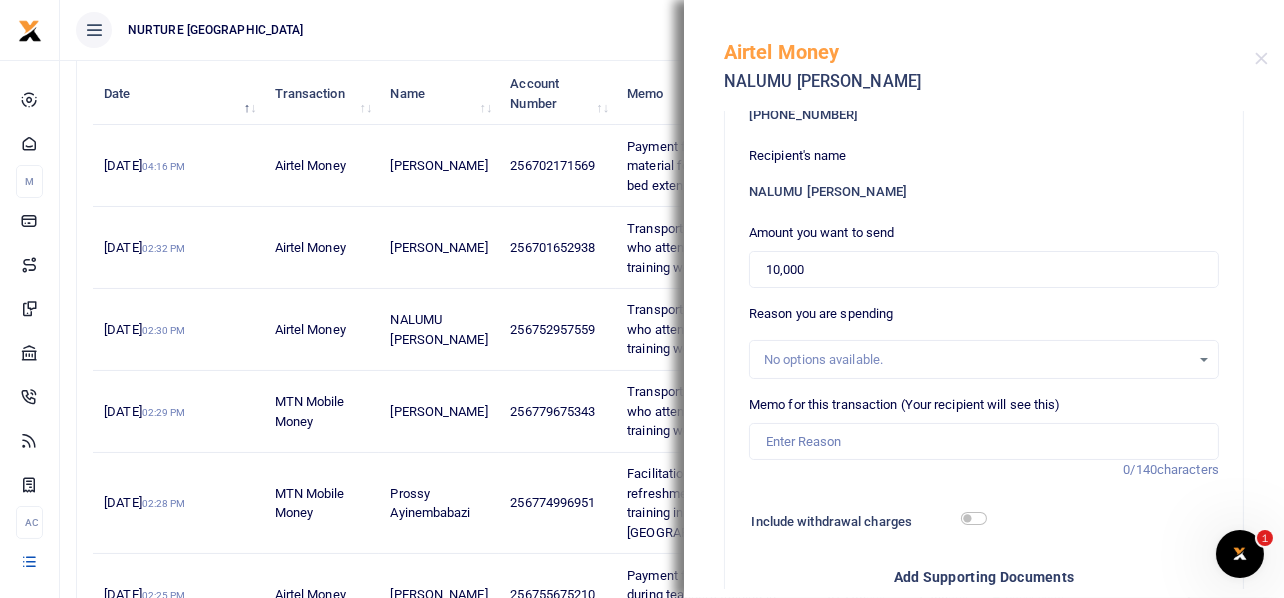 scroll, scrollTop: 199, scrollLeft: 0, axis: vertical 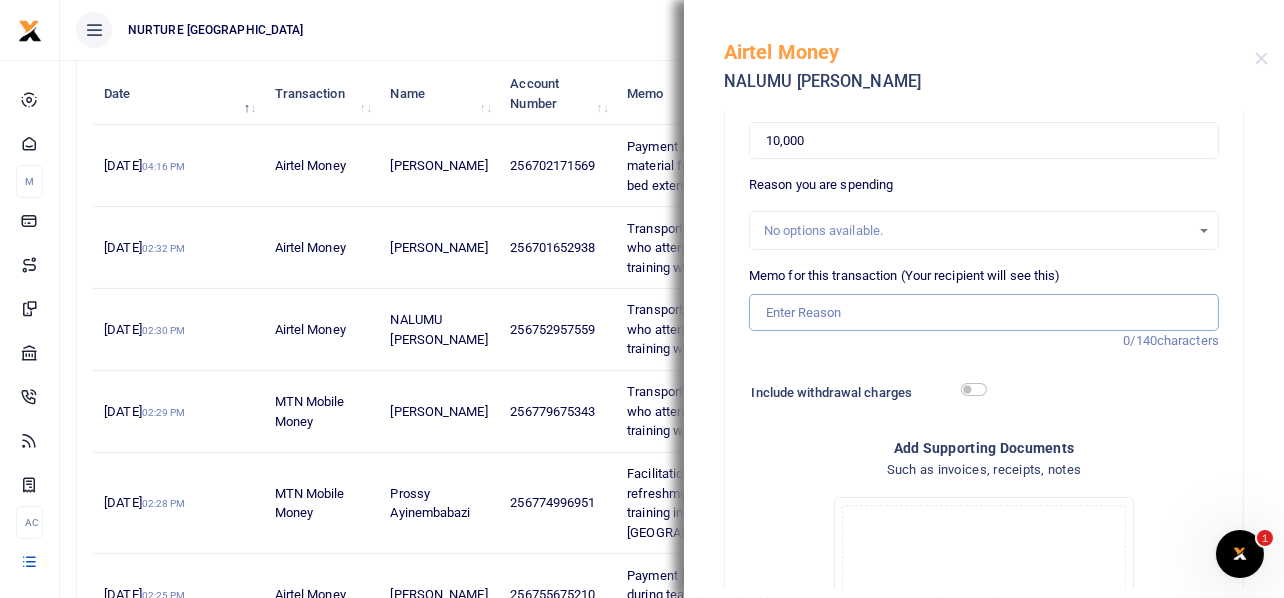 click on "Memo for this transaction (Your recipient will see this)" at bounding box center (984, 313) 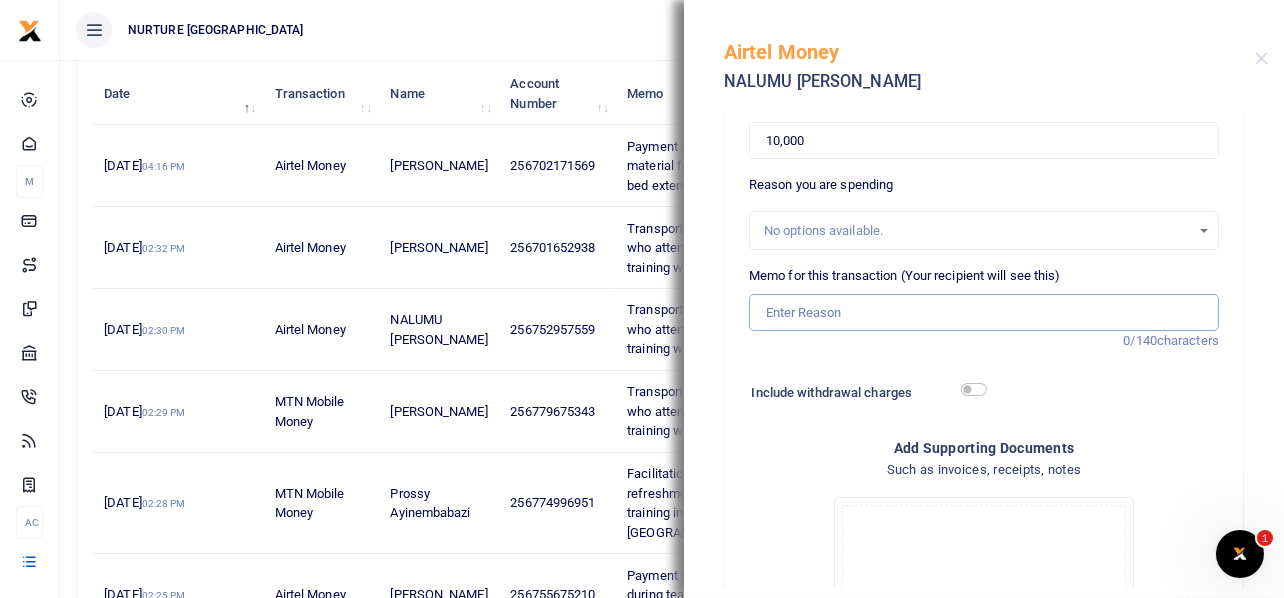 paste on "Transport refund for teachers who attended the teachers training workshop July 2025" 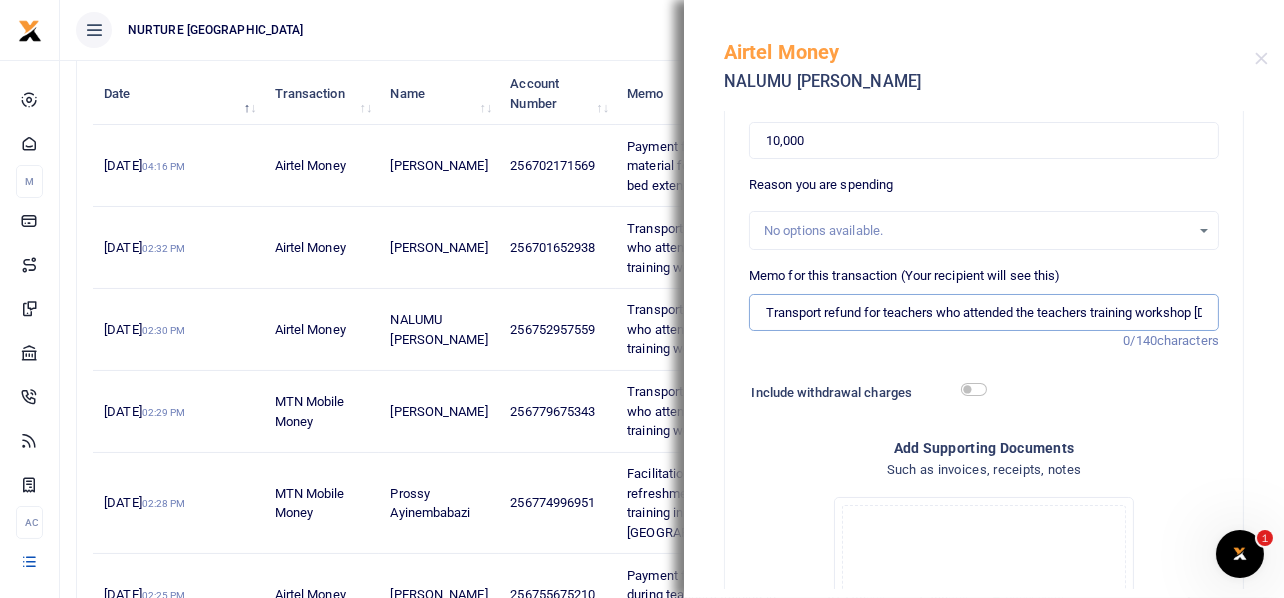 scroll, scrollTop: 0, scrollLeft: 70, axis: horizontal 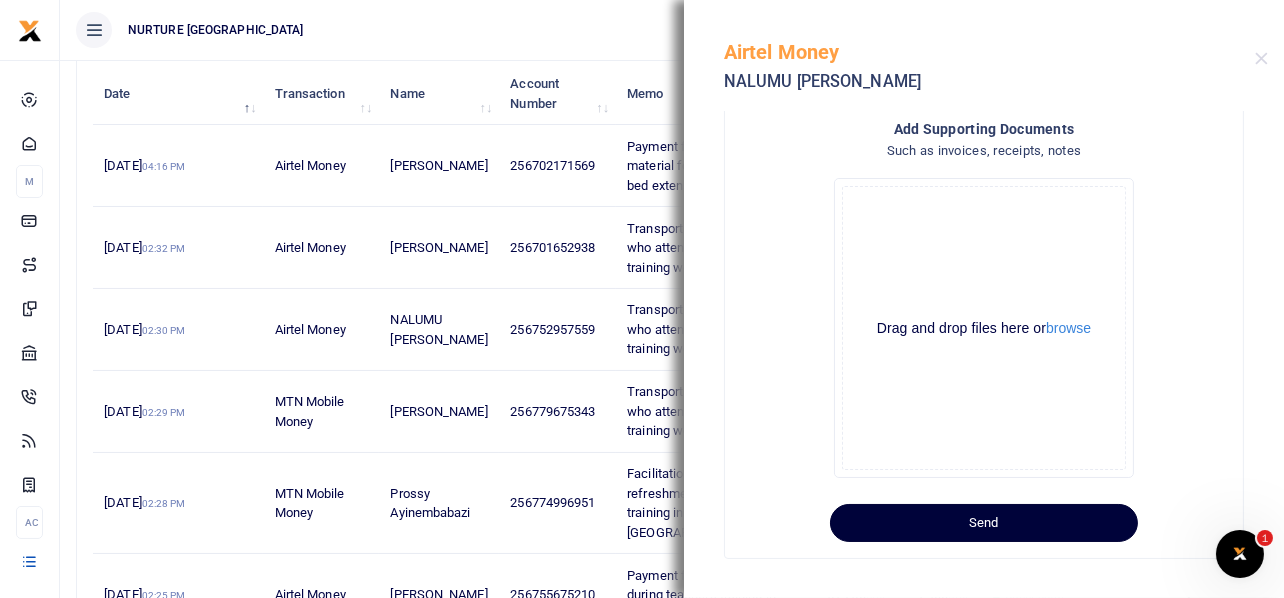 type on "Transport refund for teachers who attended the teachers training workshop July 2025" 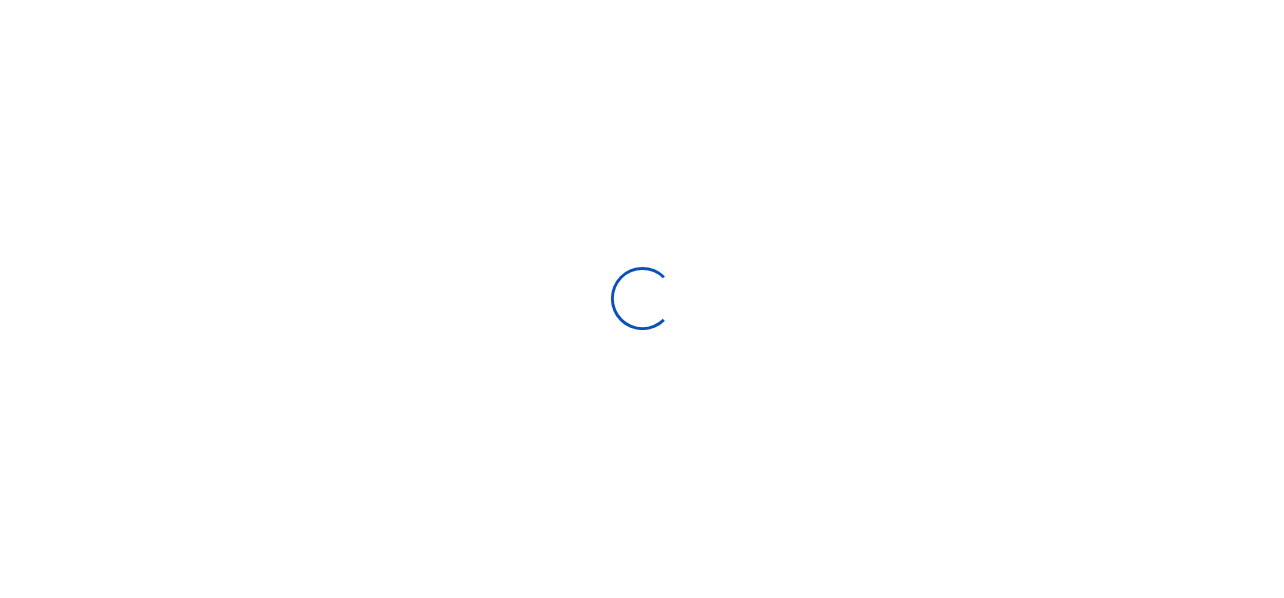 scroll, scrollTop: 0, scrollLeft: 0, axis: both 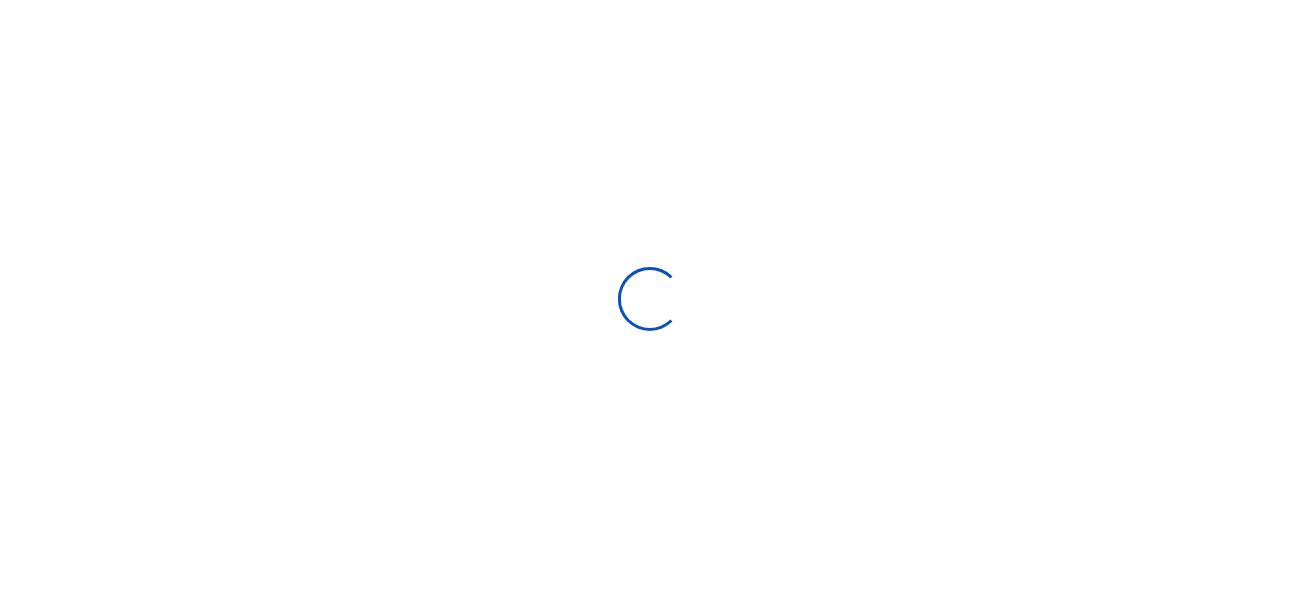 select 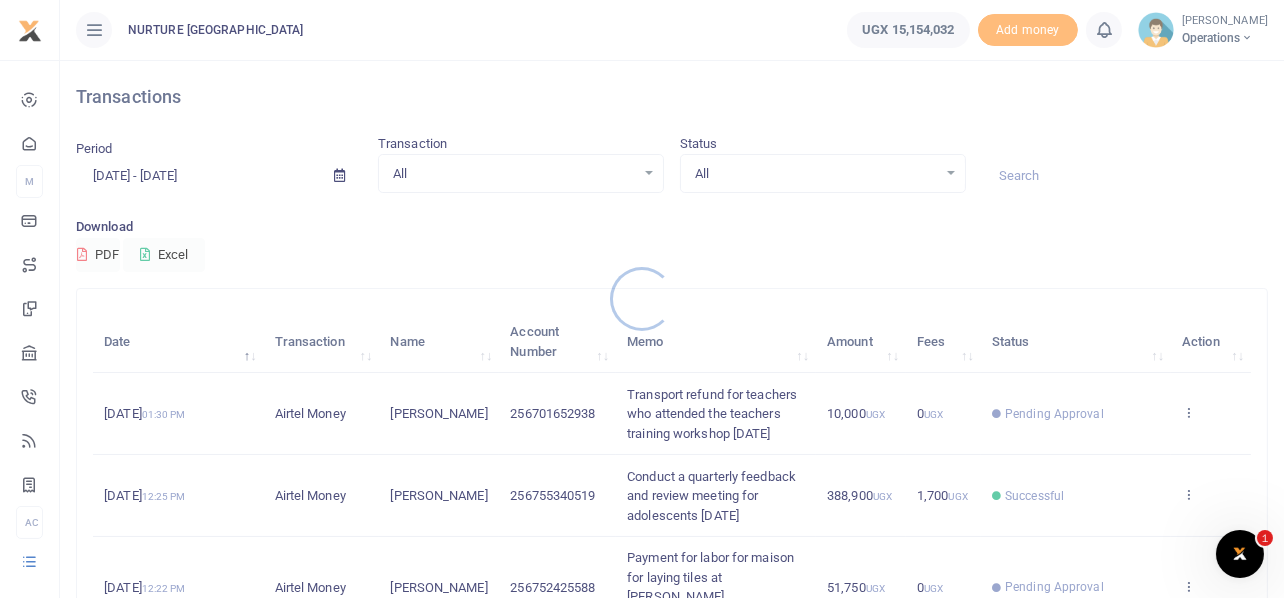 scroll, scrollTop: 0, scrollLeft: 0, axis: both 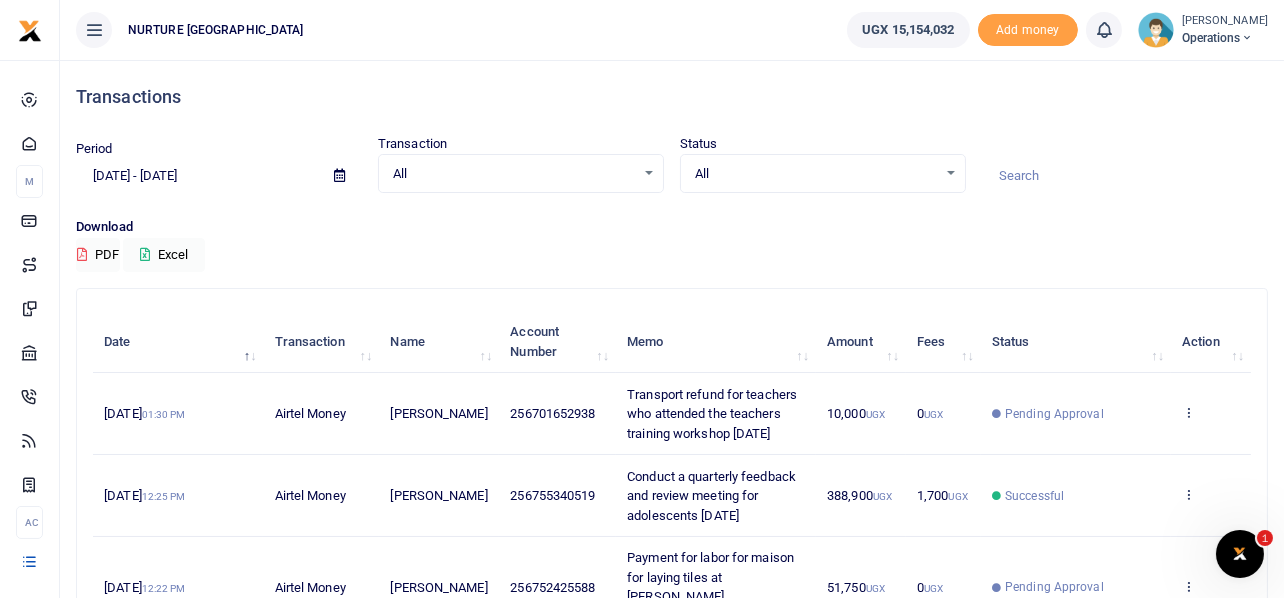 click at bounding box center [339, 175] 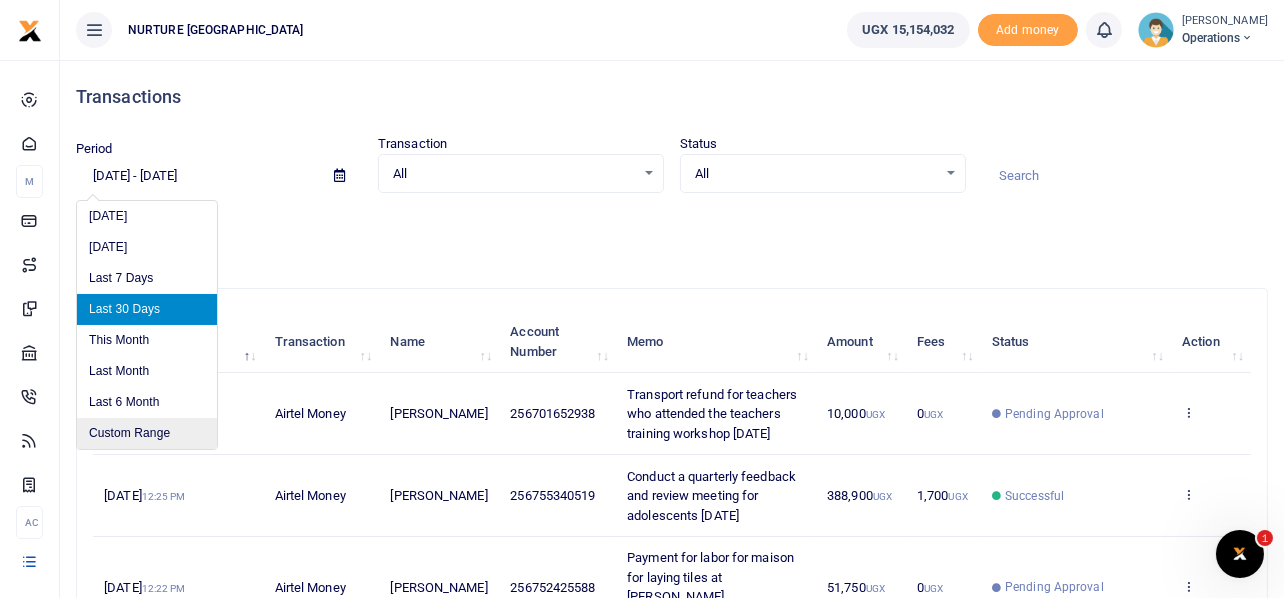 click on "Custom Range" at bounding box center [147, 433] 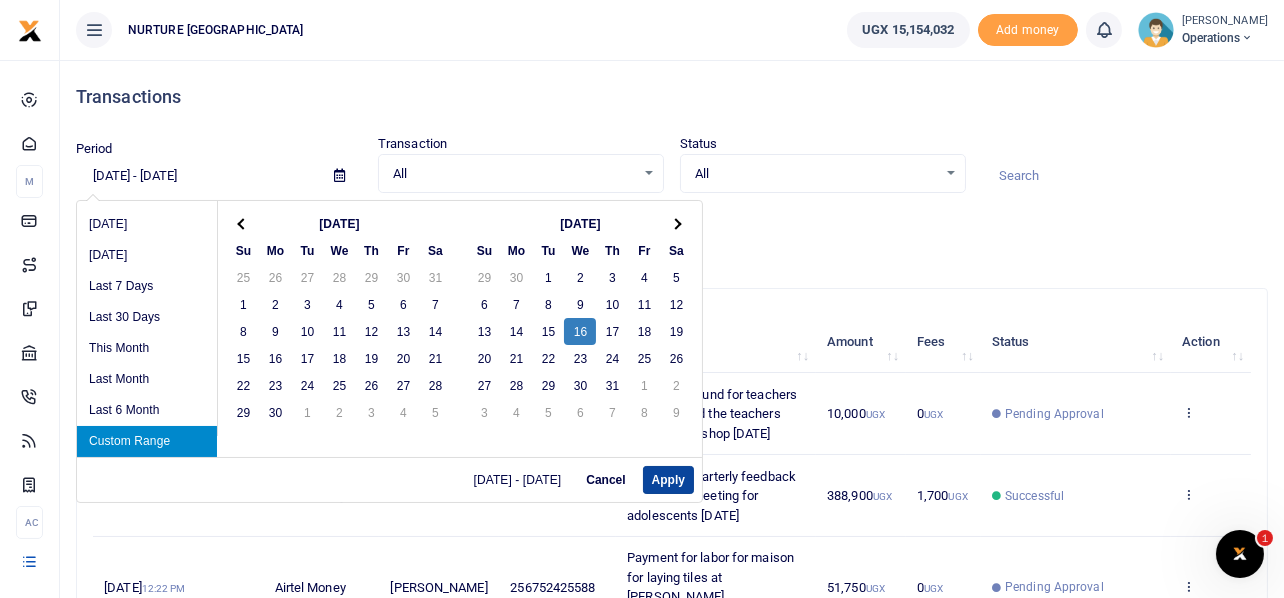 click on "Apply" at bounding box center (668, 480) 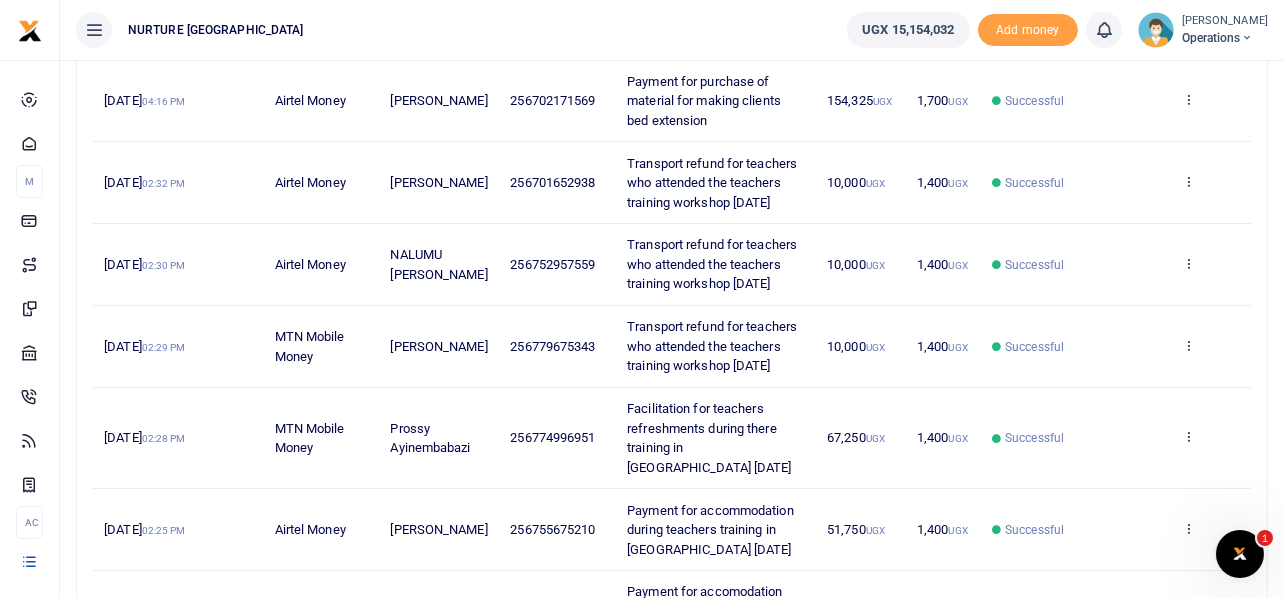 scroll, scrollTop: 347, scrollLeft: 0, axis: vertical 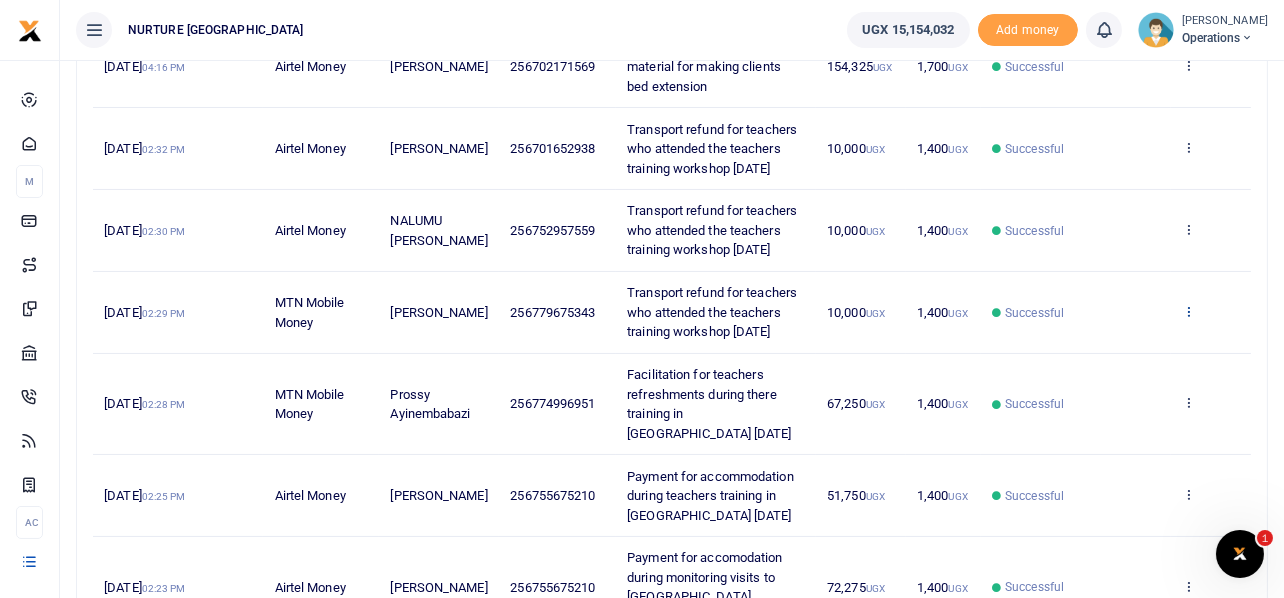 click at bounding box center (1188, 311) 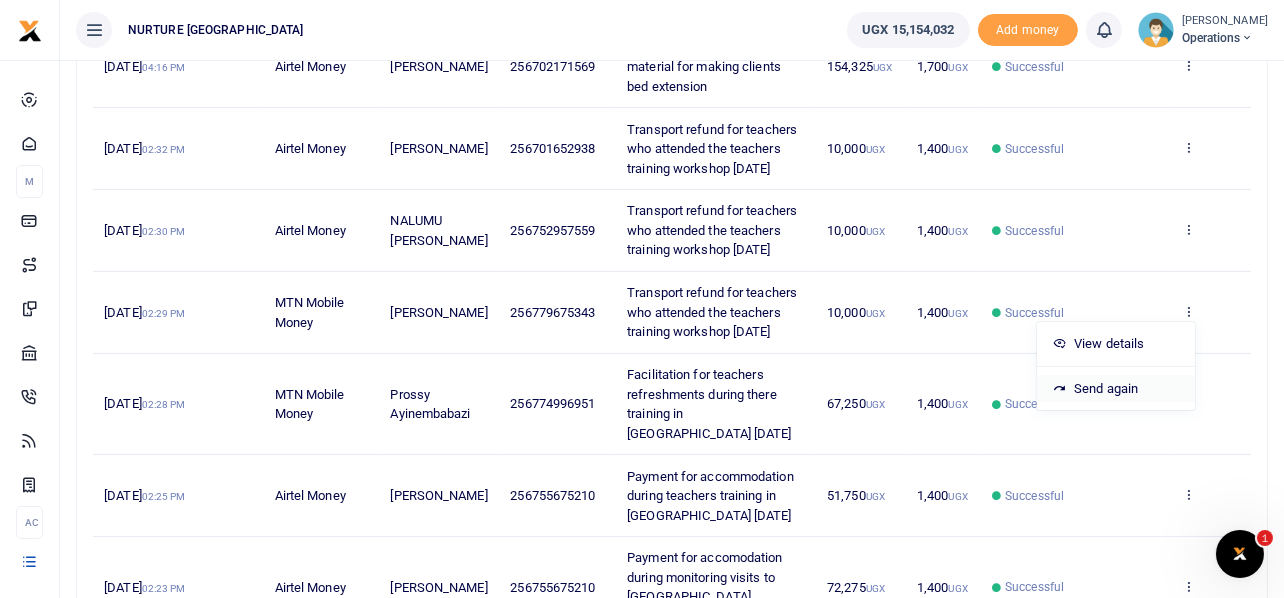 click on "Send again" at bounding box center (1116, 389) 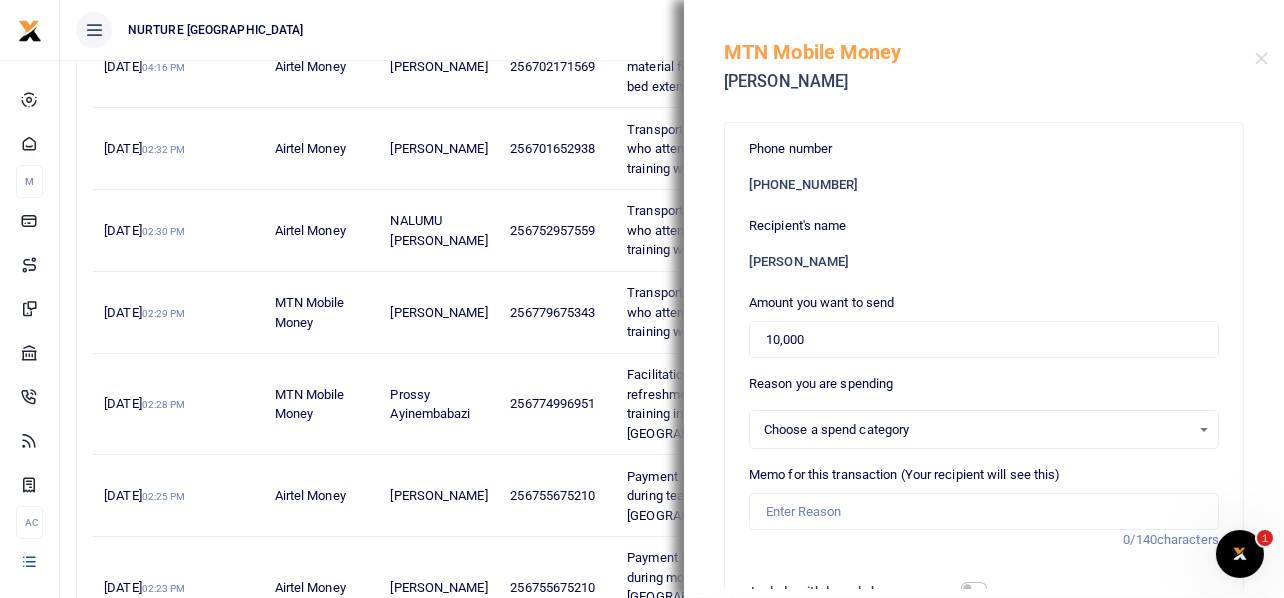 select 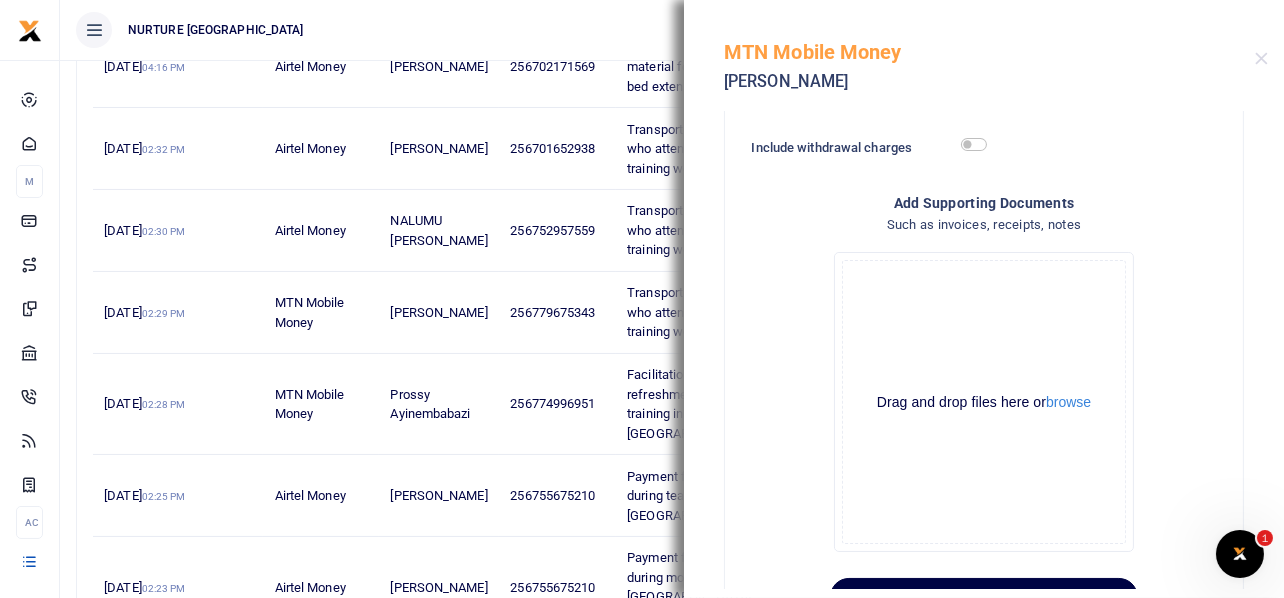 scroll, scrollTop: 300, scrollLeft: 0, axis: vertical 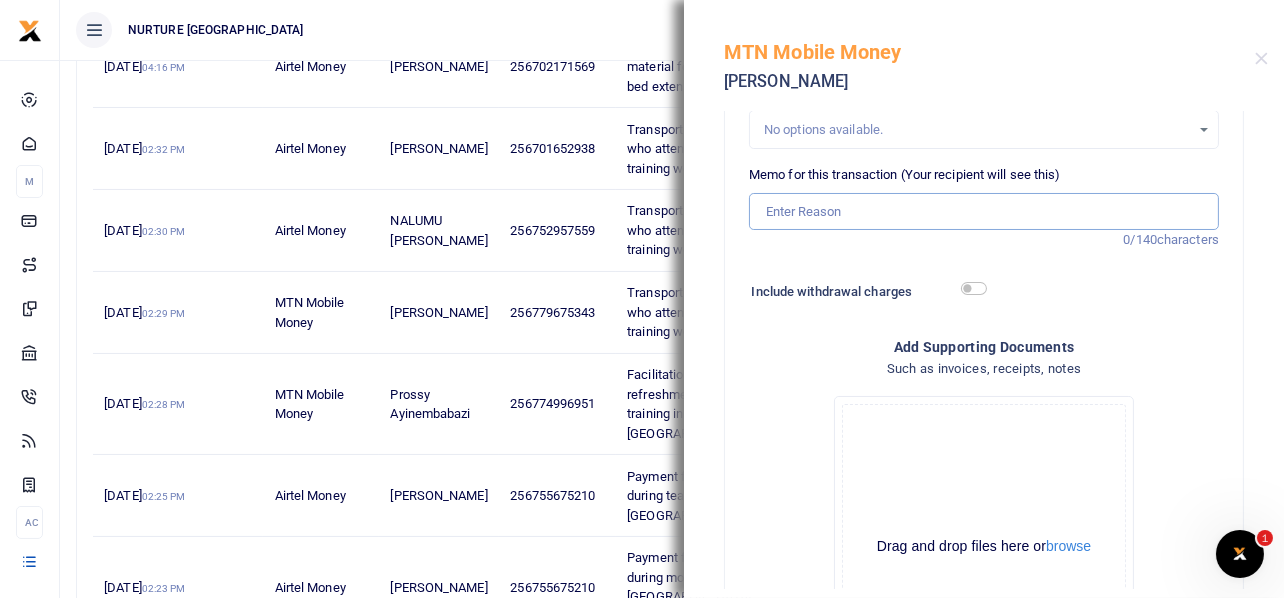 click on "Memo for this transaction (Your recipient will see this)" at bounding box center [984, 212] 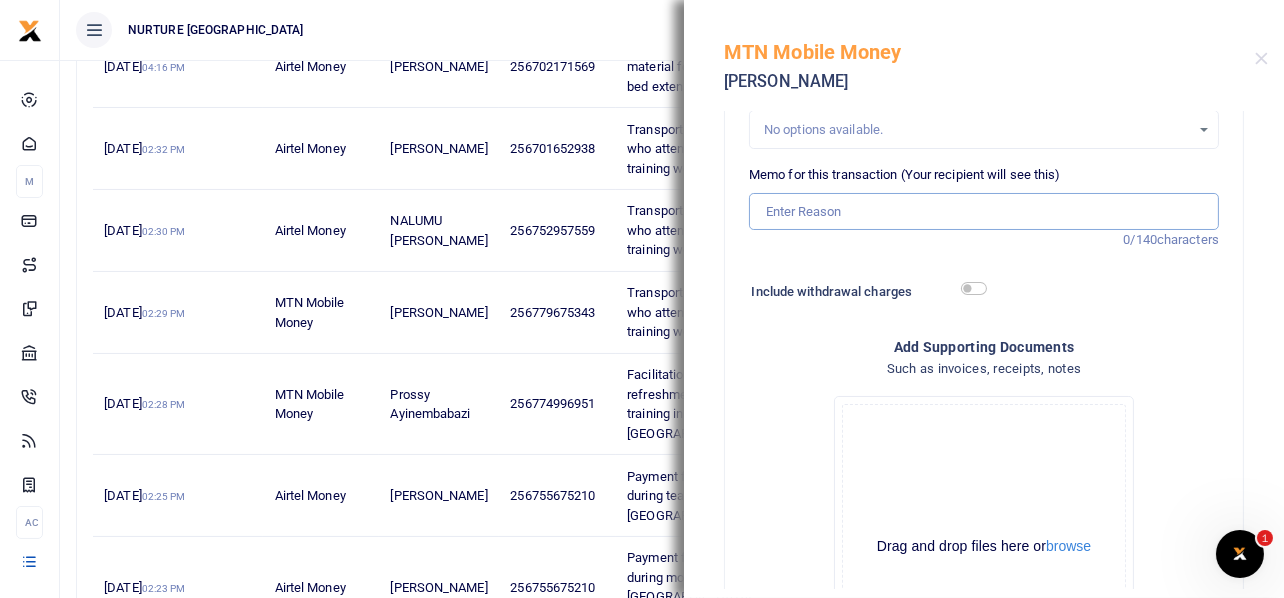 paste on "Transport refund for teachers who attended the teachers training workshop July 2025" 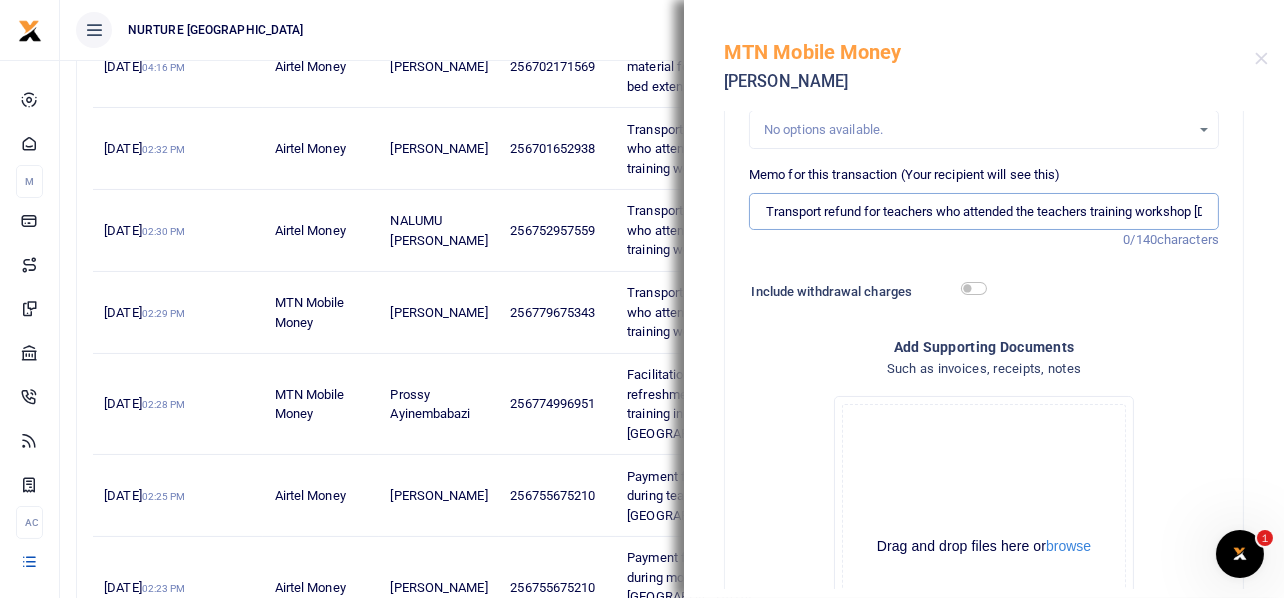 scroll, scrollTop: 0, scrollLeft: 70, axis: horizontal 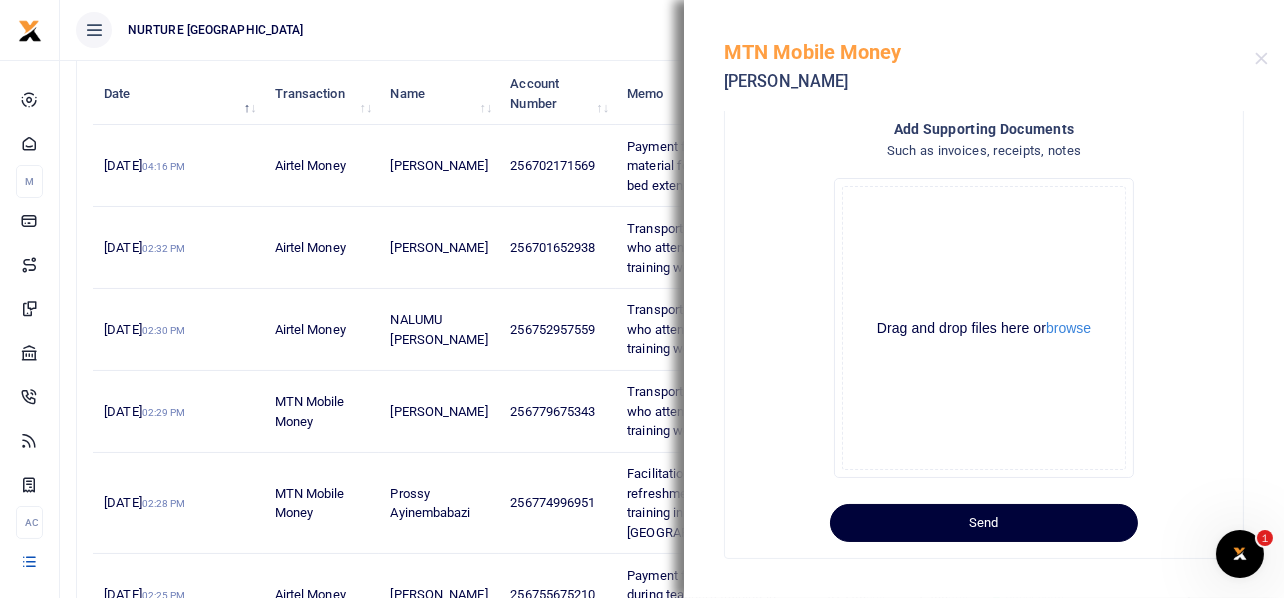 type on "Transport refund for teachers who attended the teachers training workshop July 2025" 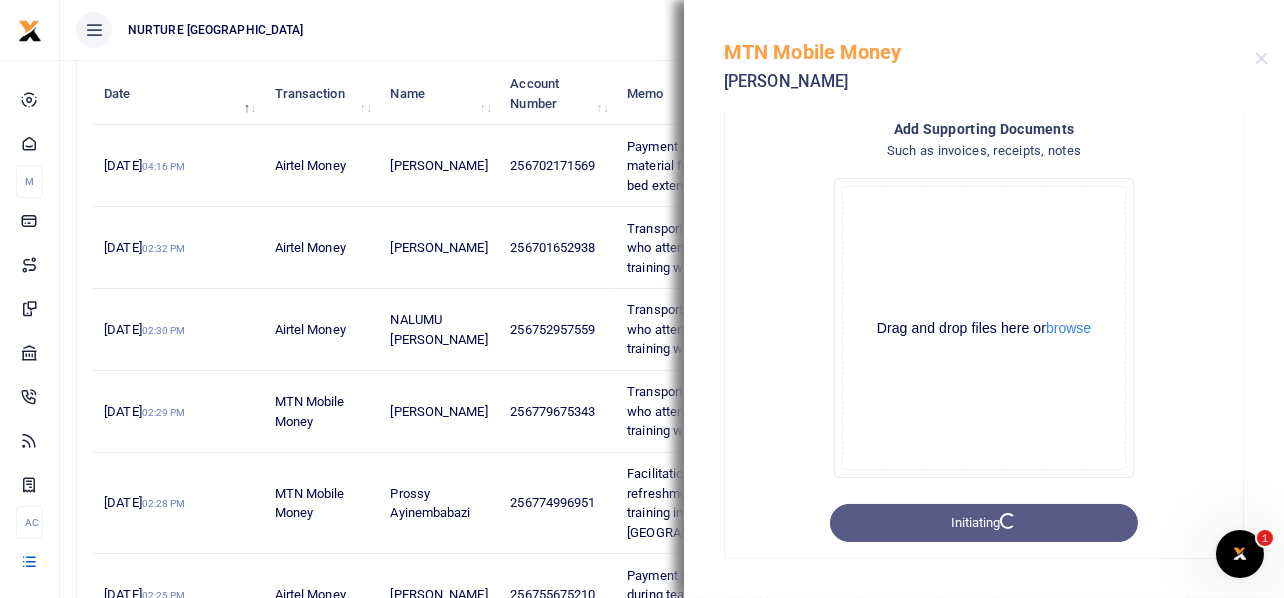 scroll, scrollTop: 0, scrollLeft: 0, axis: both 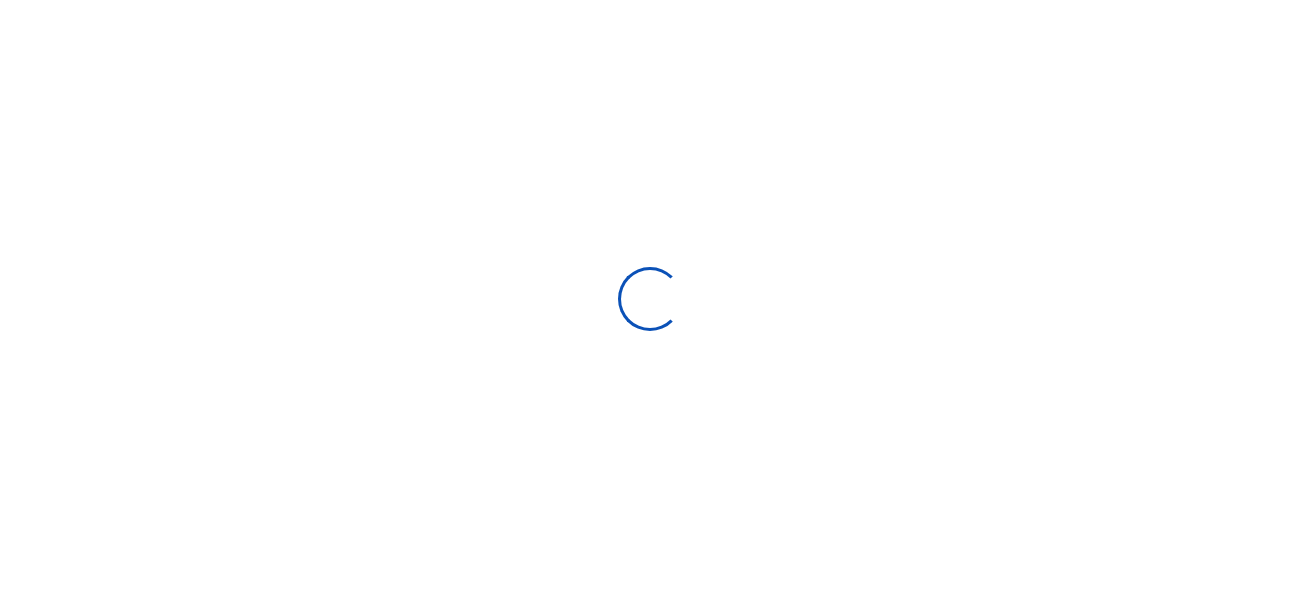 type on "[DATE] - [DATE]" 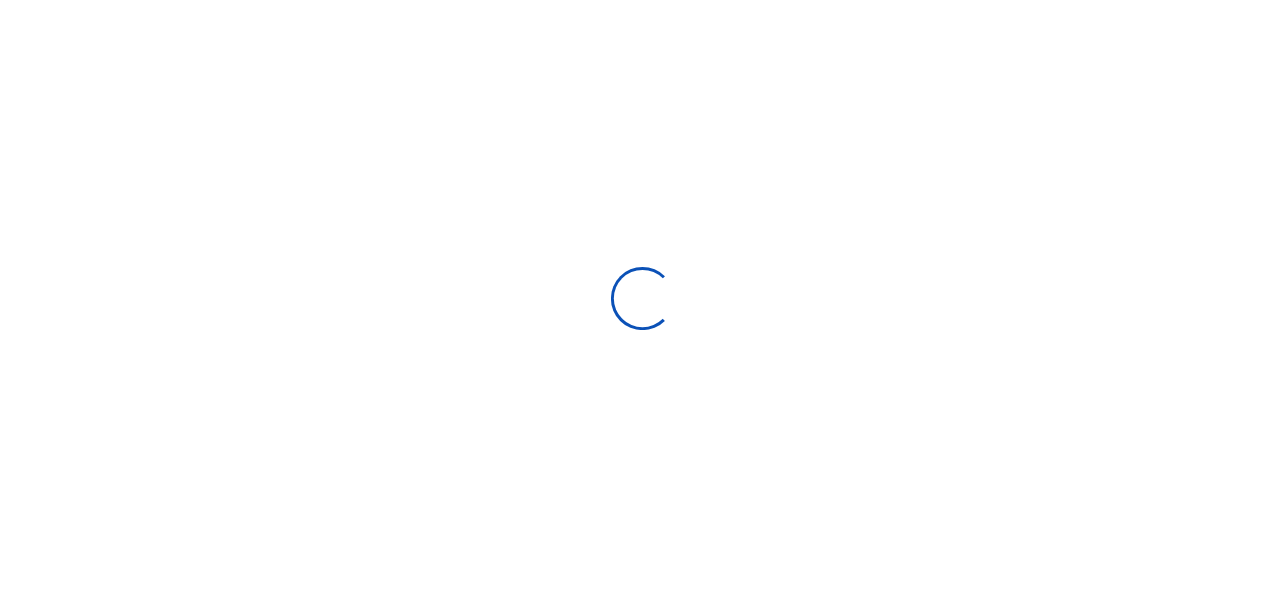 scroll, scrollTop: 0, scrollLeft: 0, axis: both 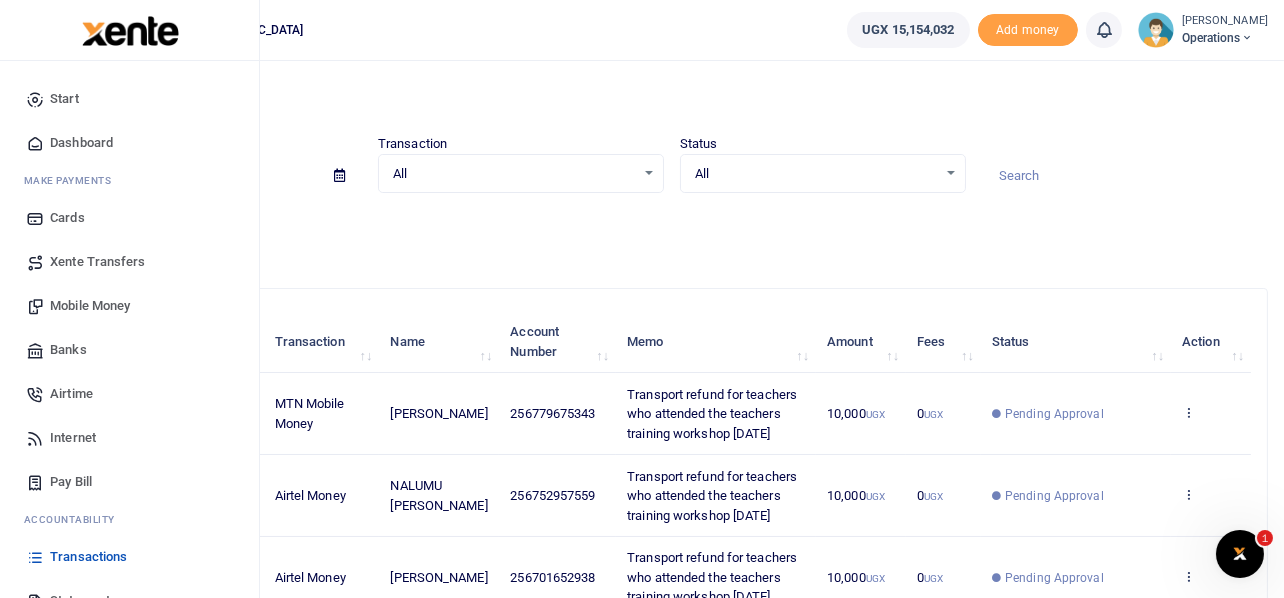 click on "Mobile Money" at bounding box center (90, 306) 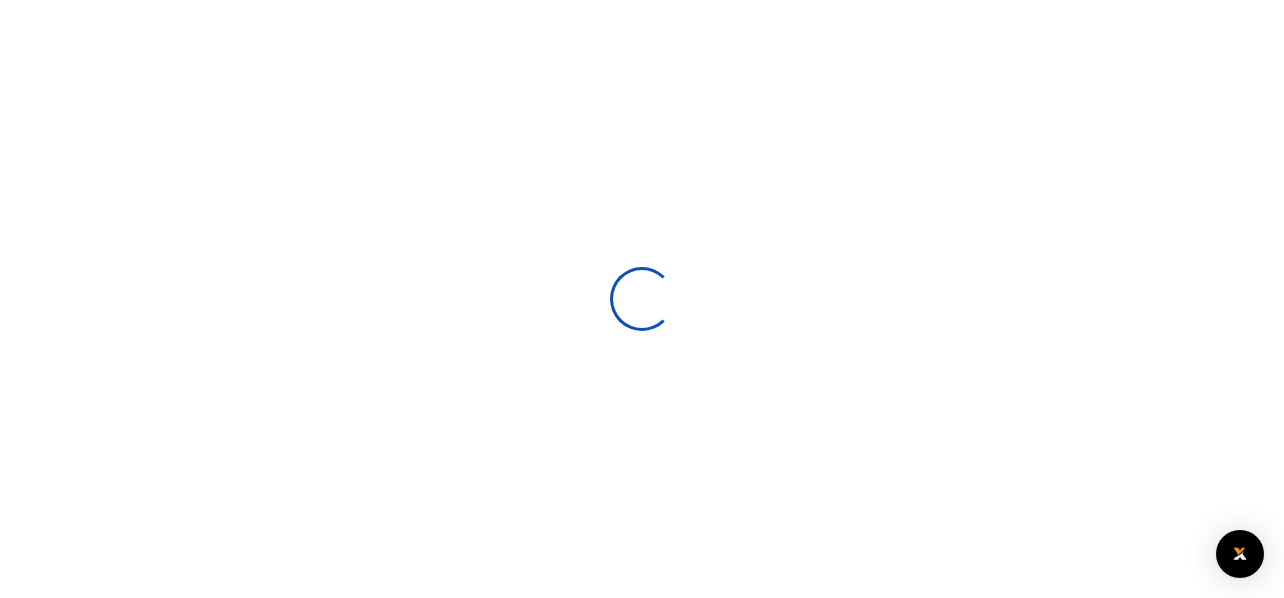 scroll, scrollTop: 0, scrollLeft: 0, axis: both 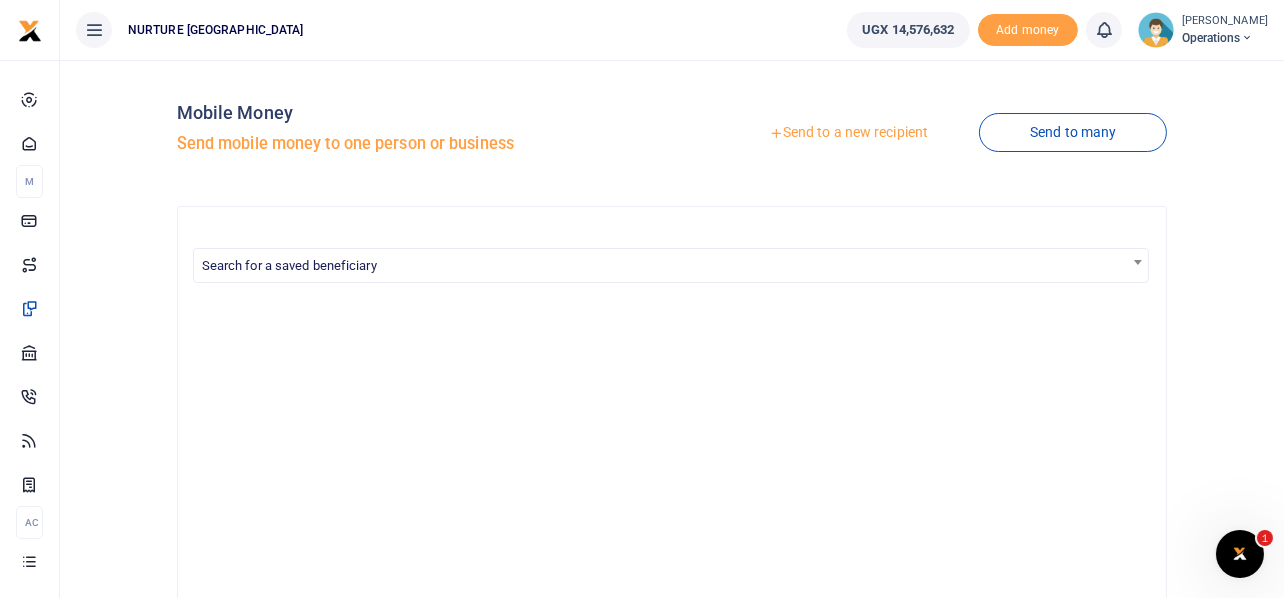 click on "Send to a new recipient" at bounding box center [848, 133] 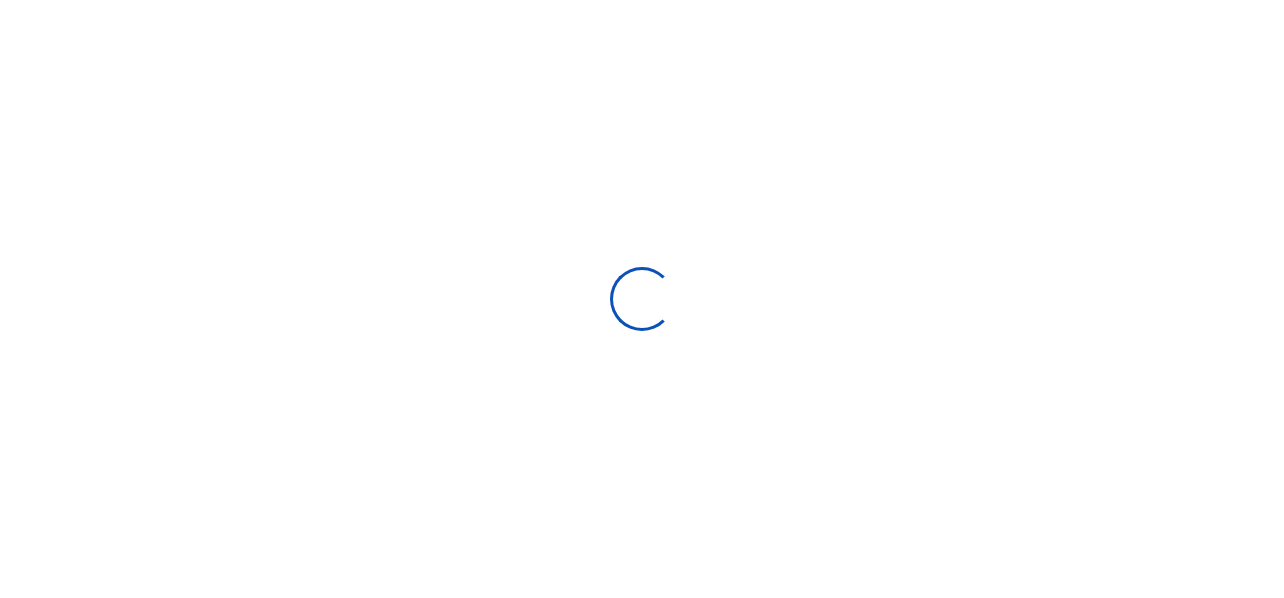 scroll, scrollTop: 0, scrollLeft: 0, axis: both 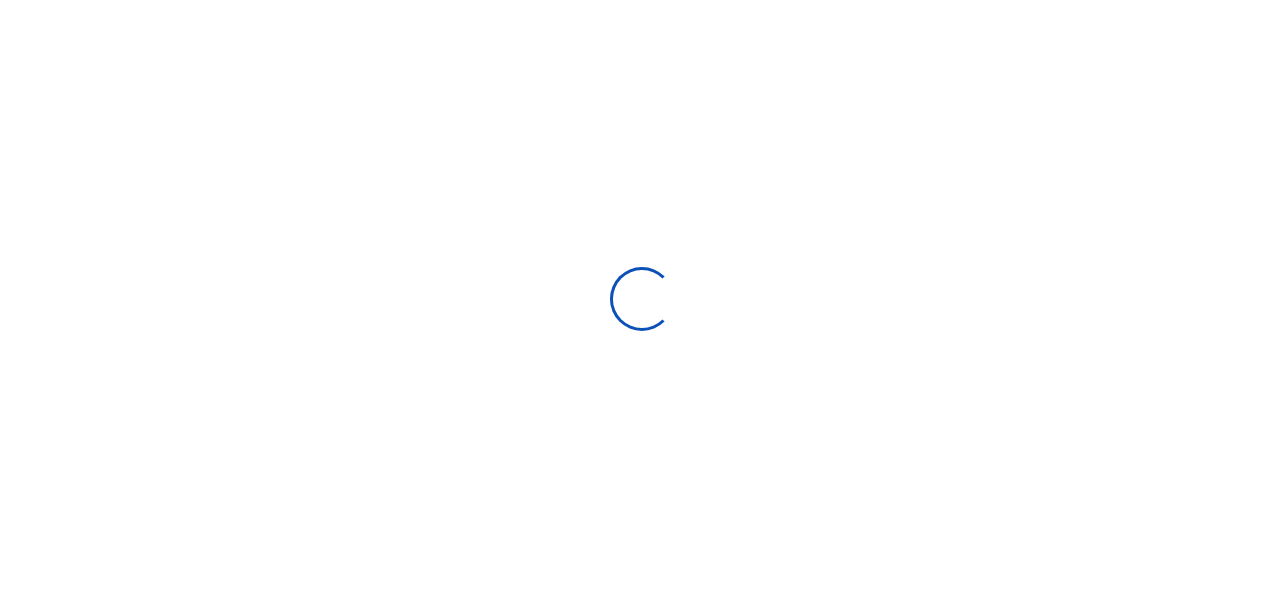 select 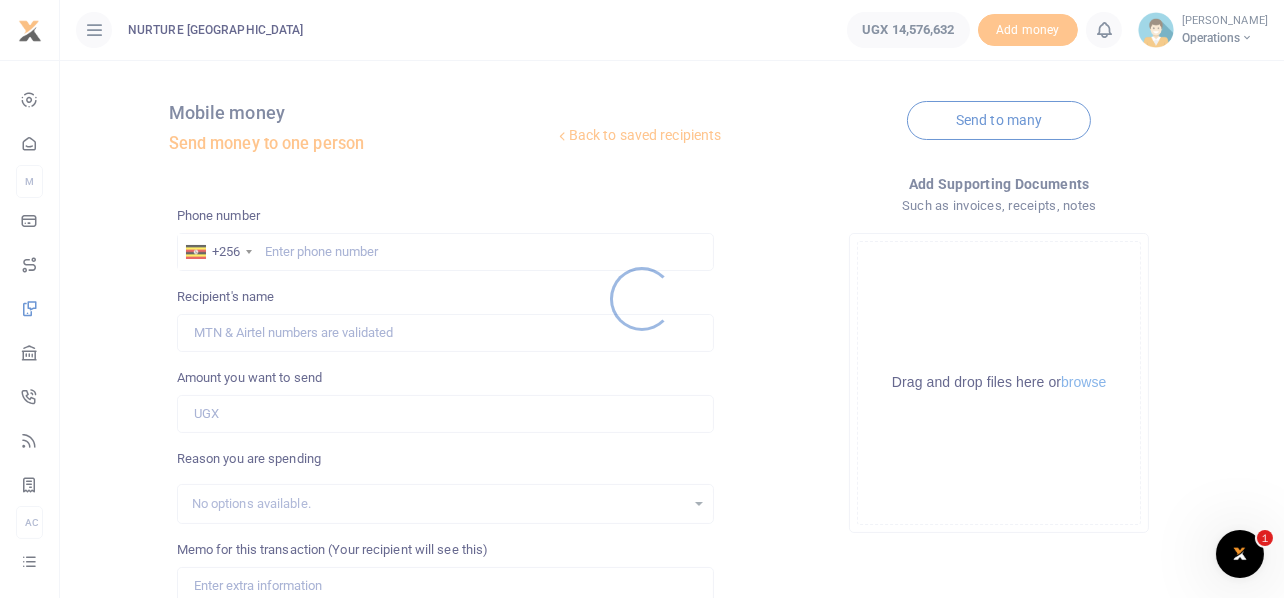 scroll, scrollTop: 0, scrollLeft: 0, axis: both 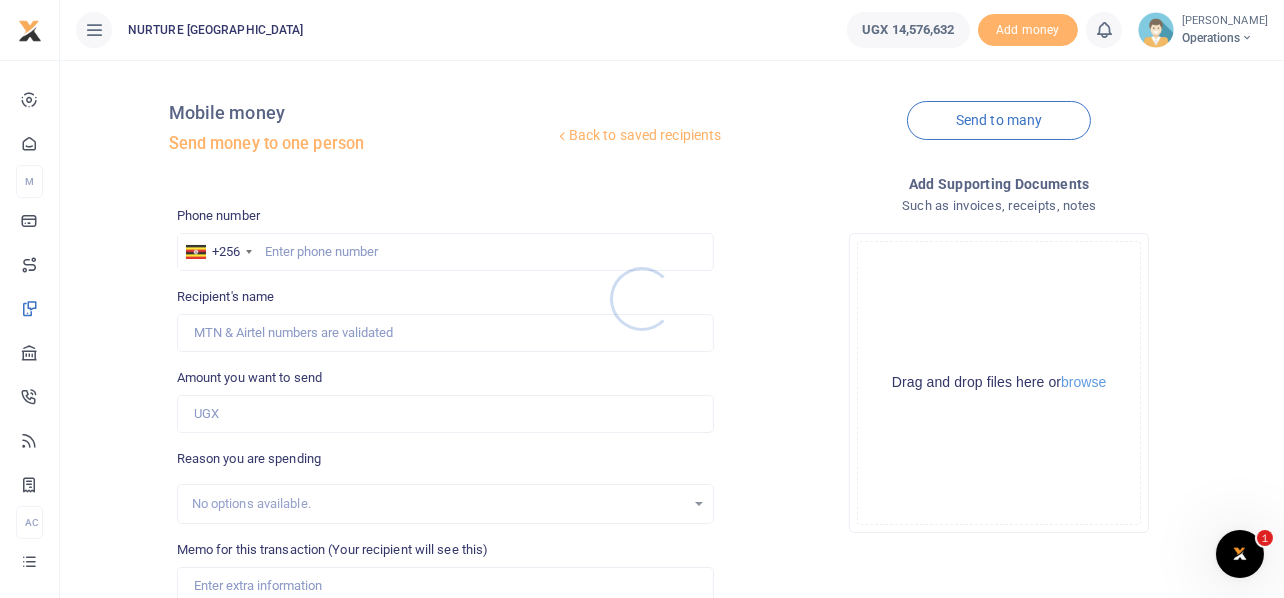 click at bounding box center (642, 299) 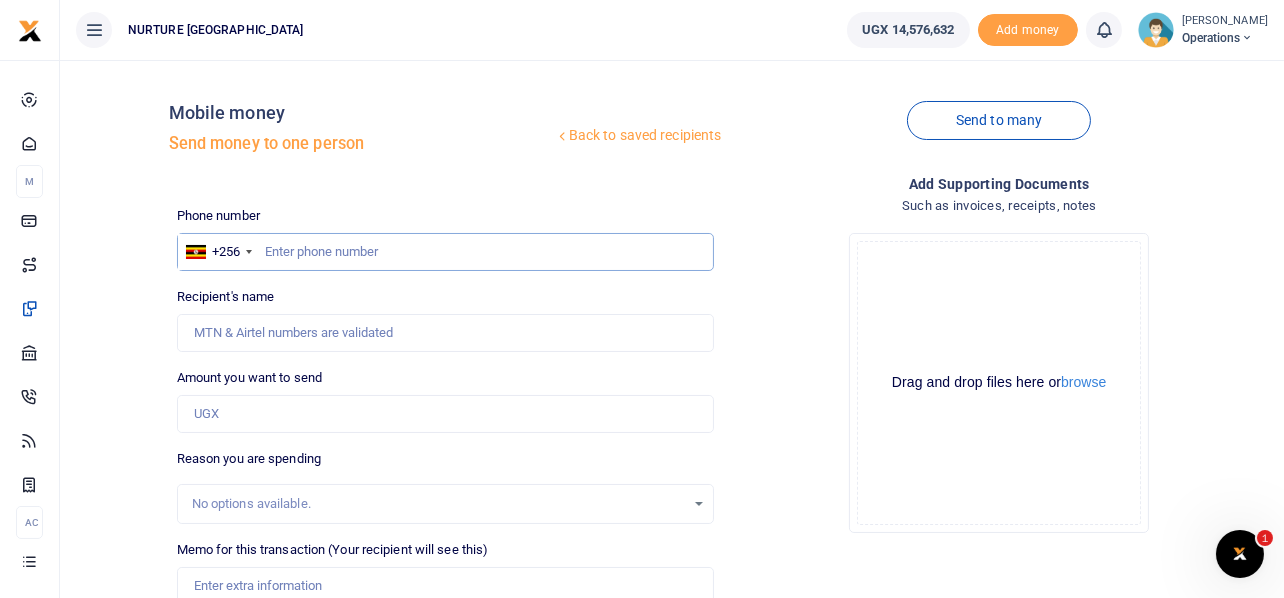 drag, startPoint x: 370, startPoint y: 252, endPoint x: 431, endPoint y: 252, distance: 61 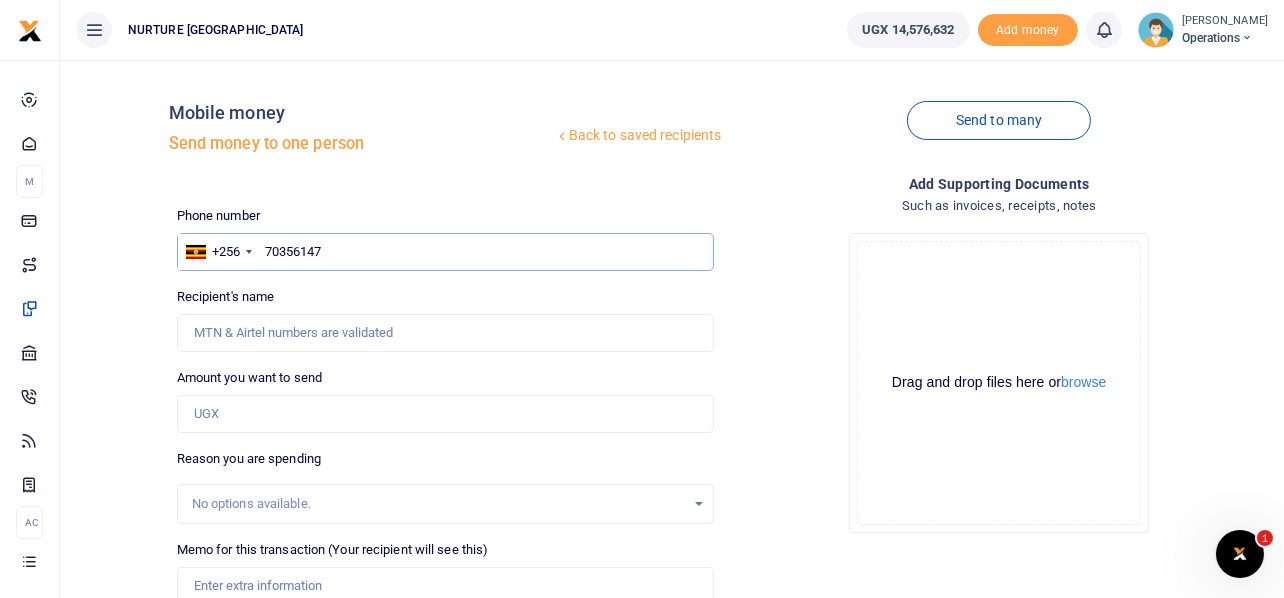 type on "703561472" 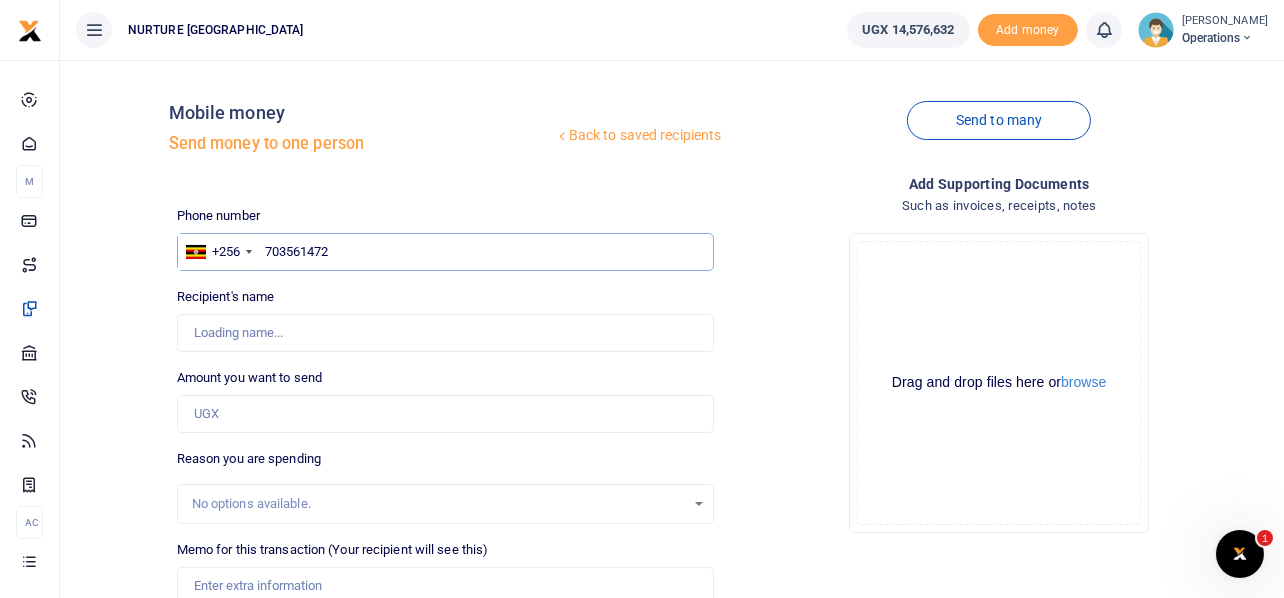 type on "Isaac Erongu" 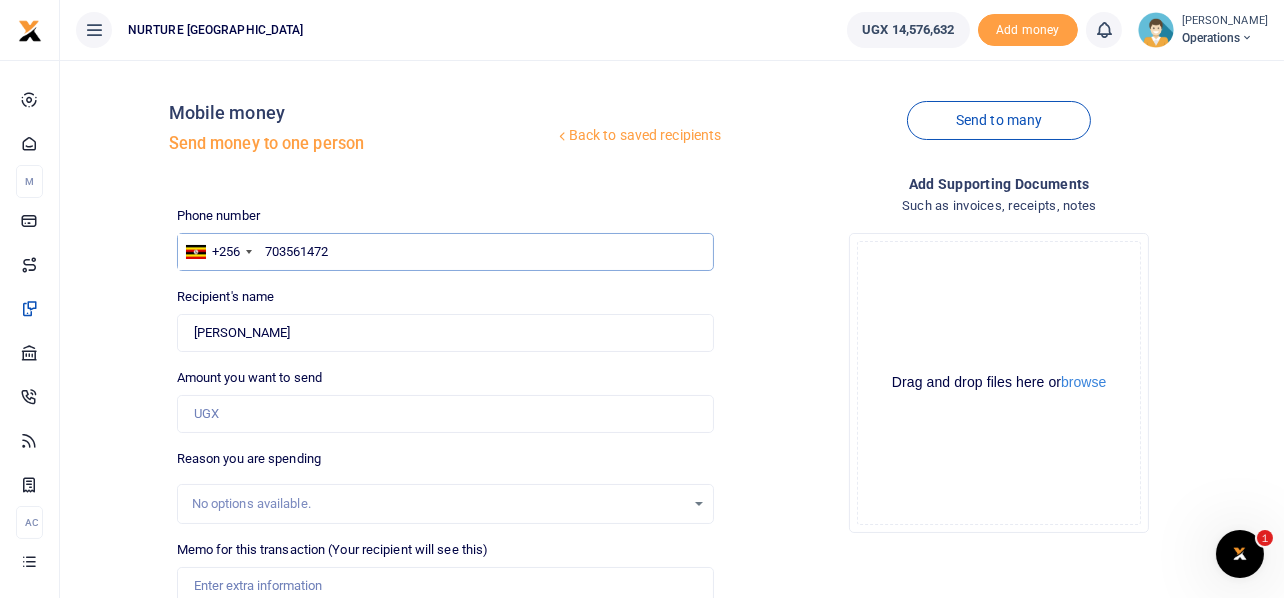 click on "703561472" at bounding box center [446, 252] 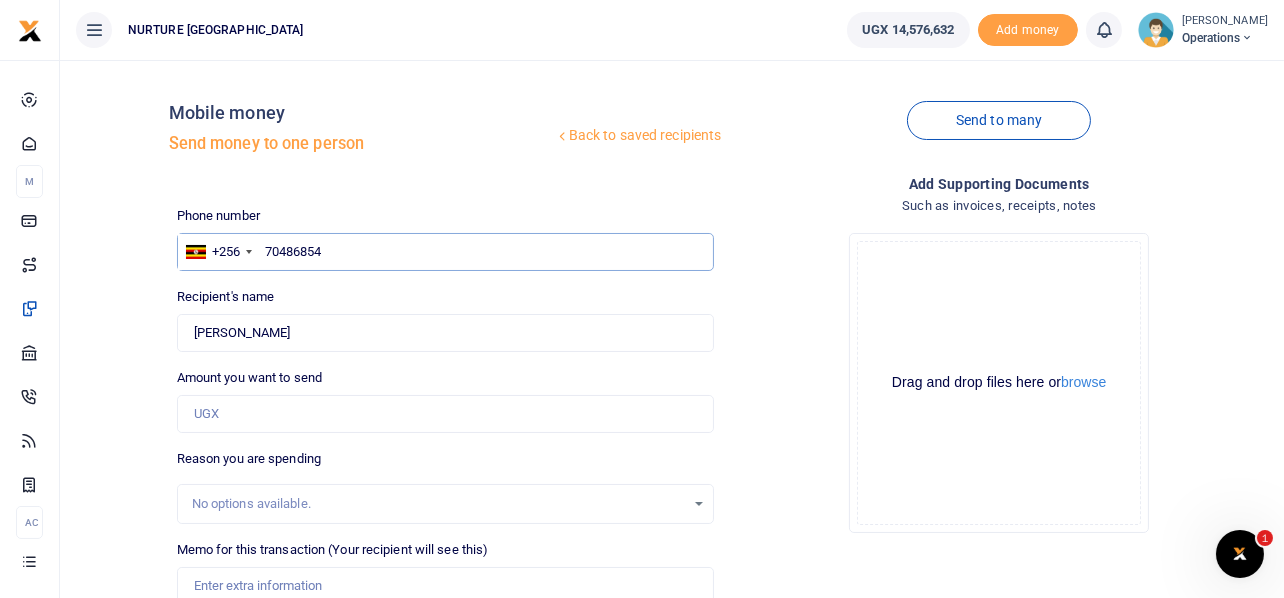 type on "704868547" 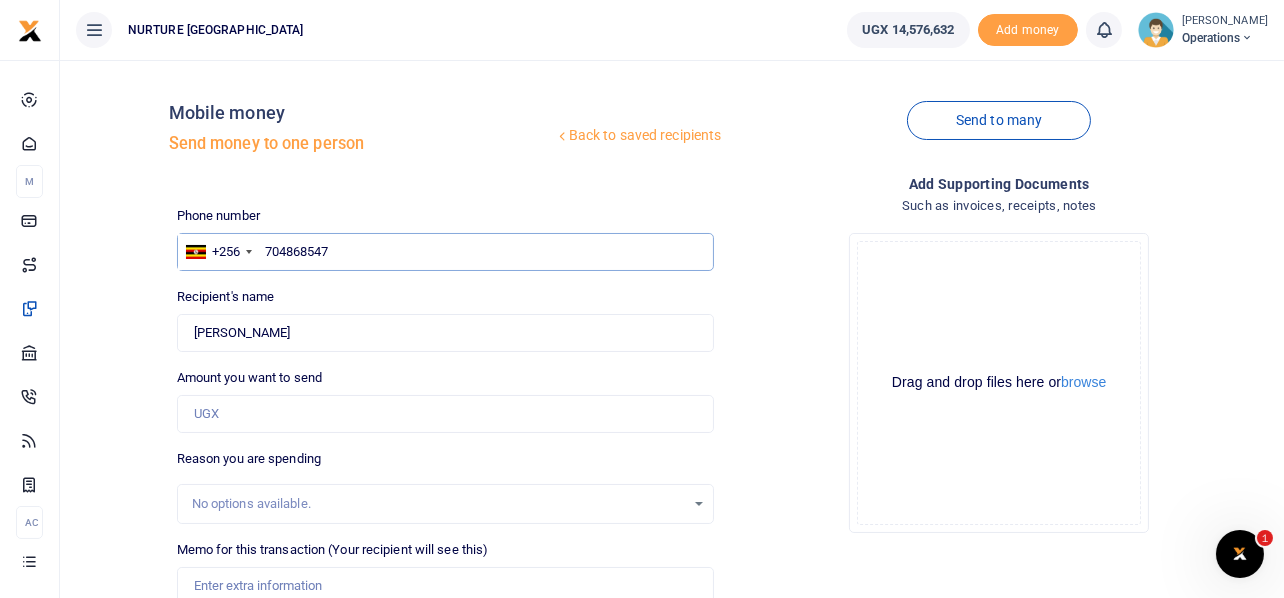 type on "Robert Lule" 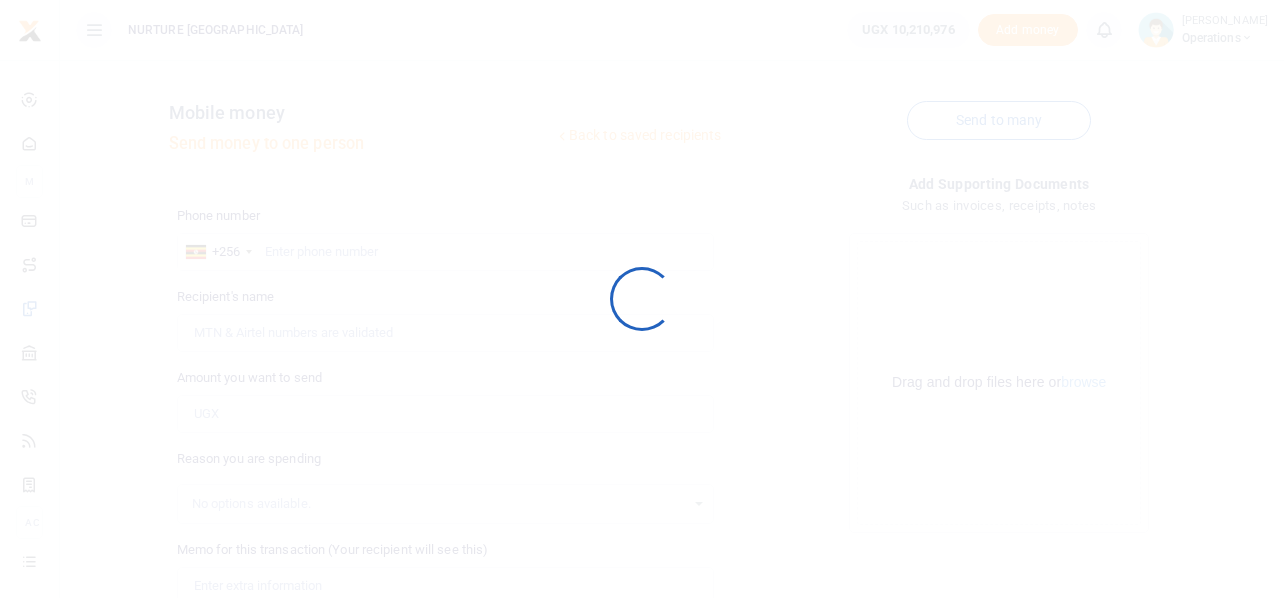 scroll, scrollTop: 0, scrollLeft: 0, axis: both 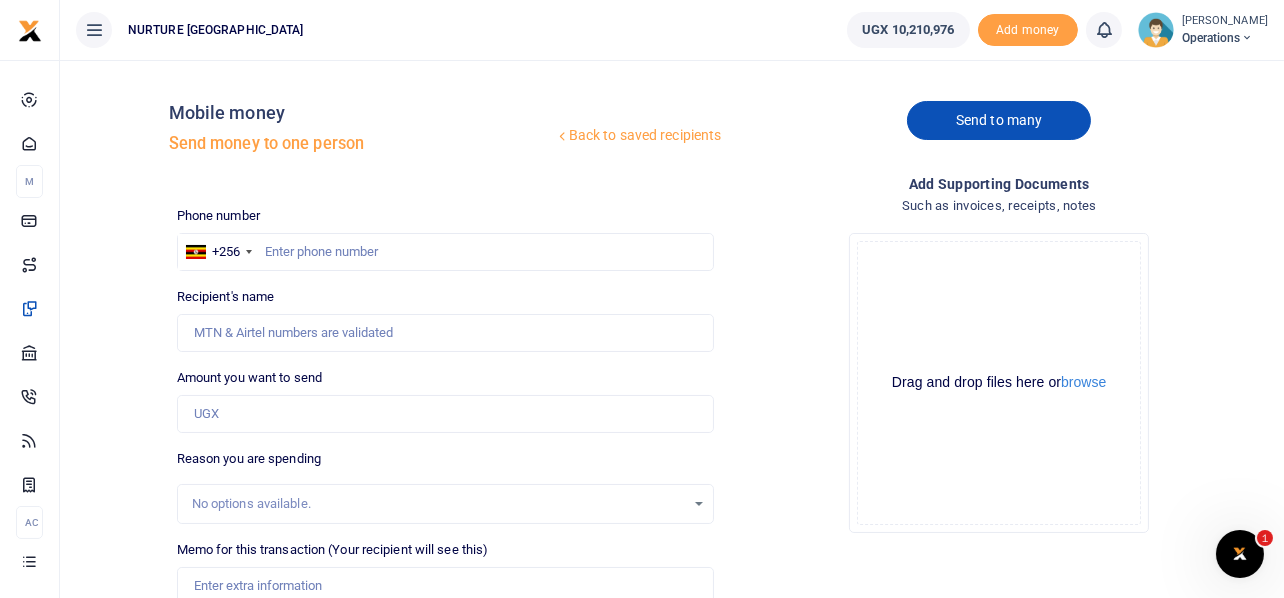 click on "Send to many" at bounding box center (999, 120) 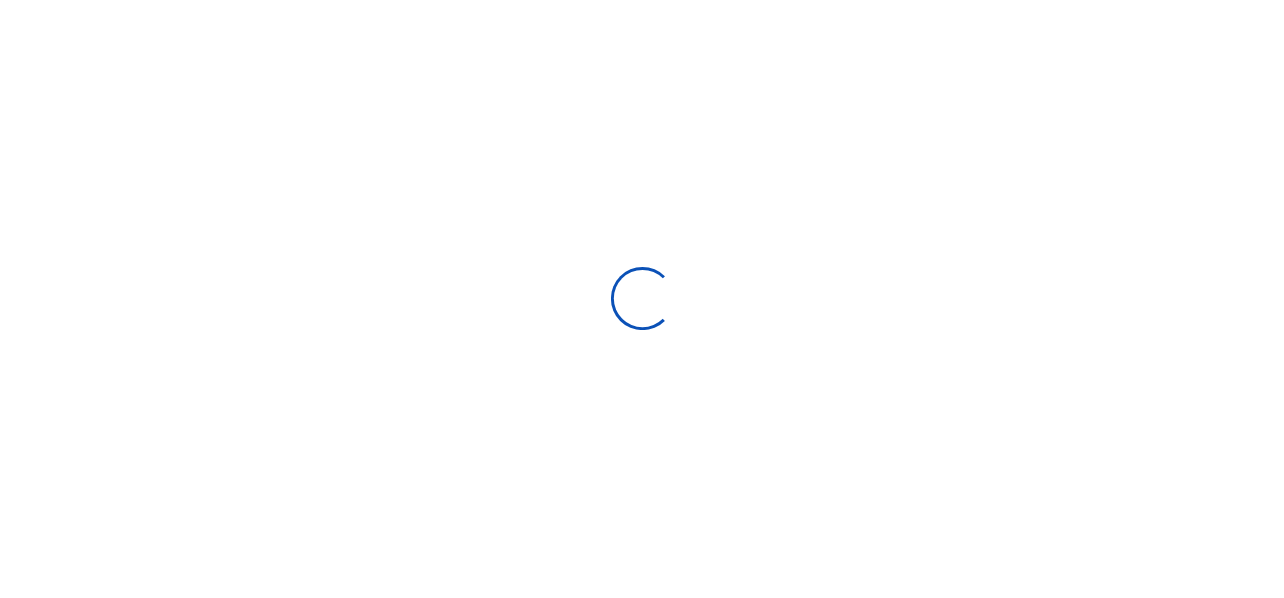 scroll, scrollTop: 0, scrollLeft: 0, axis: both 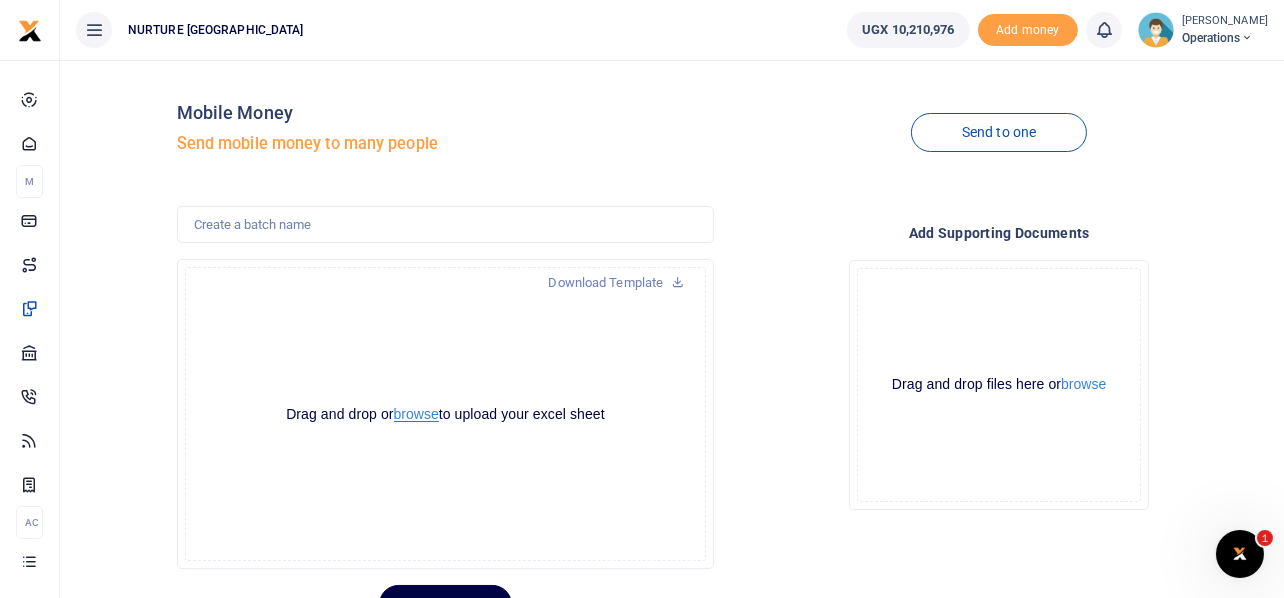 click on "browse" at bounding box center [416, 414] 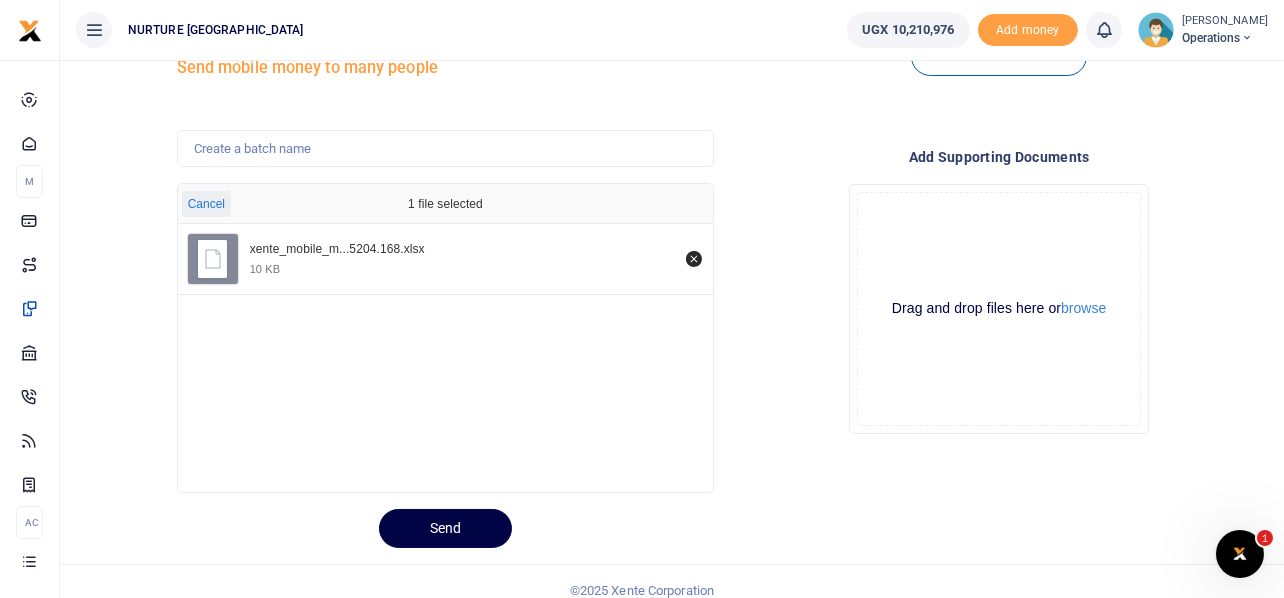 scroll, scrollTop: 94, scrollLeft: 0, axis: vertical 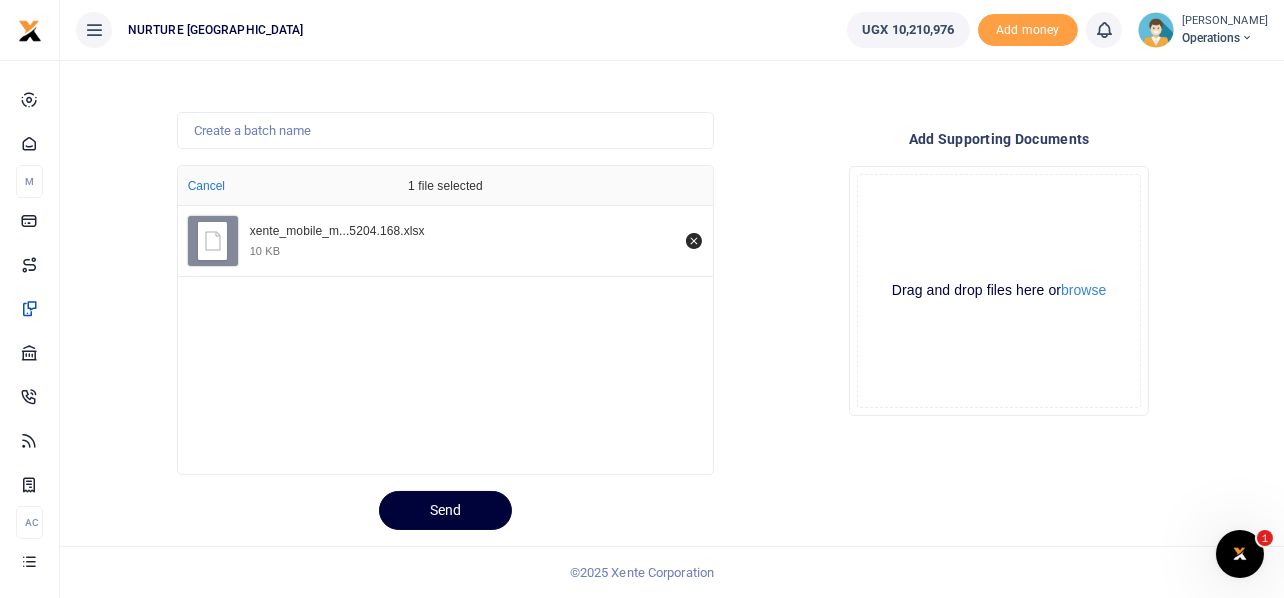 click on "Send" at bounding box center (445, 510) 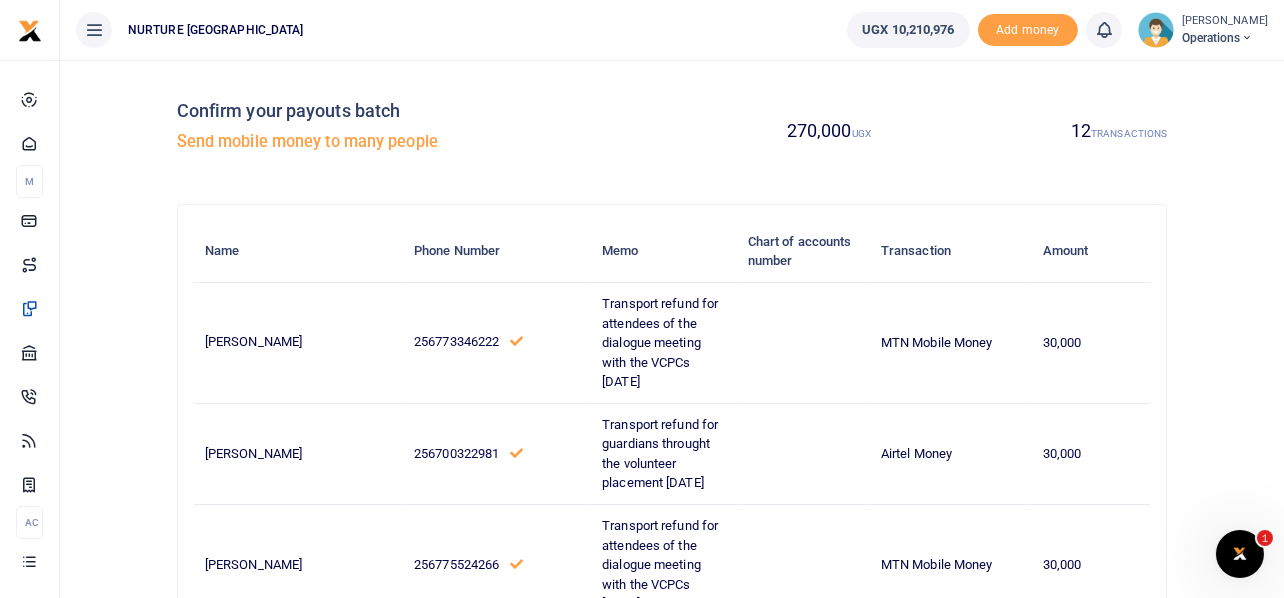 scroll, scrollTop: 0, scrollLeft: 0, axis: both 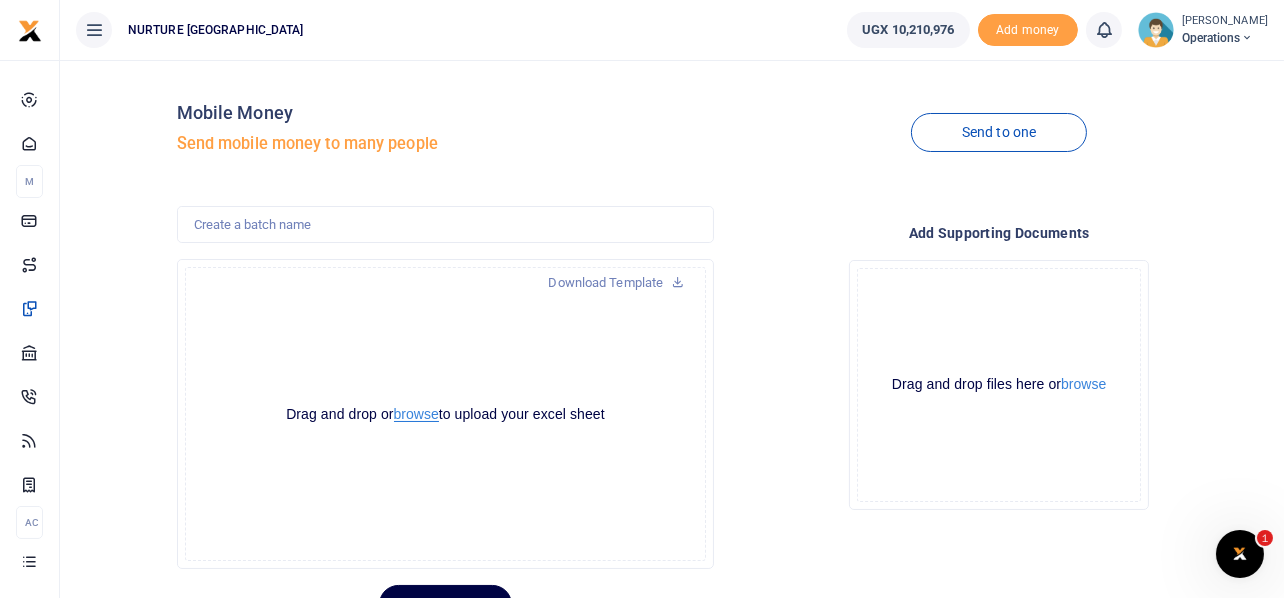 click on "browse" at bounding box center (416, 414) 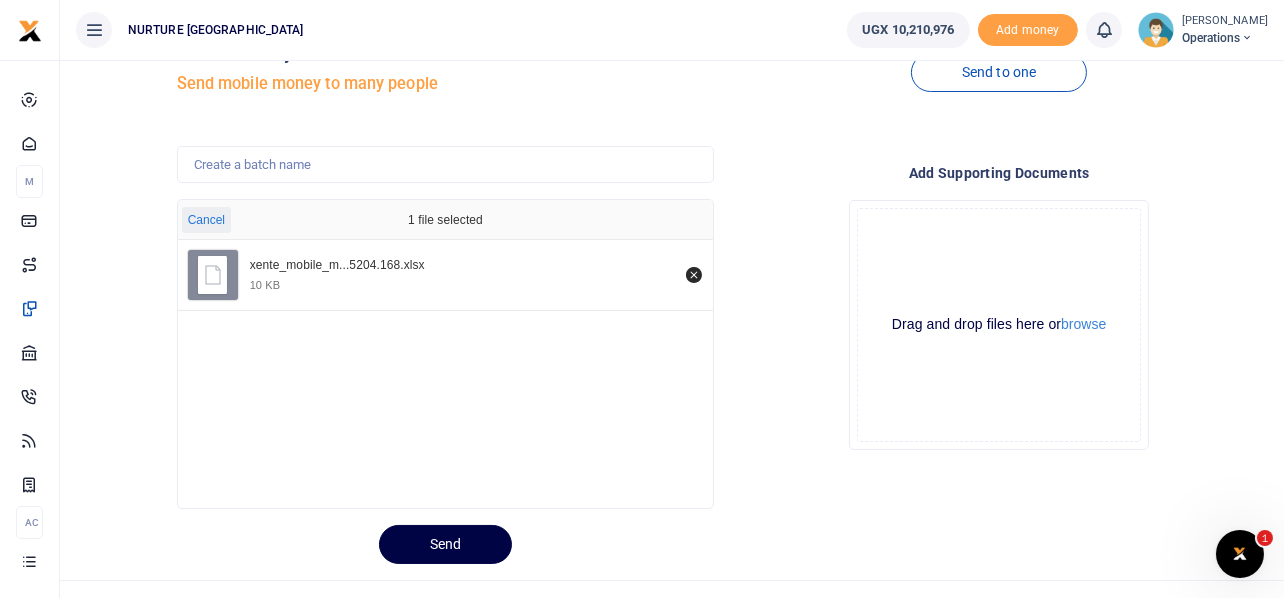 scroll, scrollTop: 94, scrollLeft: 0, axis: vertical 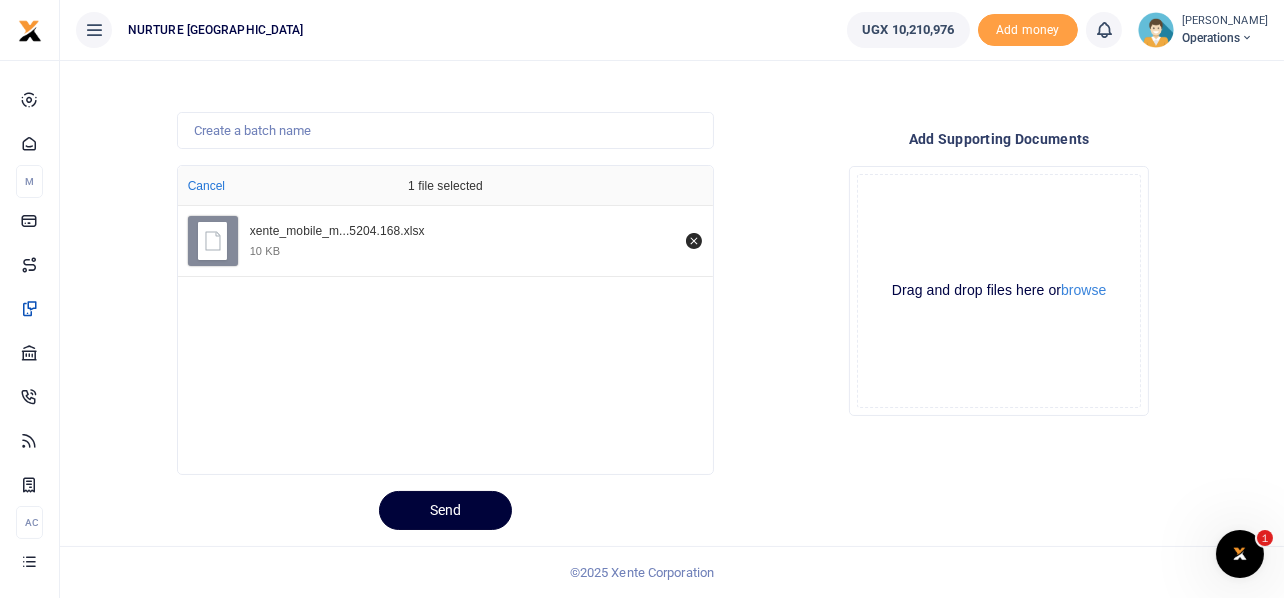 drag, startPoint x: 455, startPoint y: 530, endPoint x: 459, endPoint y: 516, distance: 14.56022 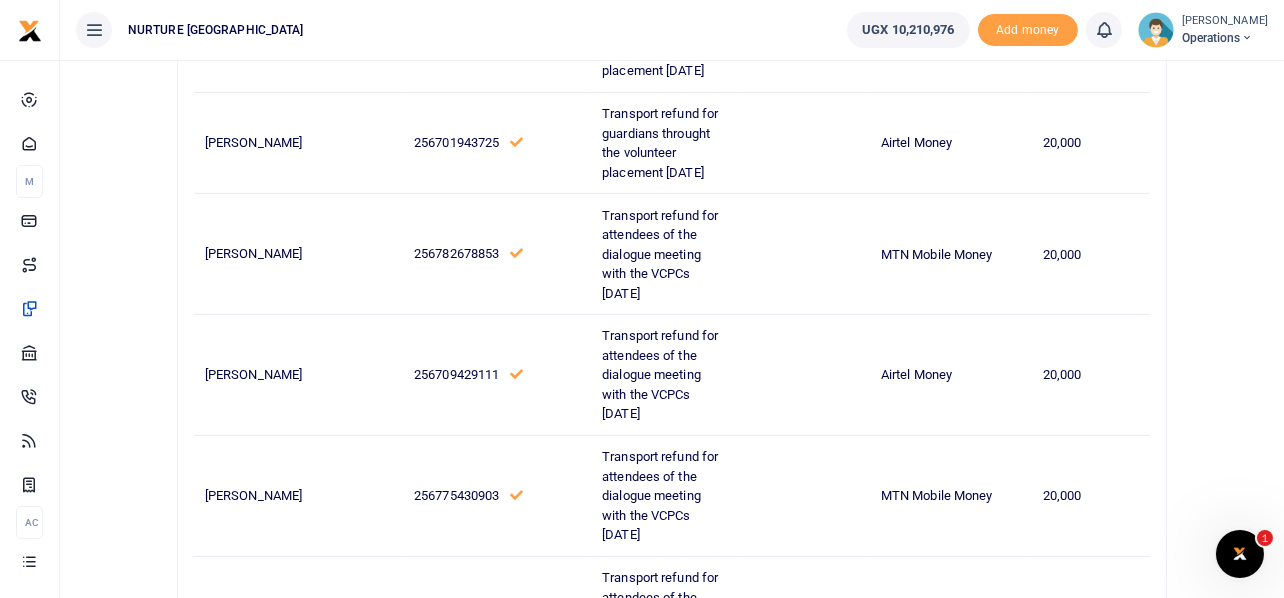 scroll, scrollTop: 1073, scrollLeft: 0, axis: vertical 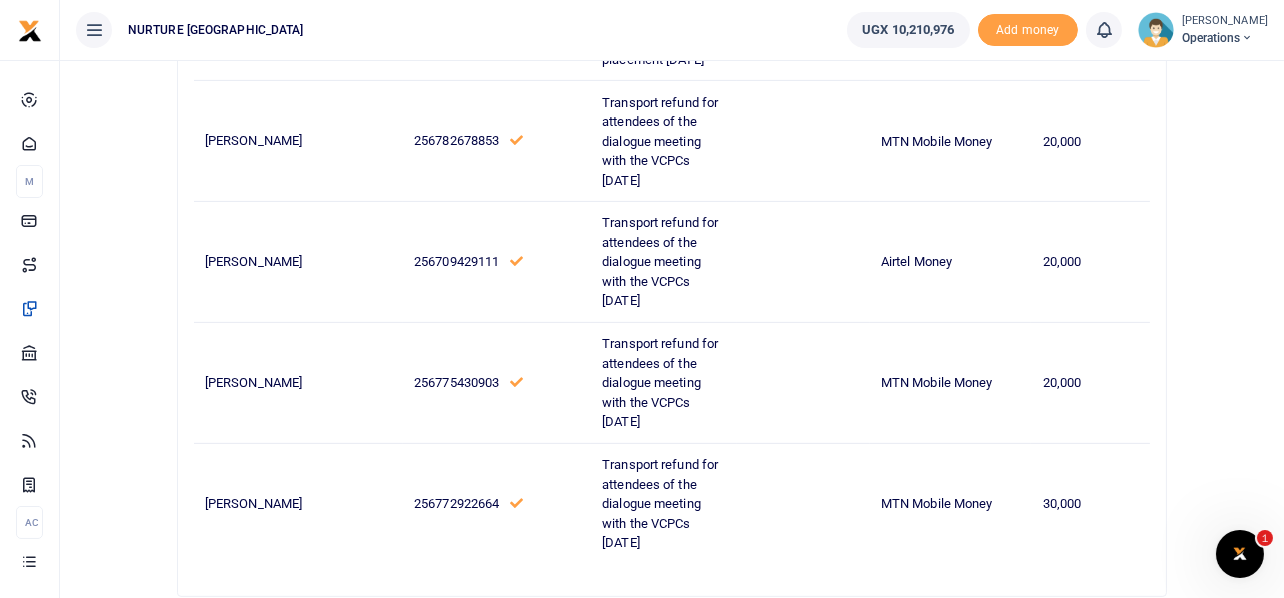 click on "Confirm and Send" at bounding box center [671, 648] 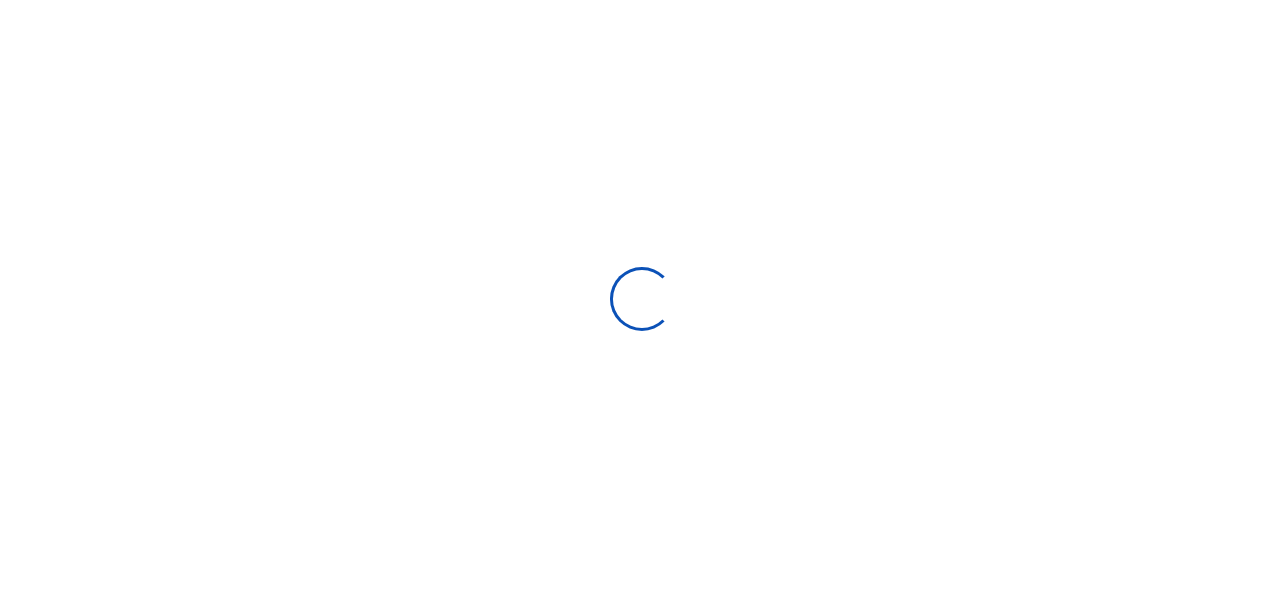 scroll, scrollTop: 94, scrollLeft: 0, axis: vertical 